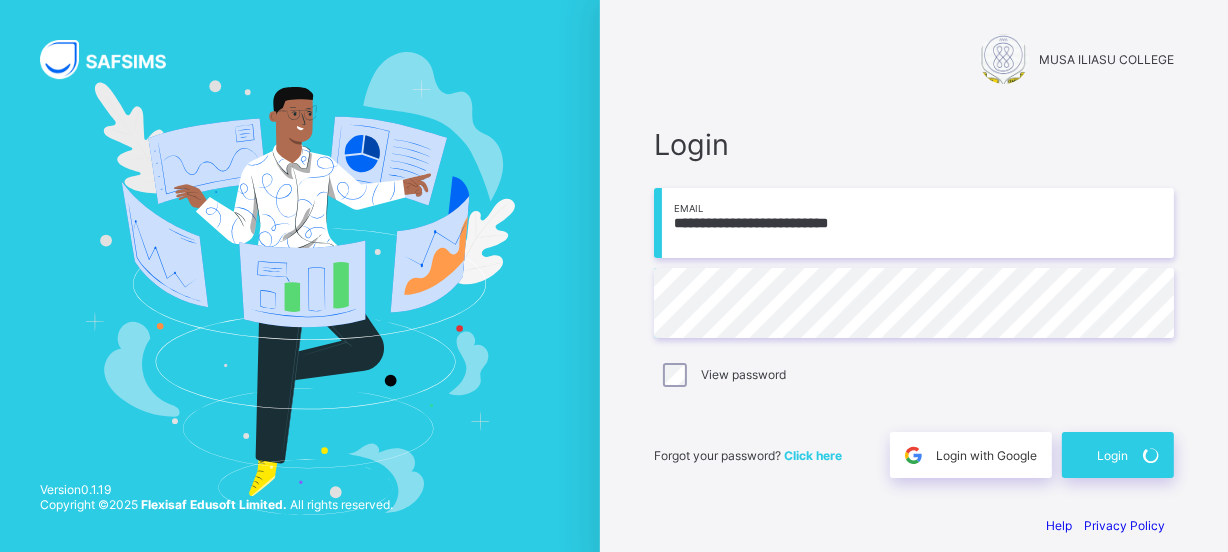 scroll, scrollTop: 0, scrollLeft: 0, axis: both 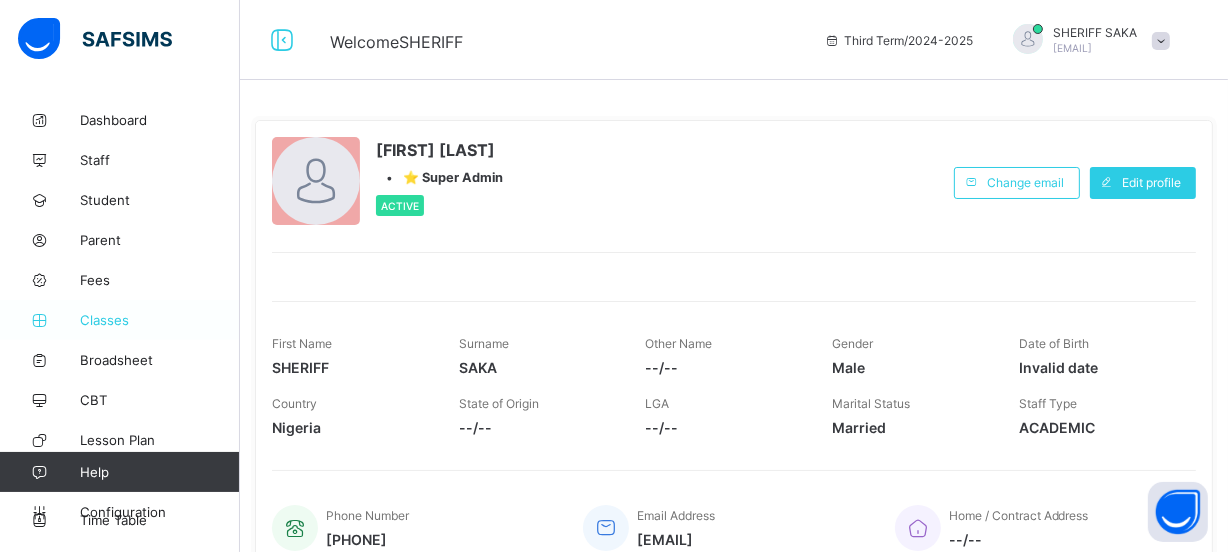 click on "Classes" at bounding box center (160, 320) 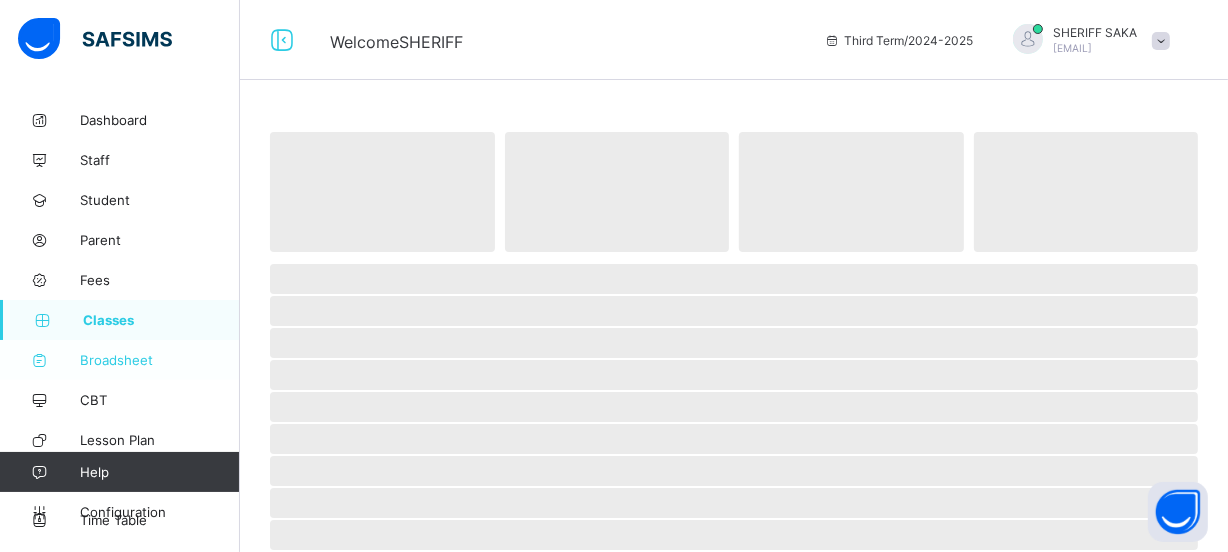 click on "Broadsheet" at bounding box center [160, 360] 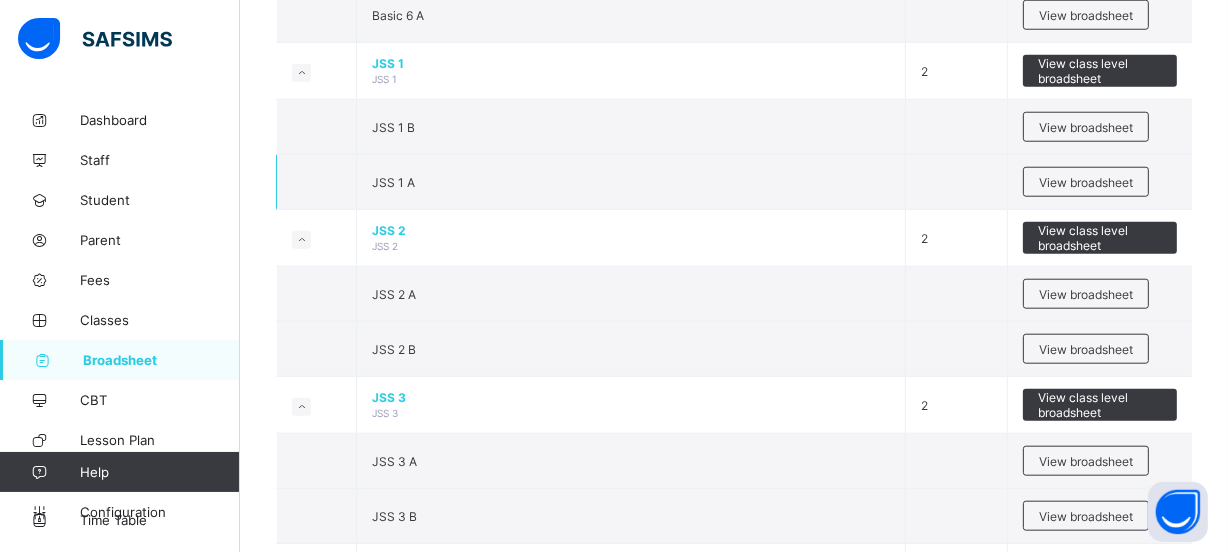 scroll, scrollTop: 1818, scrollLeft: 0, axis: vertical 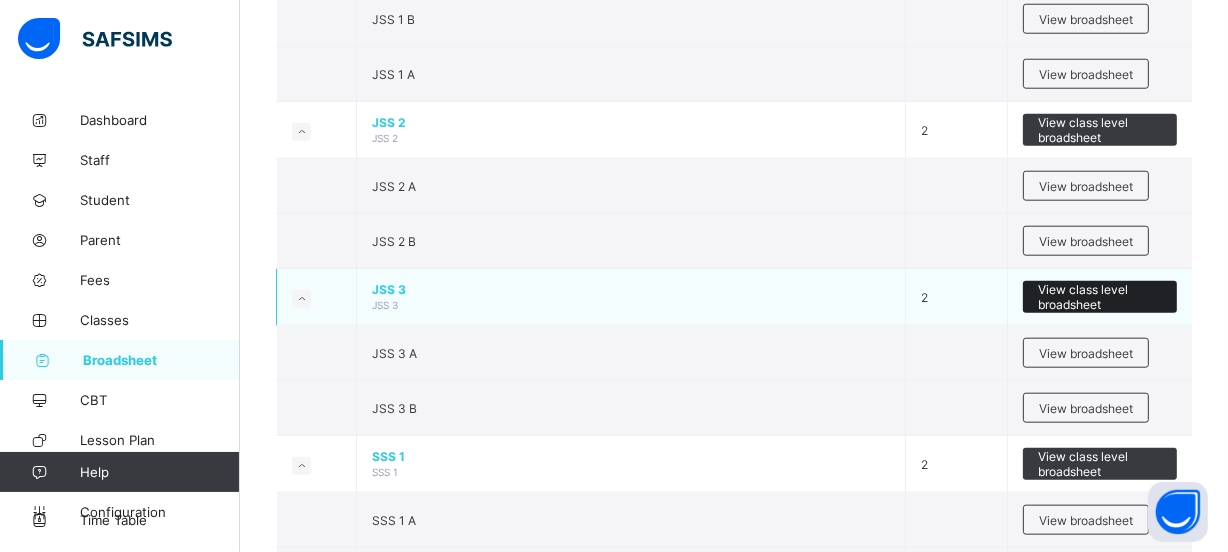 click on "View class level broadsheet" at bounding box center [1100, 297] 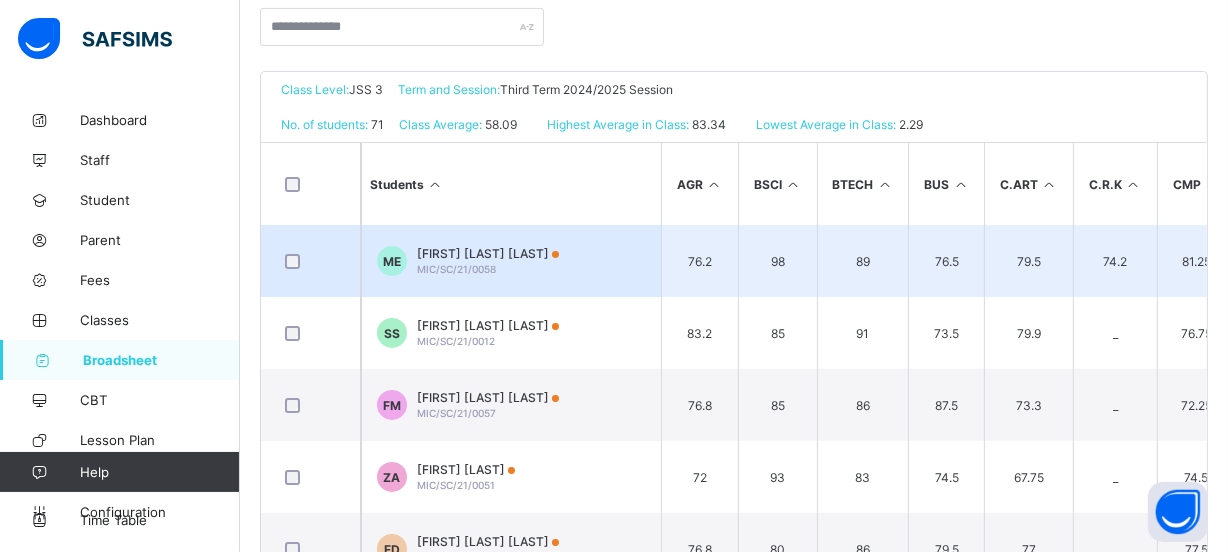 scroll, scrollTop: 454, scrollLeft: 0, axis: vertical 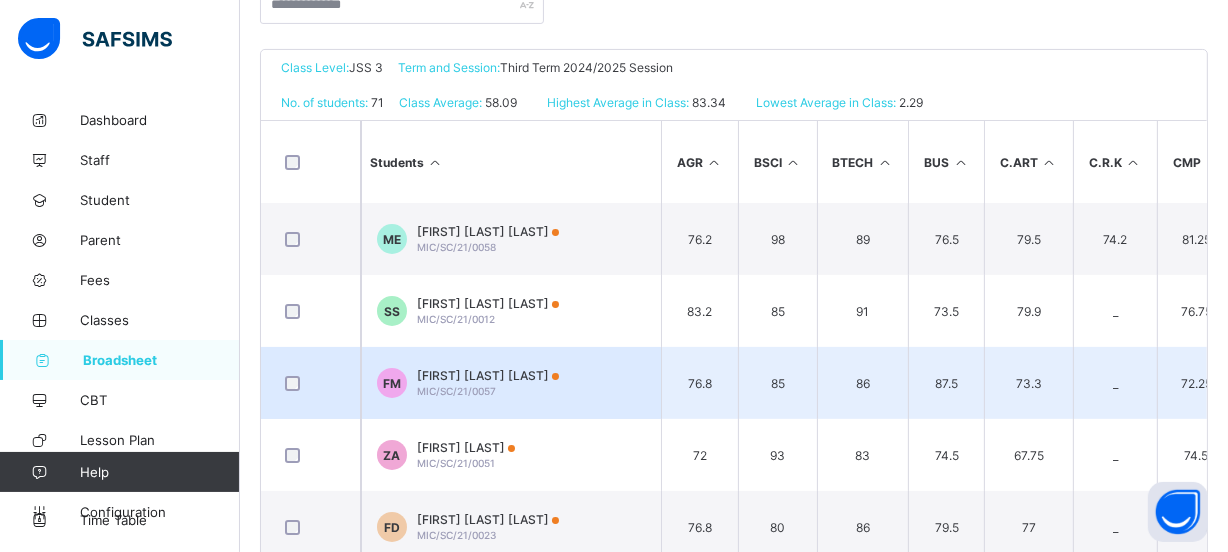 click on "85" at bounding box center (777, 383) 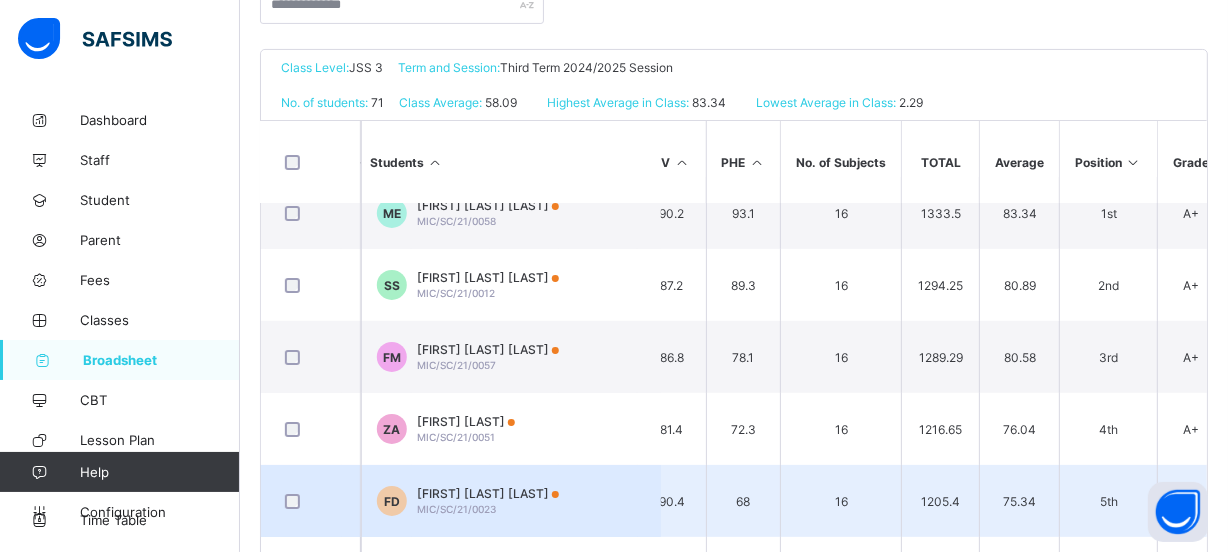 scroll, scrollTop: 0, scrollLeft: 1197, axis: horizontal 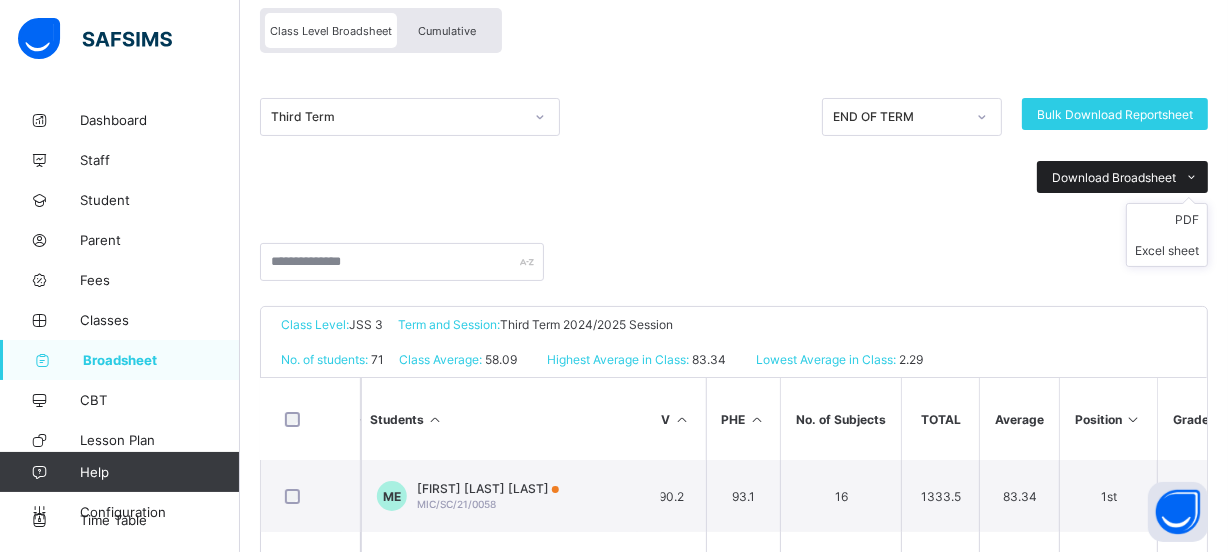 click on "Download Broadsheet" at bounding box center (1114, 177) 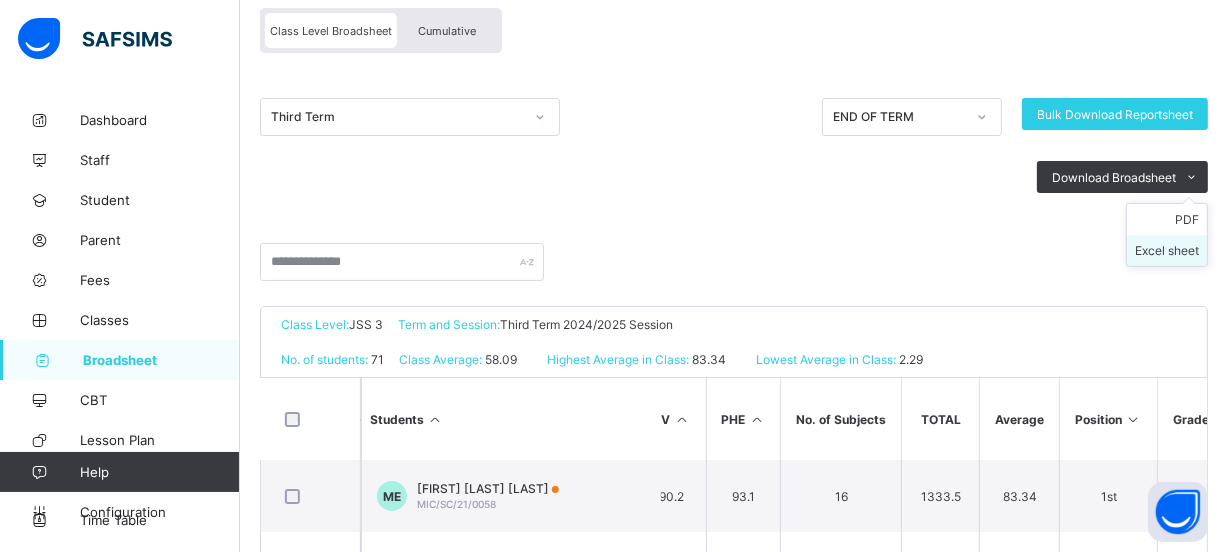 click on "Excel sheet" at bounding box center [1167, 250] 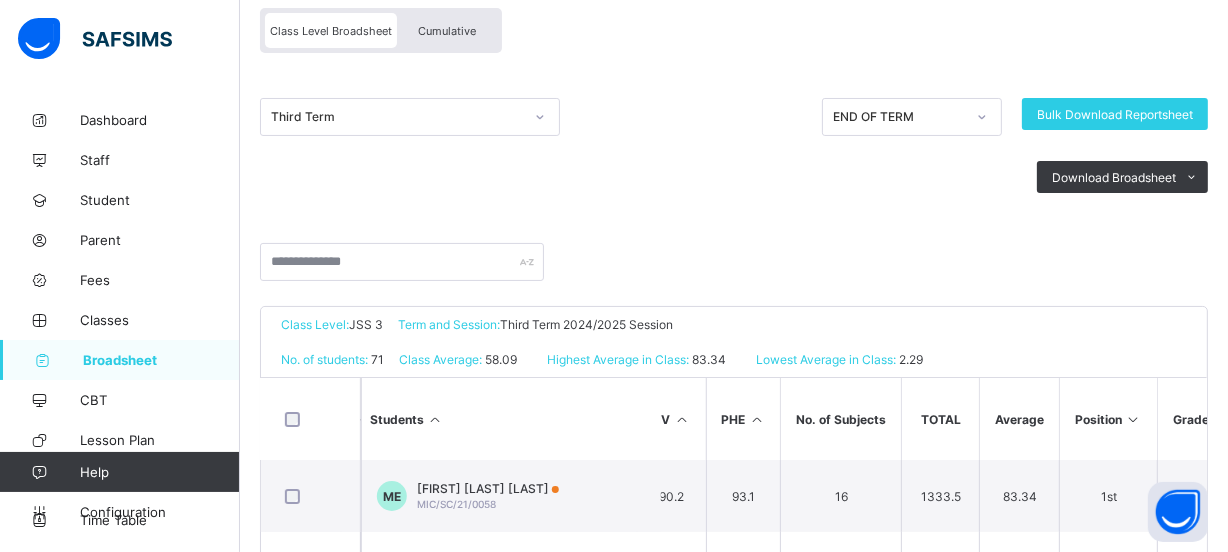 click on "Third Term END OF TERM Bulk Download Reportsheet Download Broadsheet PDF Excel sheet" at bounding box center (734, 158) 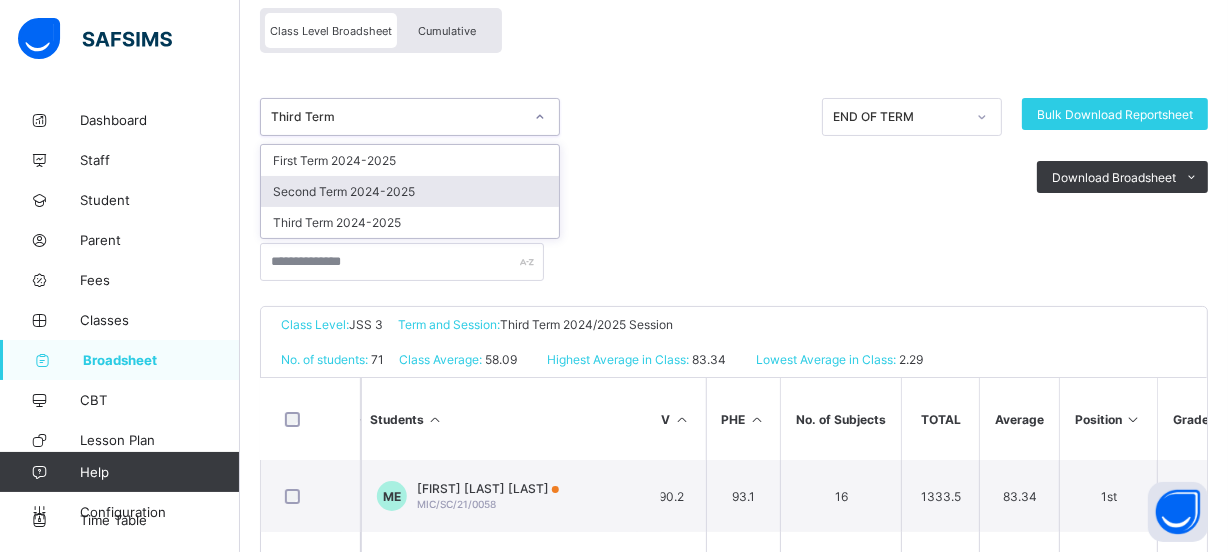 click on "Second Term 2024-2025" at bounding box center (410, 191) 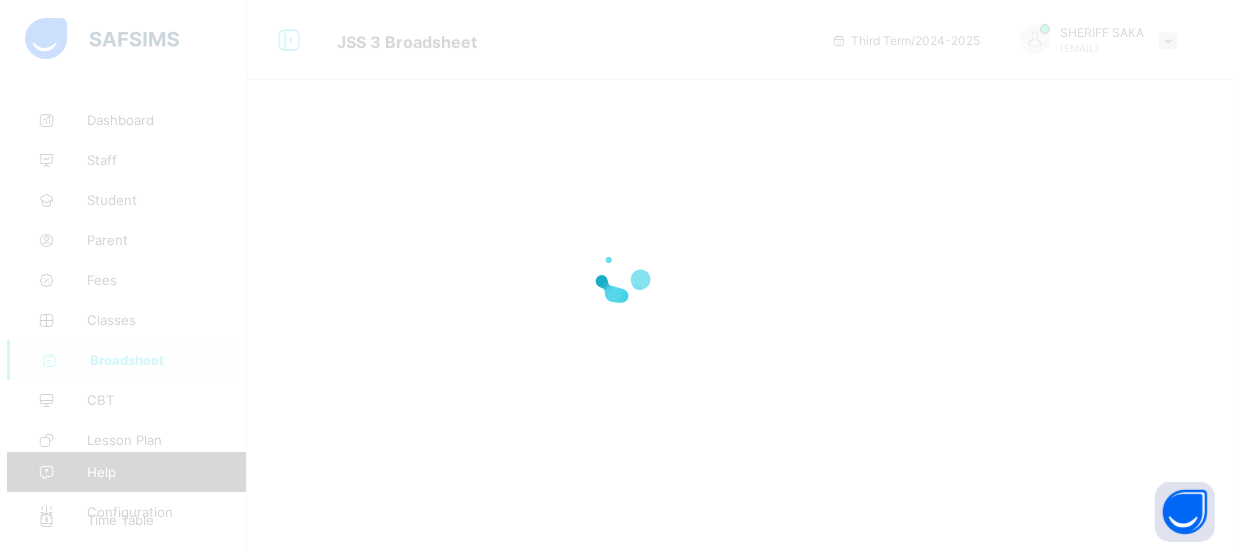 scroll, scrollTop: 0, scrollLeft: 0, axis: both 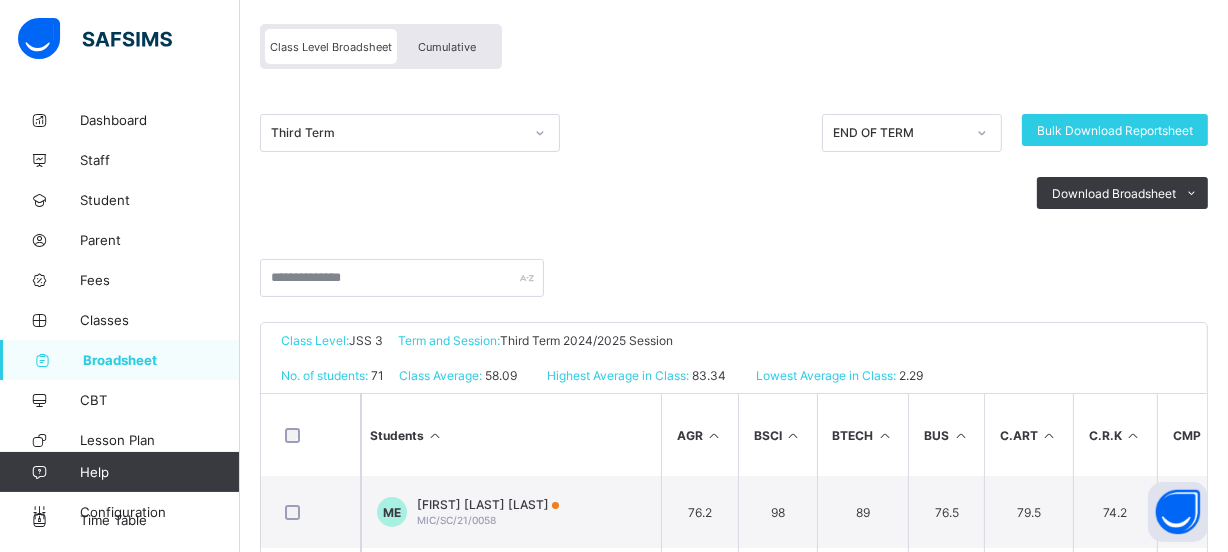 click at bounding box center [540, 133] 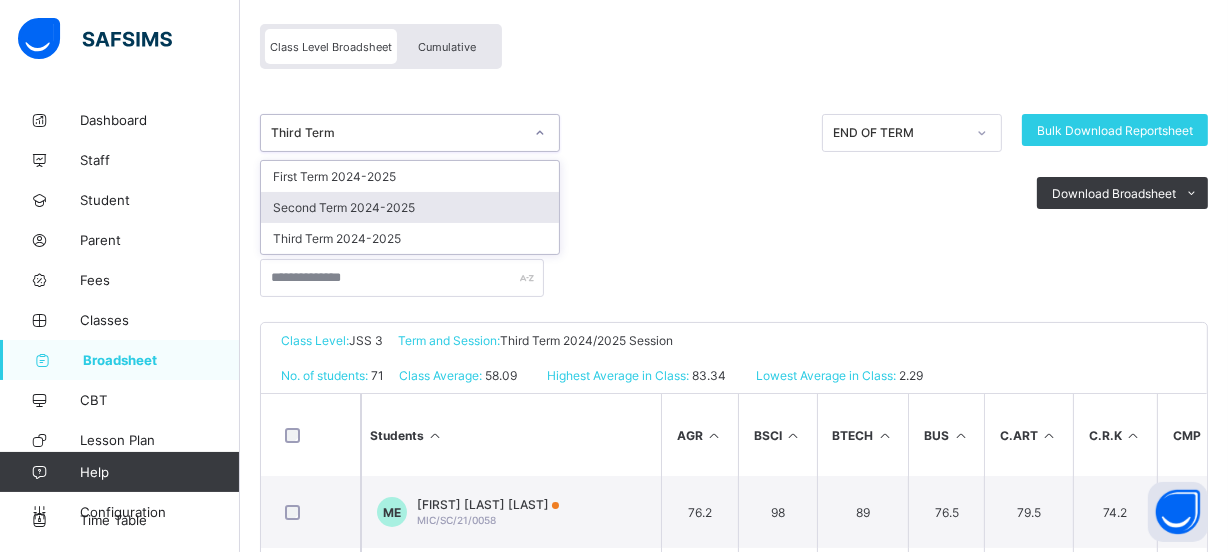 click on "Second Term 2024-2025" at bounding box center [410, 207] 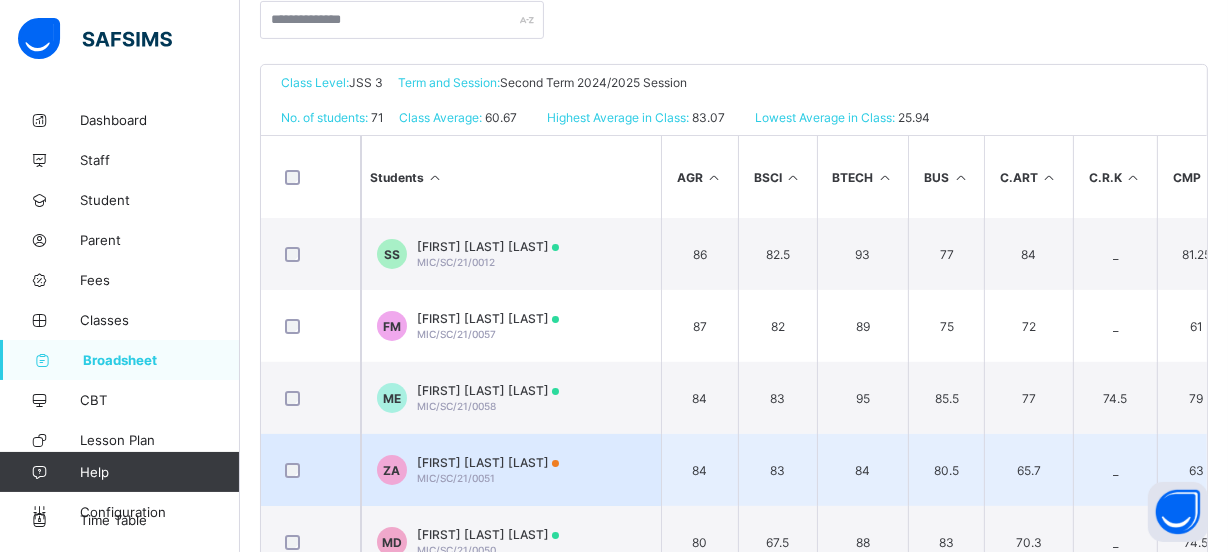 scroll, scrollTop: 454, scrollLeft: 0, axis: vertical 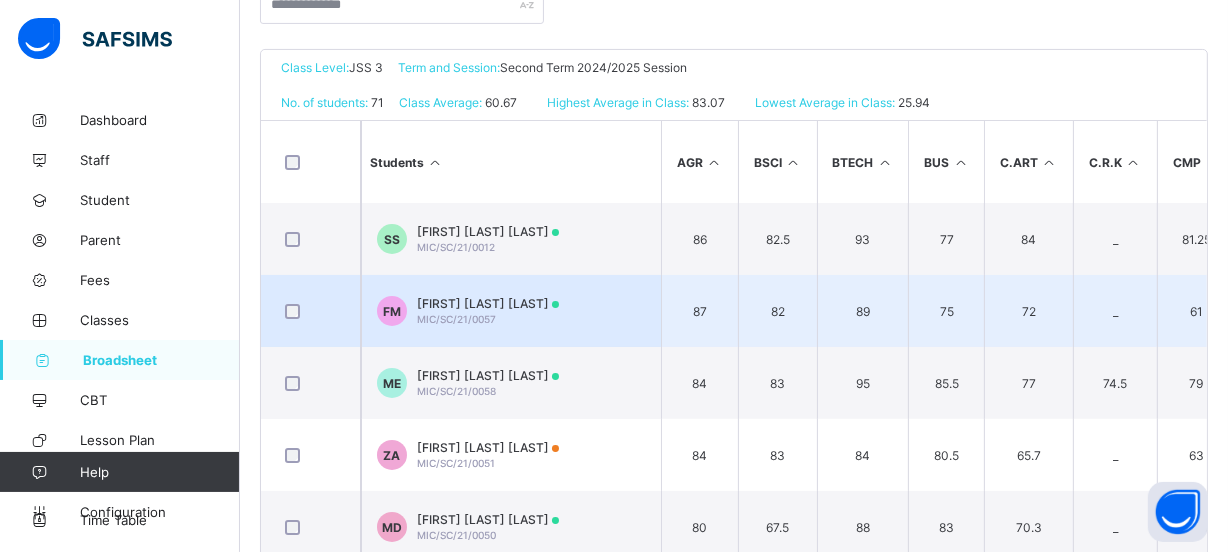 click on "89" at bounding box center (863, 311) 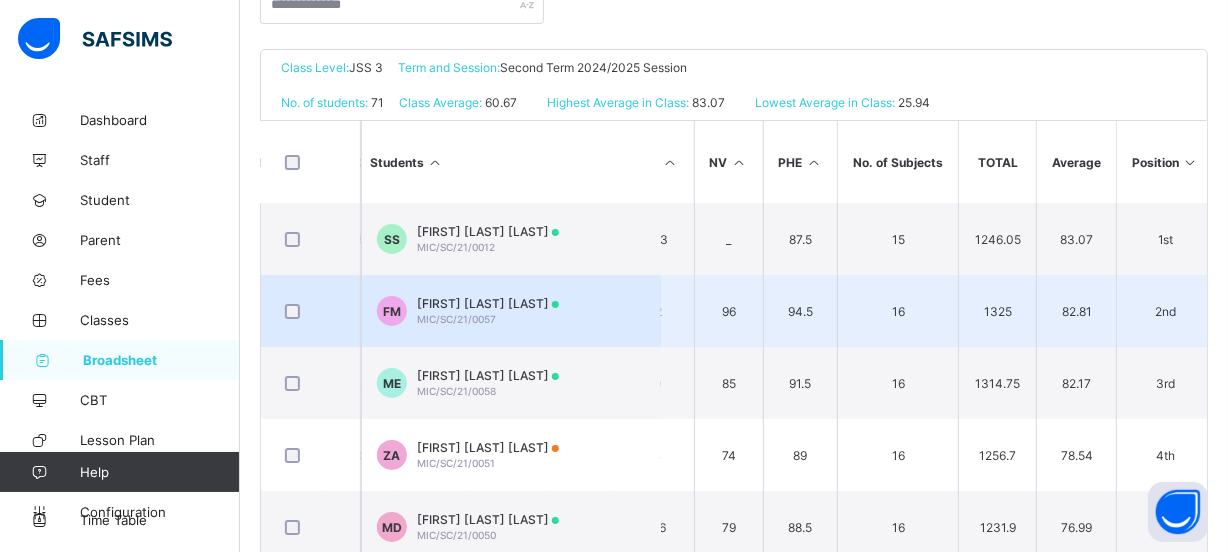 scroll, scrollTop: 0, scrollLeft: 1197, axis: horizontal 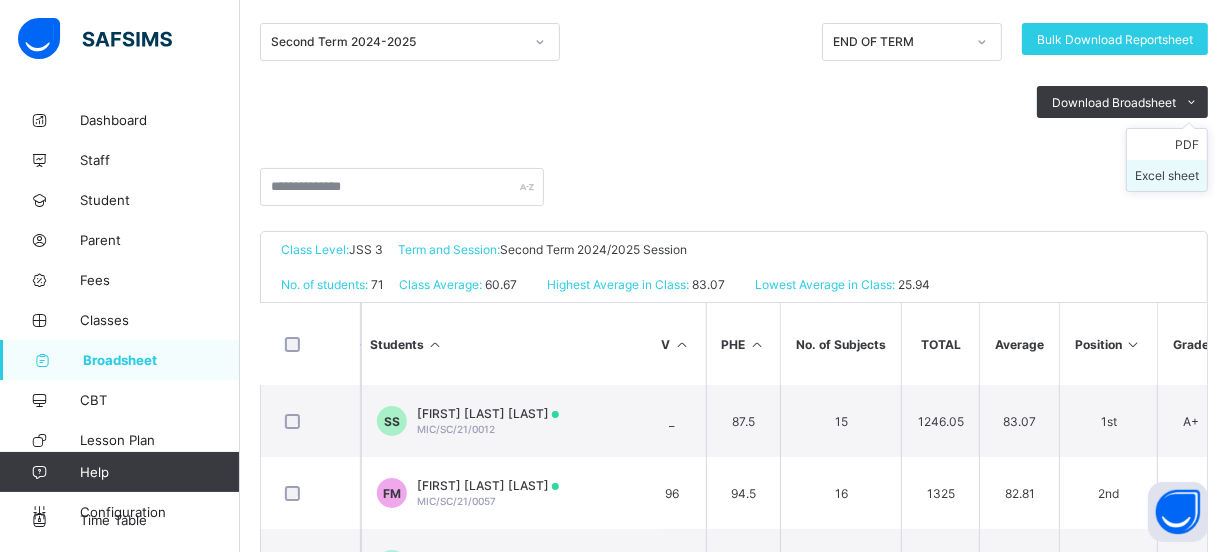 click on "Excel sheet" at bounding box center (1167, 175) 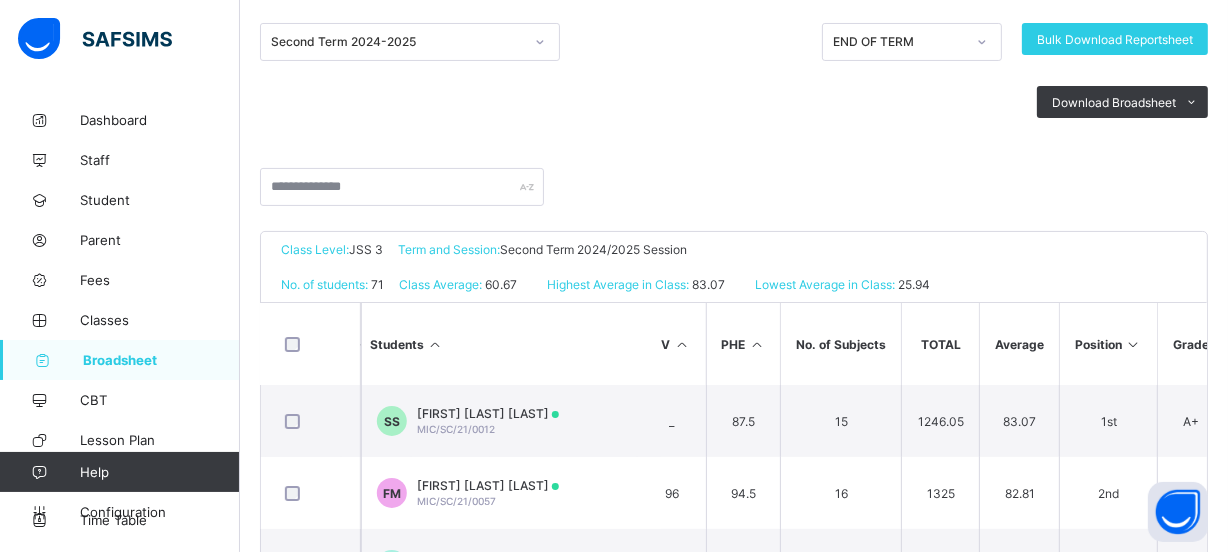 click on "Download Broadsheet PDF Excel sheet" at bounding box center (734, 102) 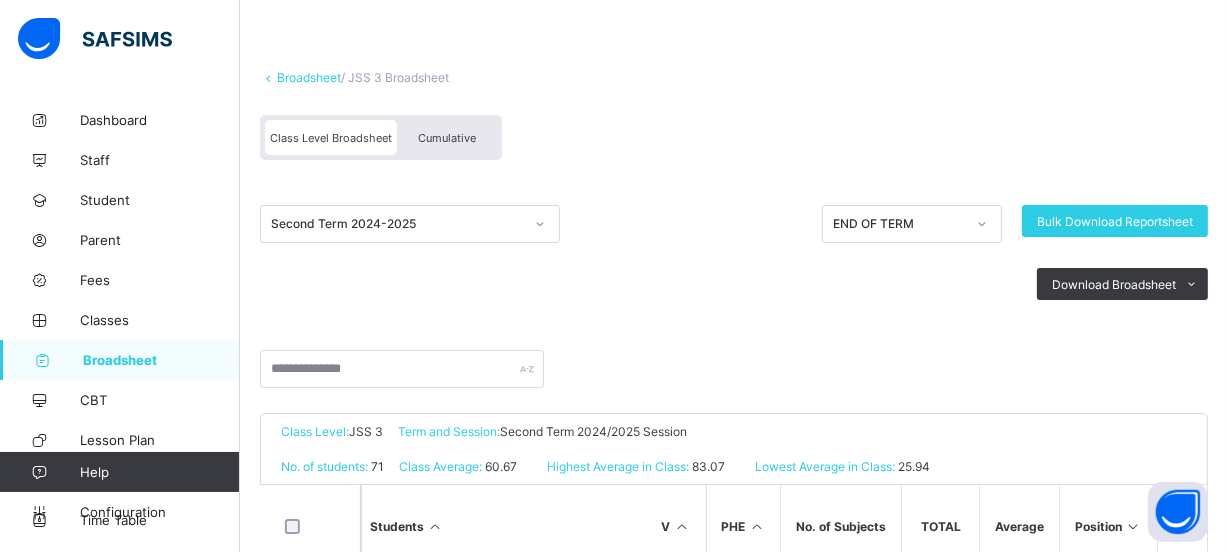 scroll, scrollTop: 181, scrollLeft: 0, axis: vertical 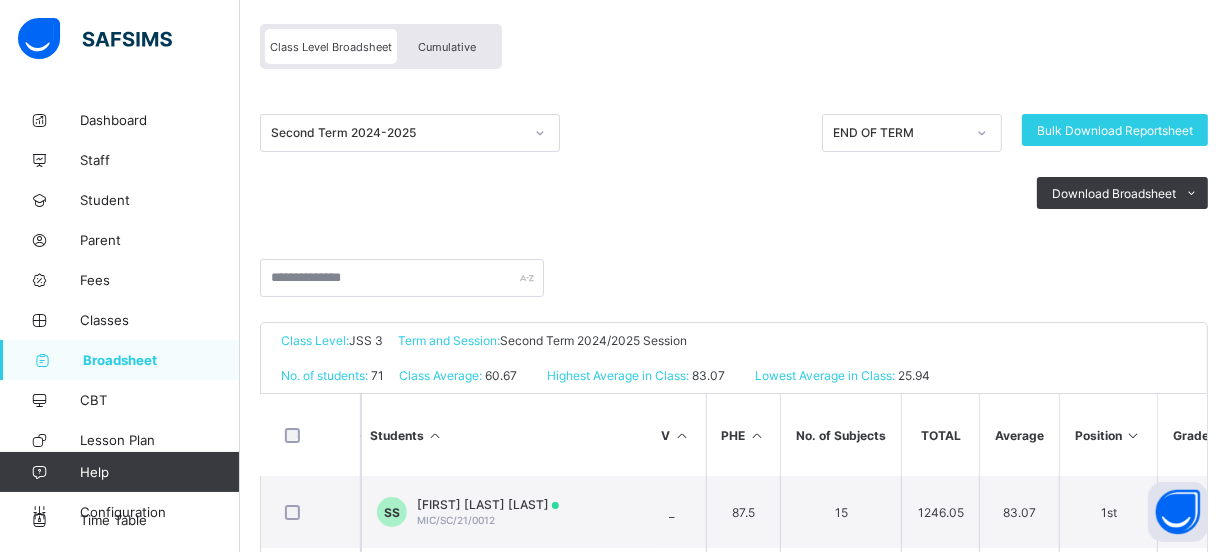 click 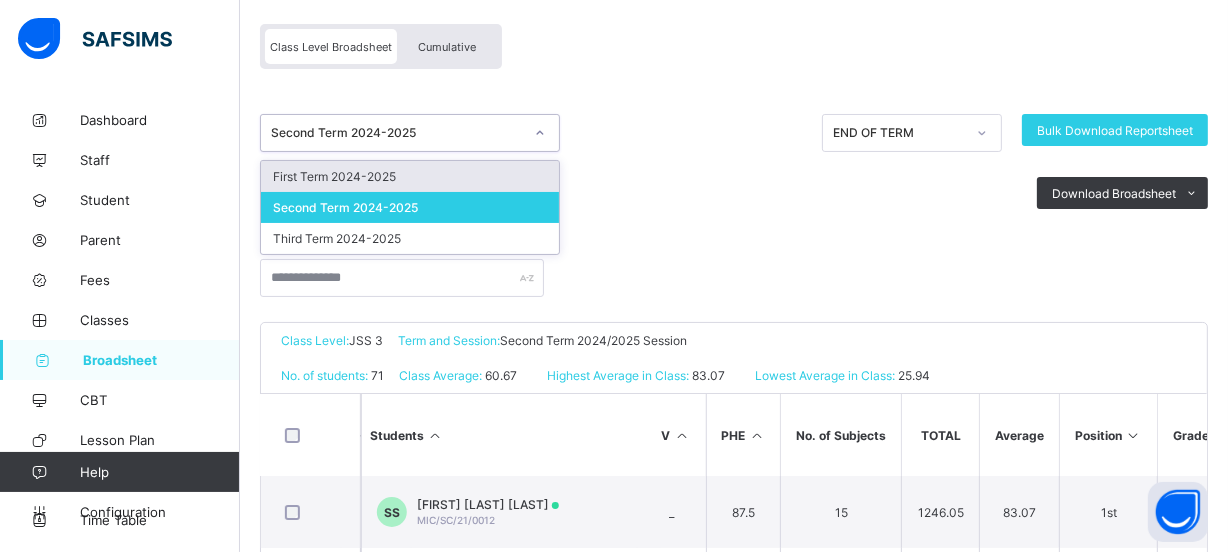 click on "First Term 2024-2025" at bounding box center (410, 176) 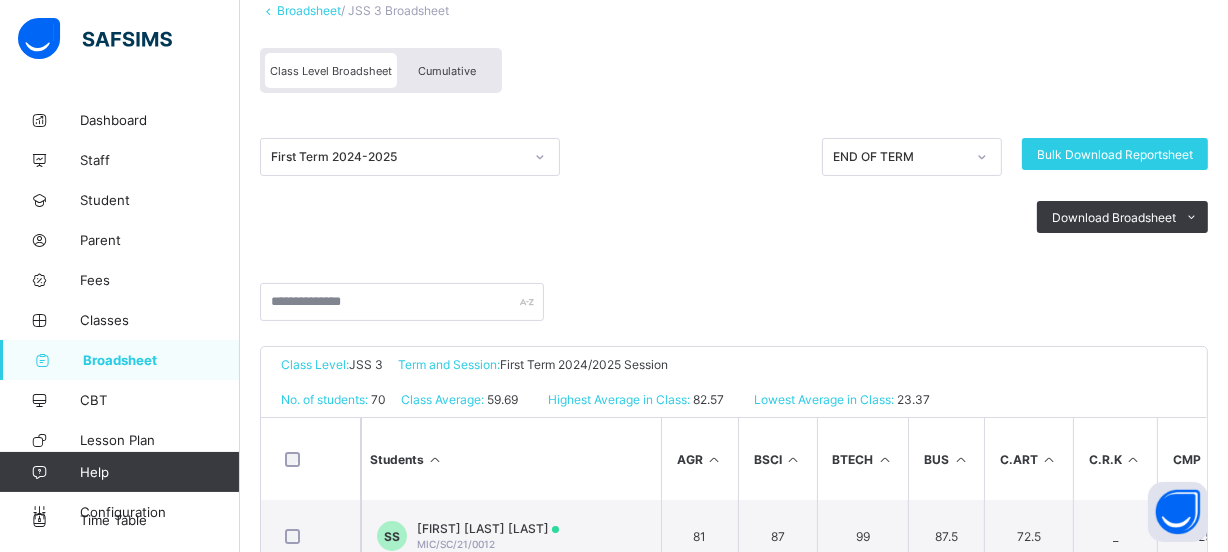 scroll, scrollTop: 0, scrollLeft: 0, axis: both 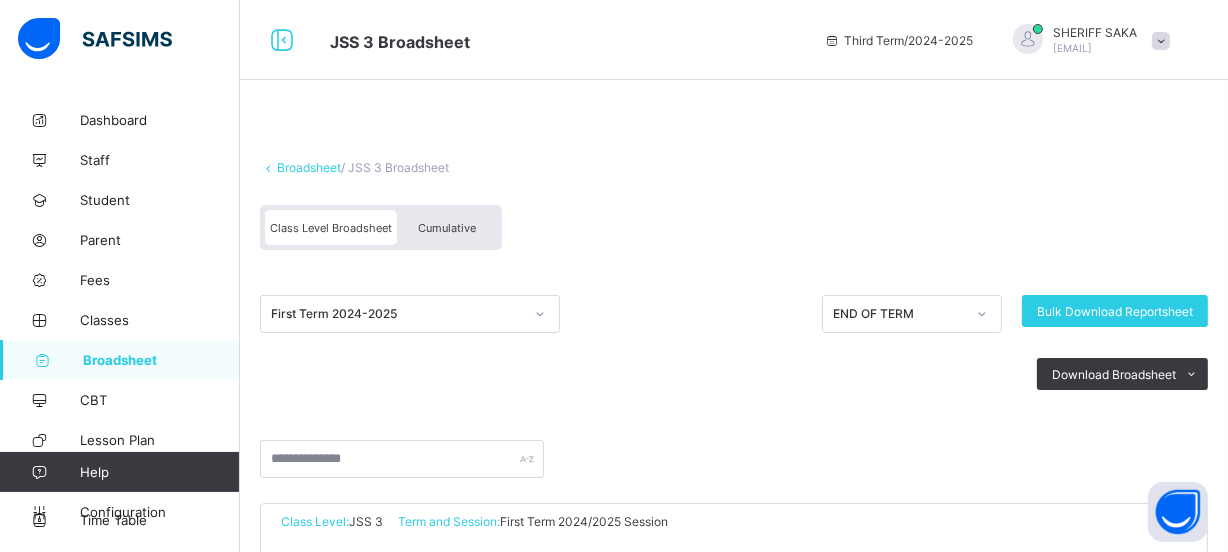 click on "First Term 2024-2025" at bounding box center [397, 314] 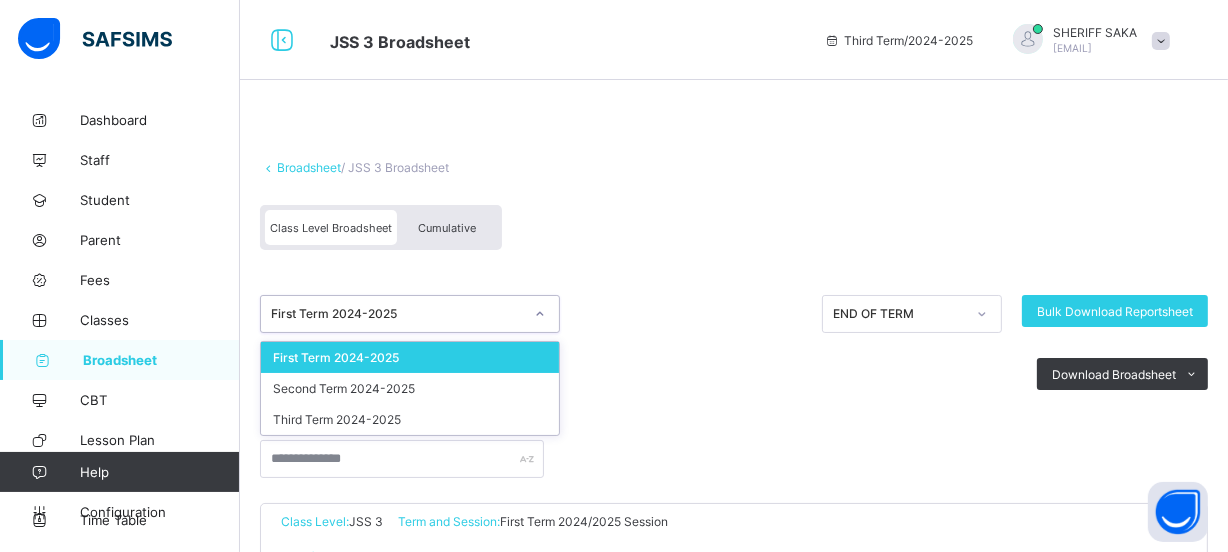 click on "First Term 2024-2025" at bounding box center (410, 357) 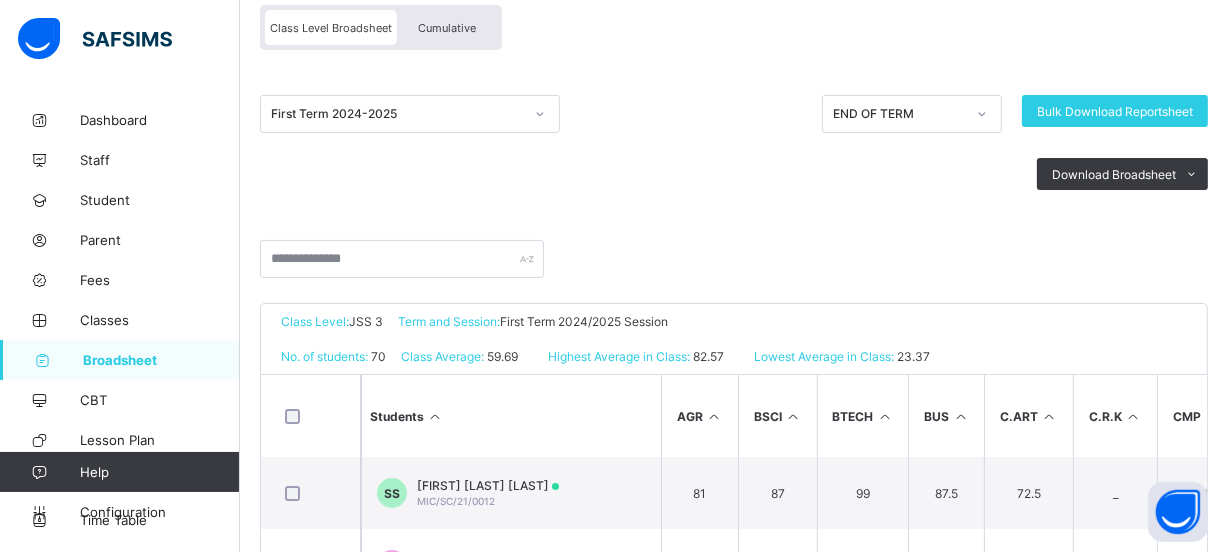 scroll, scrollTop: 181, scrollLeft: 0, axis: vertical 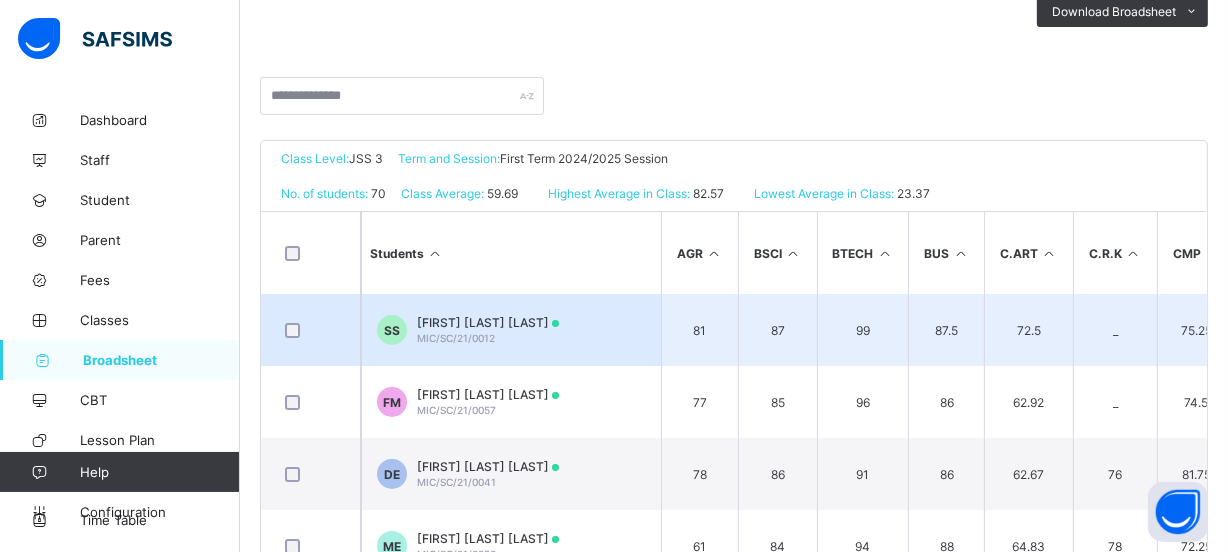 click on "99" at bounding box center [863, 330] 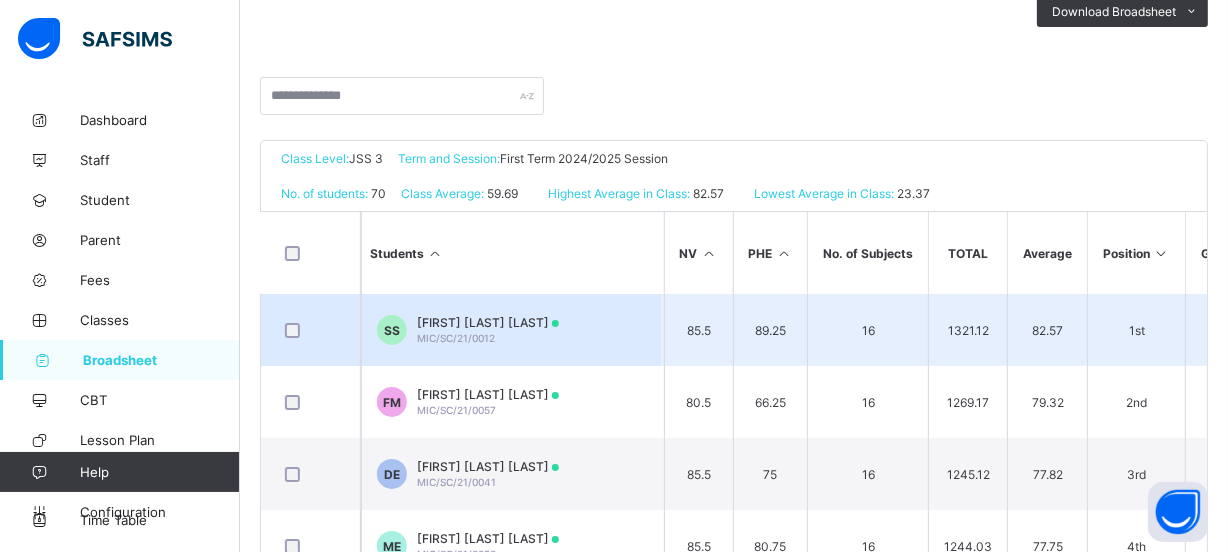 scroll, scrollTop: 0, scrollLeft: 1198, axis: horizontal 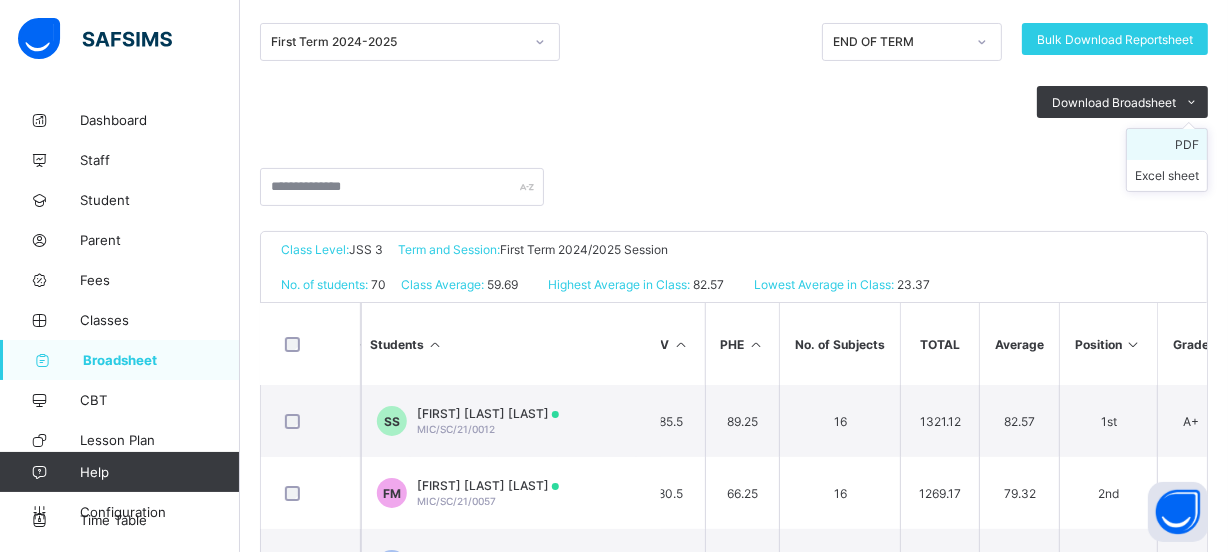 click on "PDF" at bounding box center [1167, 144] 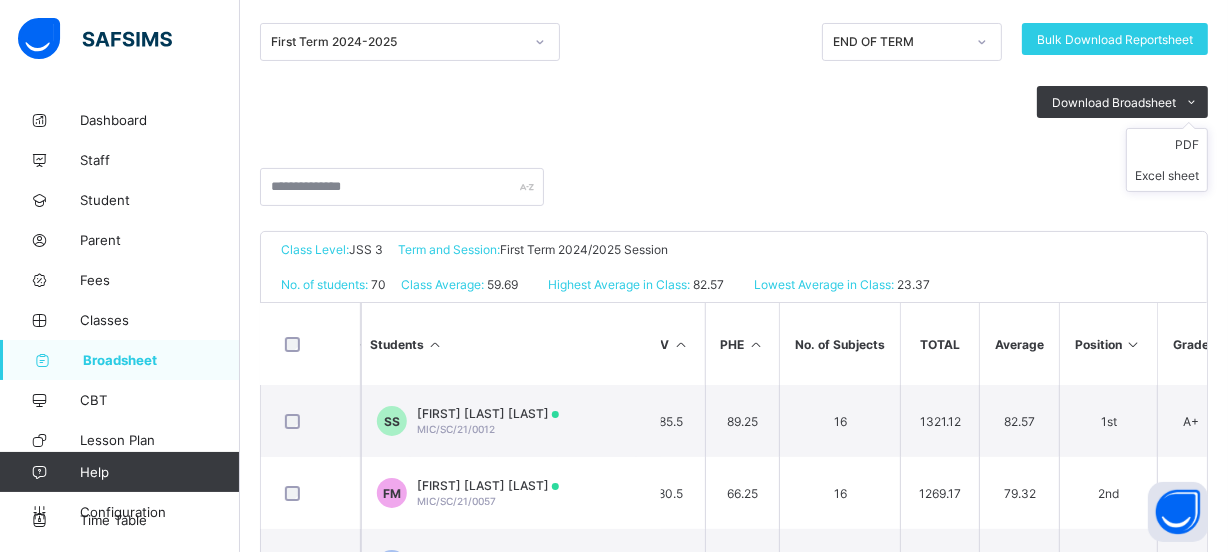 scroll, scrollTop: 0, scrollLeft: 0, axis: both 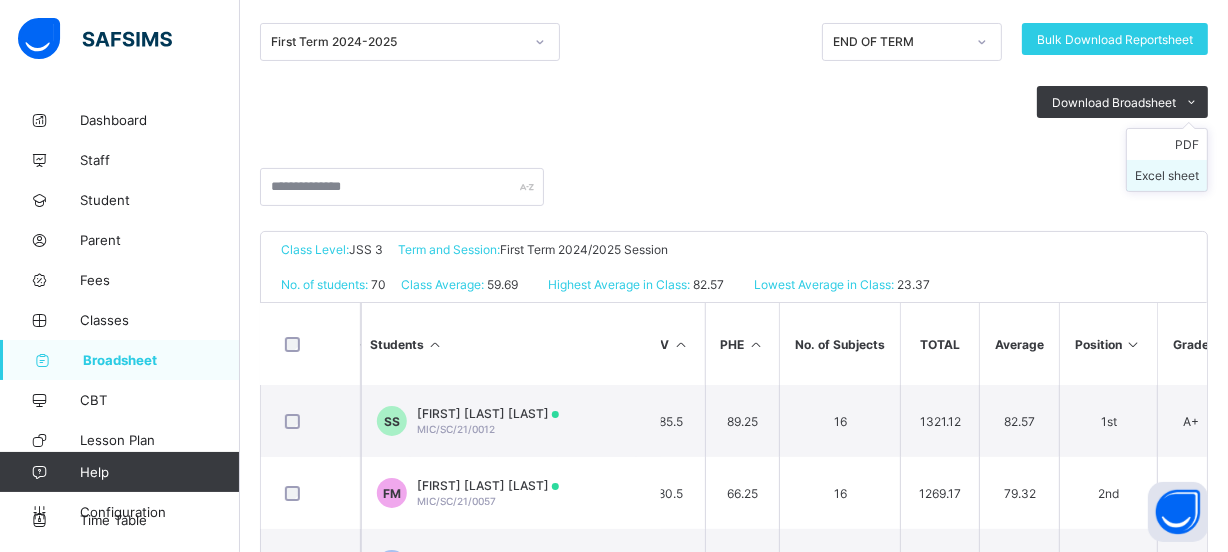 click on "Excel sheet" at bounding box center [1167, 175] 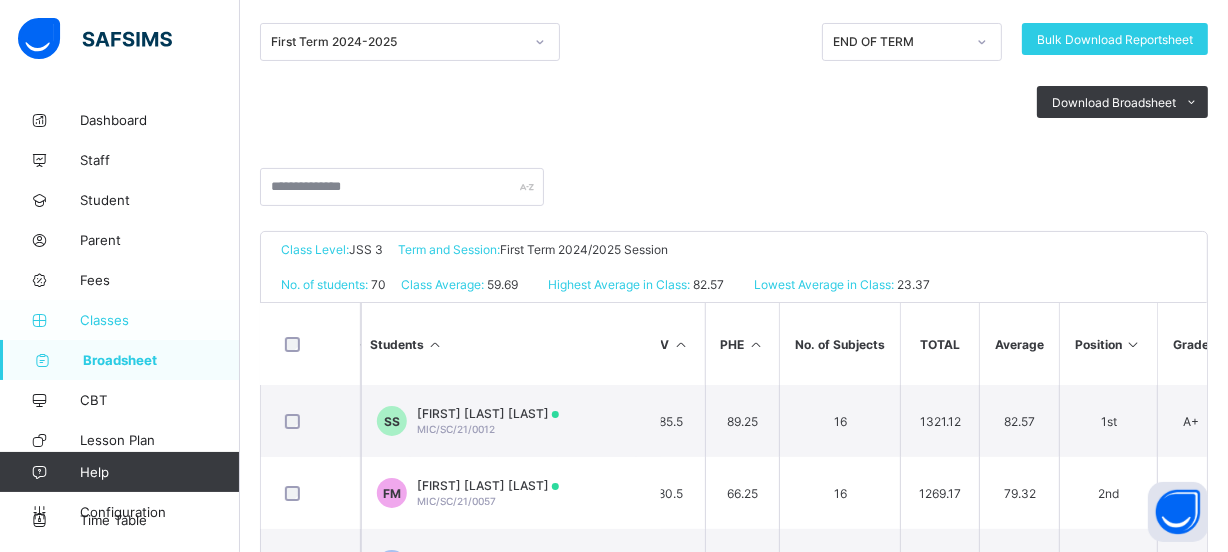 click on "Classes" at bounding box center [160, 320] 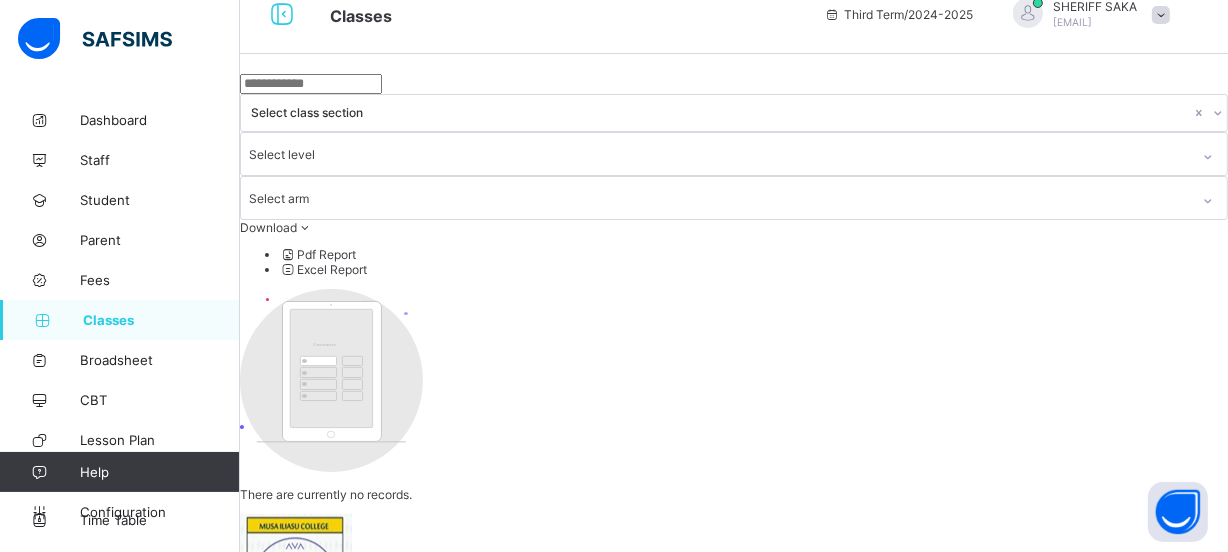 scroll, scrollTop: 23, scrollLeft: 0, axis: vertical 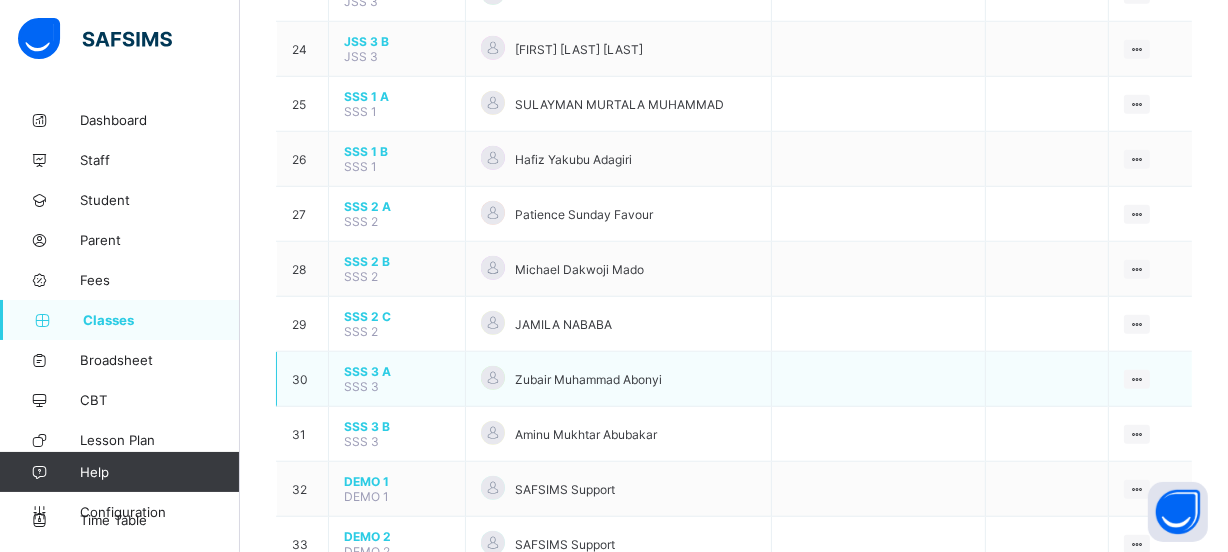 click on "SSS 3   A" at bounding box center (397, 371) 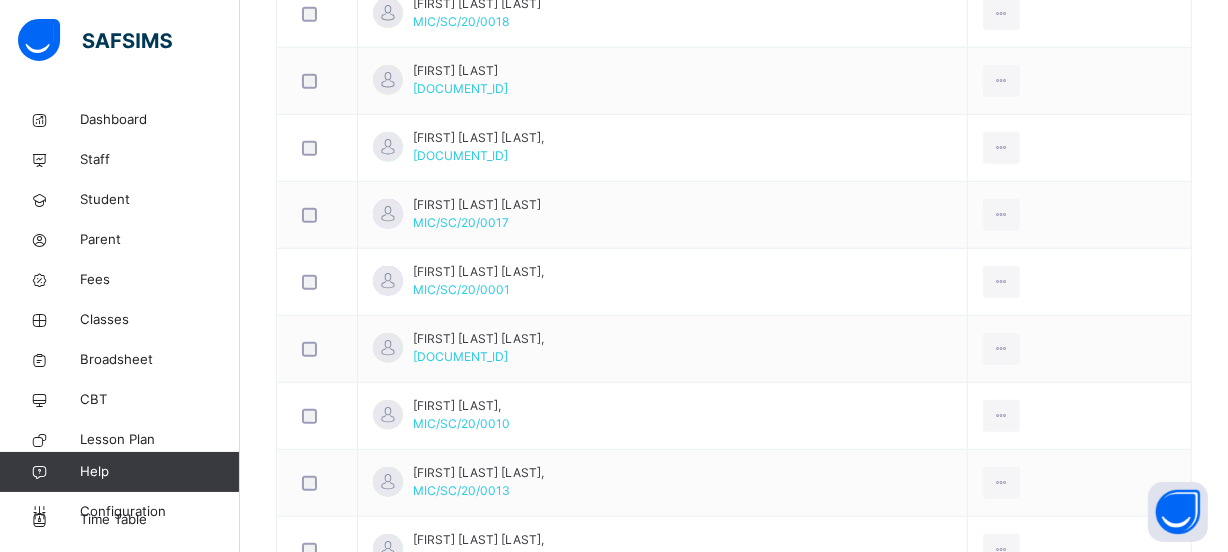 scroll, scrollTop: 0, scrollLeft: 0, axis: both 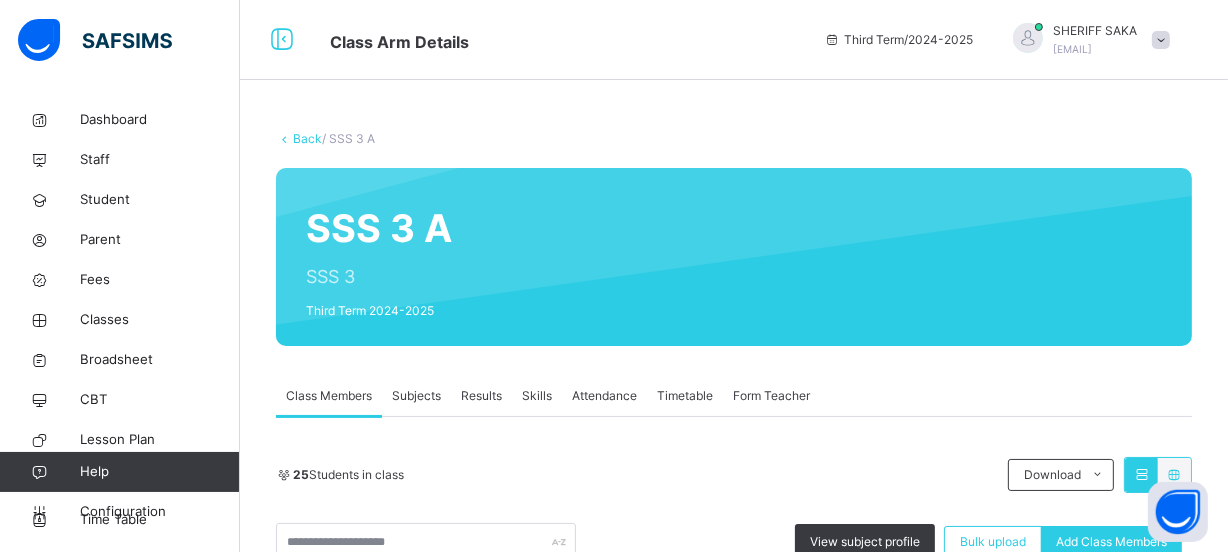 click on "Back" at bounding box center [307, 138] 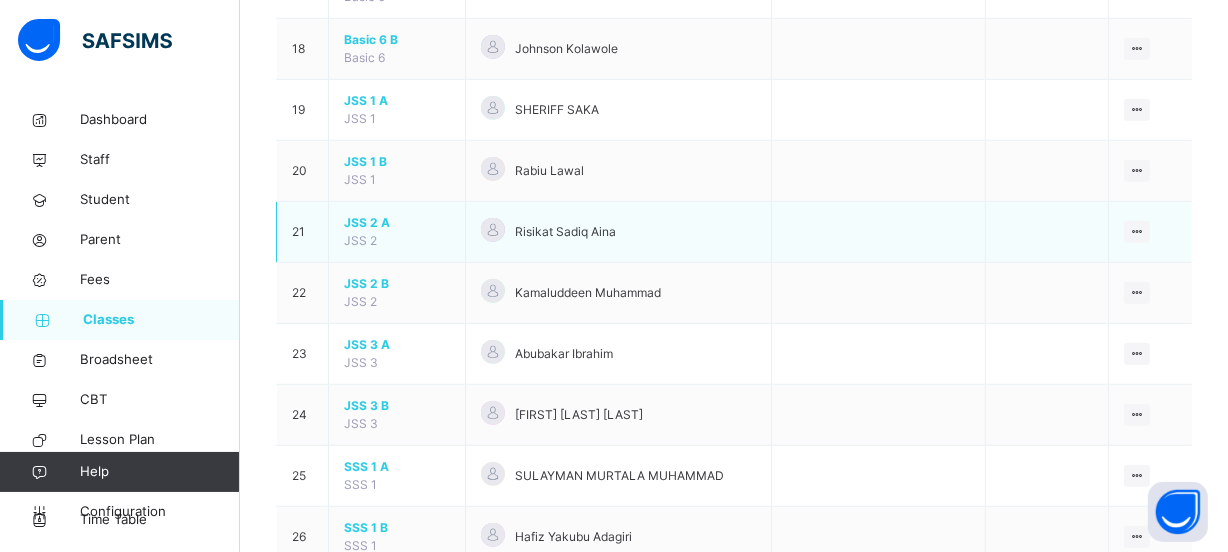 scroll, scrollTop: 1272, scrollLeft: 0, axis: vertical 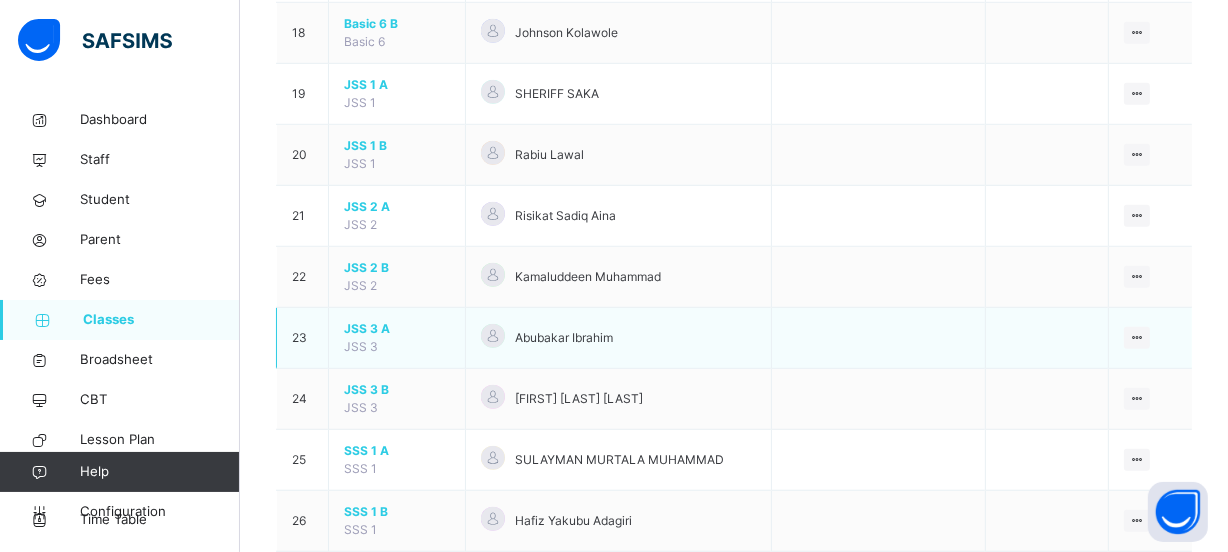 click on "JSS 3   A" at bounding box center [397, 329] 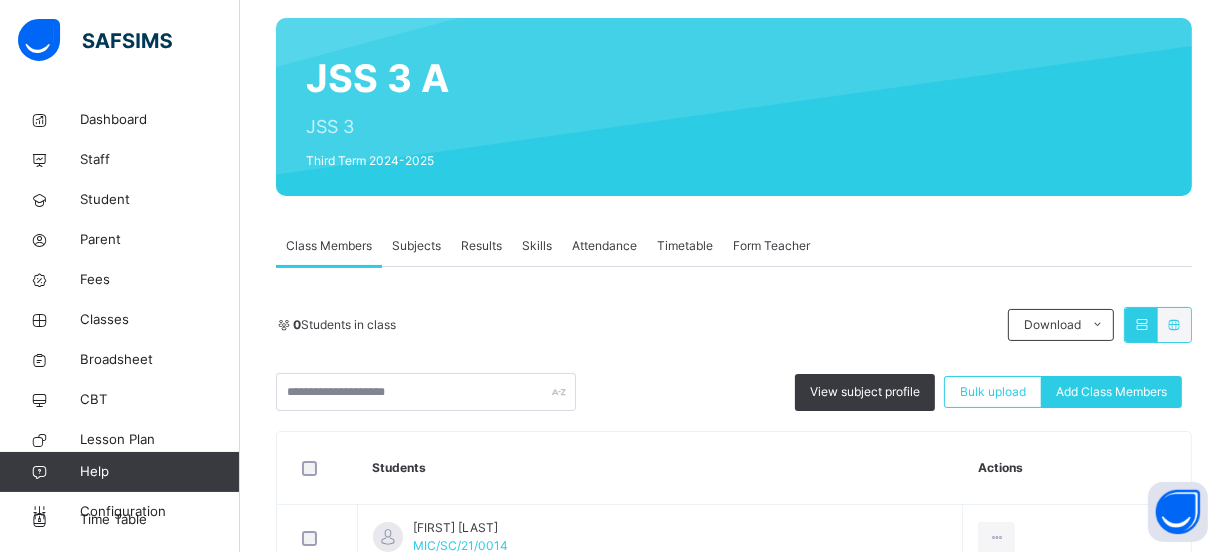 scroll, scrollTop: 90, scrollLeft: 0, axis: vertical 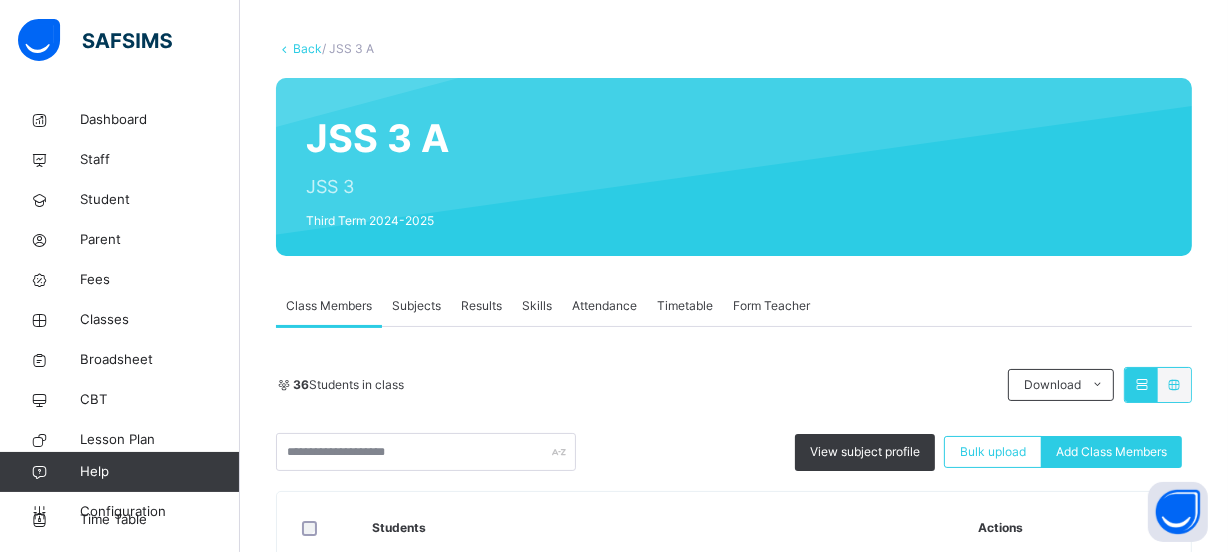 click on "Subjects" at bounding box center (416, 306) 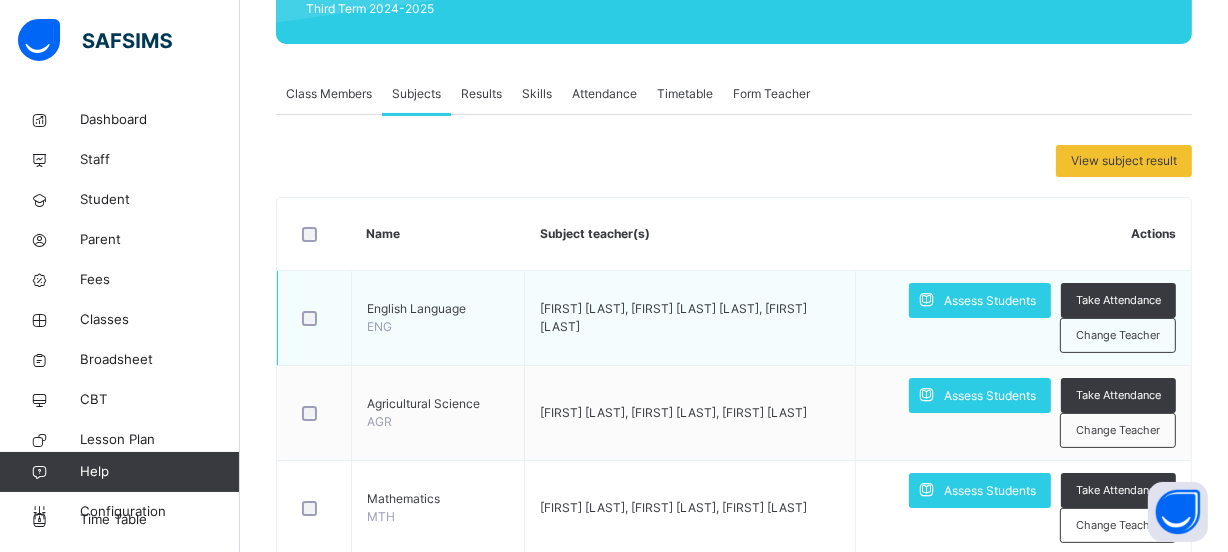 scroll, scrollTop: 272, scrollLeft: 0, axis: vertical 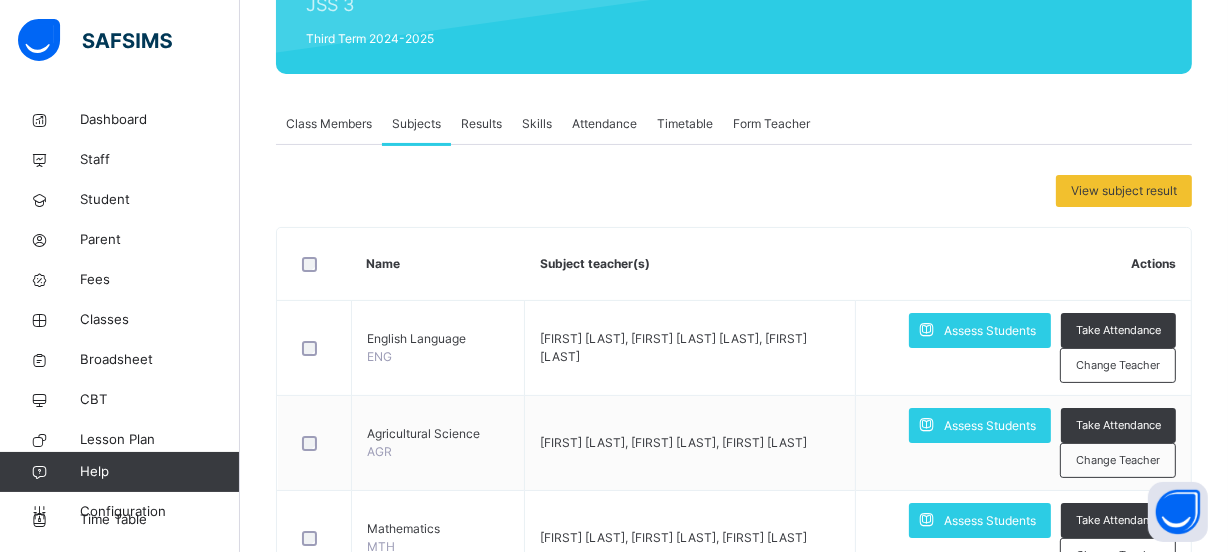 click on "Results" at bounding box center [481, 124] 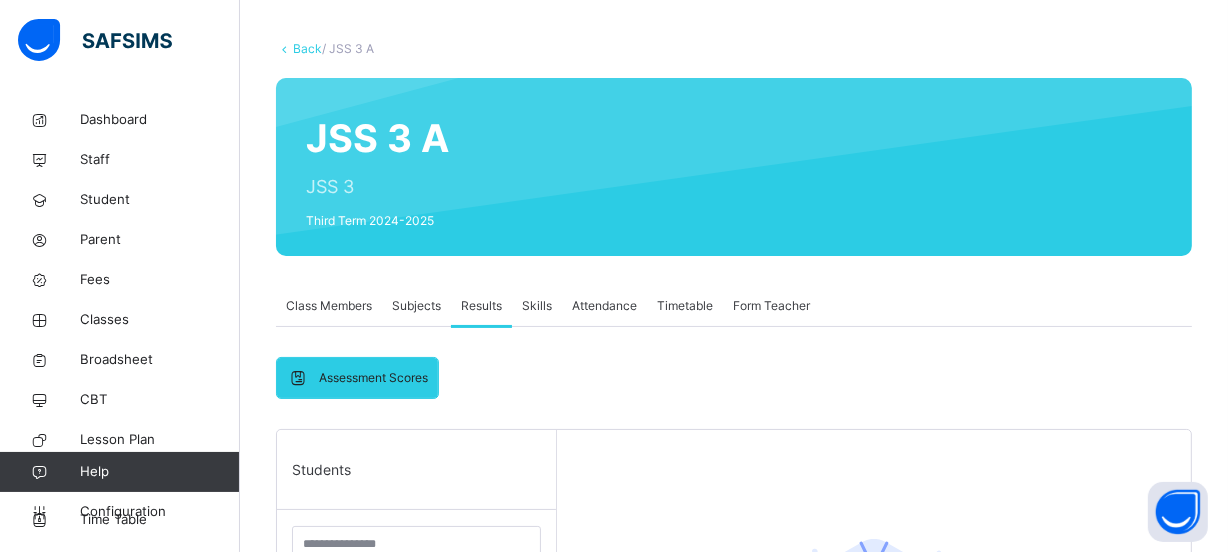 scroll, scrollTop: 0, scrollLeft: 0, axis: both 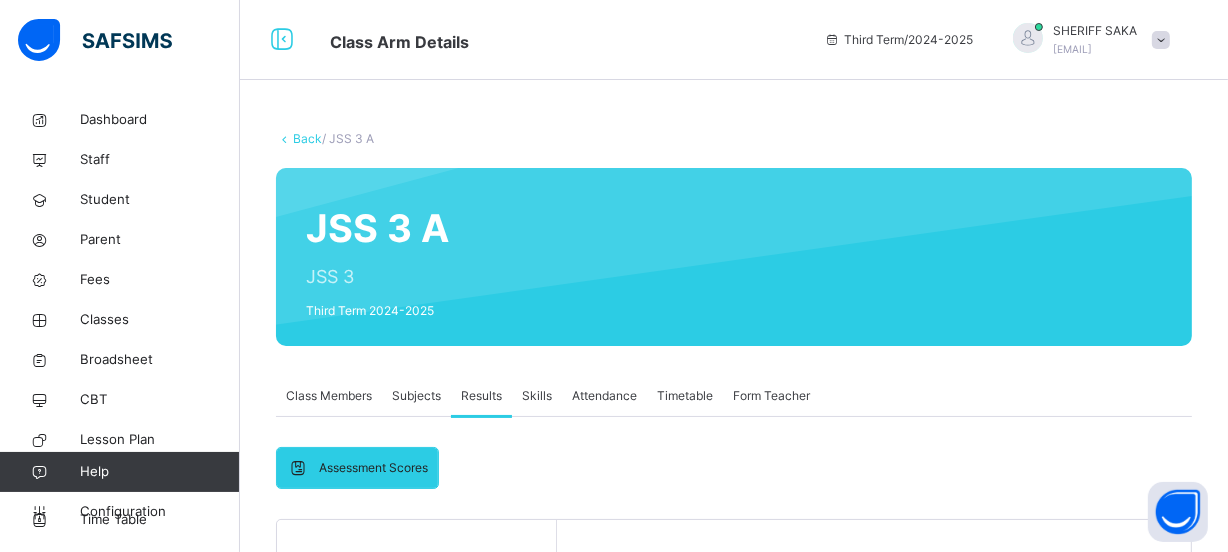 click on "Subjects" at bounding box center (416, 396) 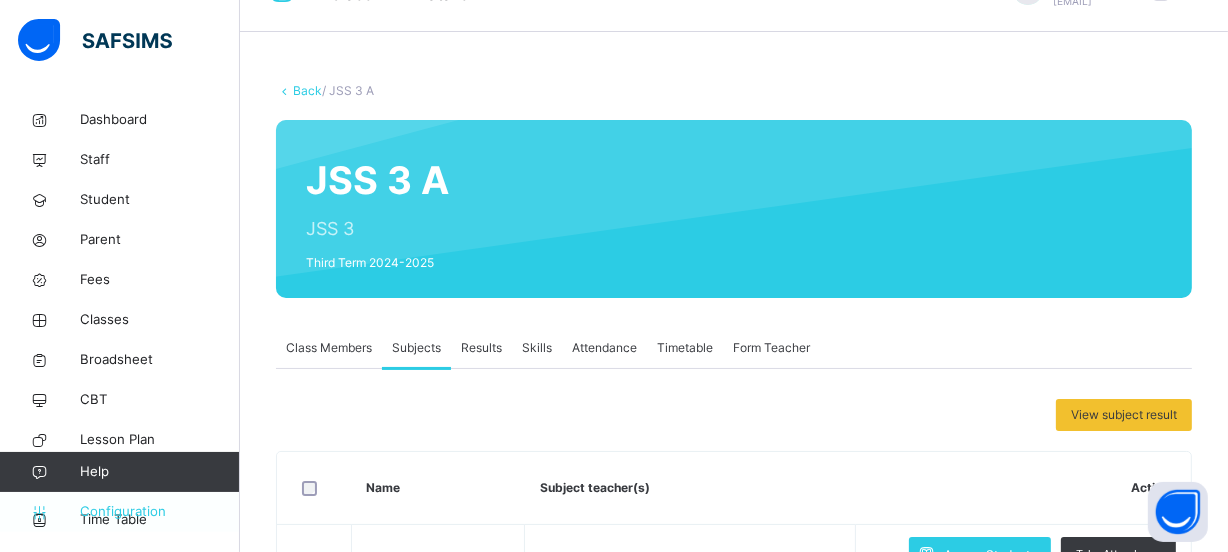 scroll, scrollTop: 90, scrollLeft: 0, axis: vertical 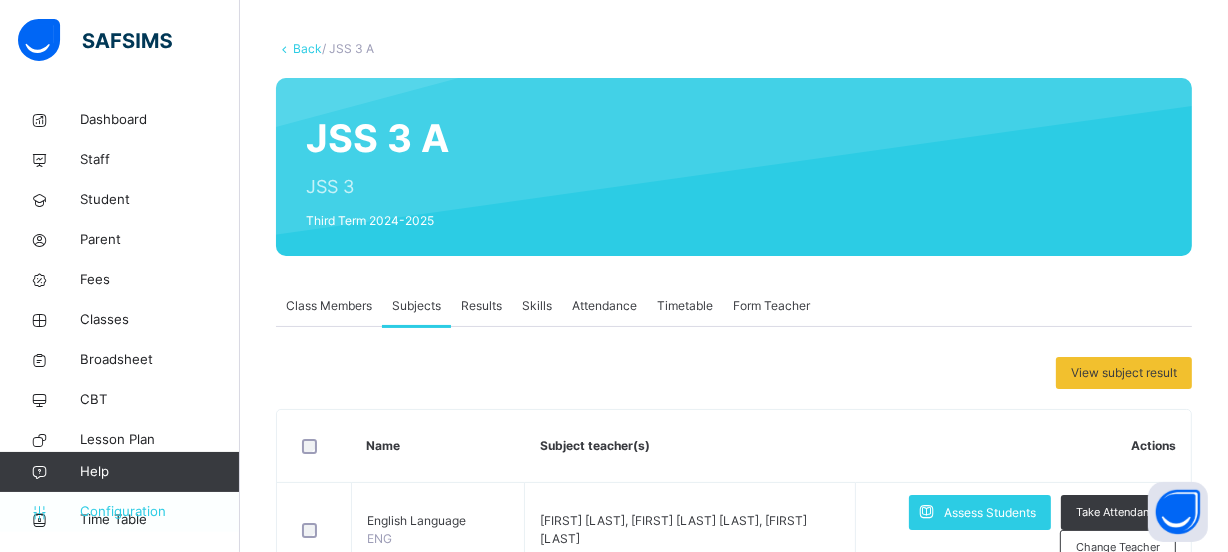 click on "Configuration" at bounding box center (159, 512) 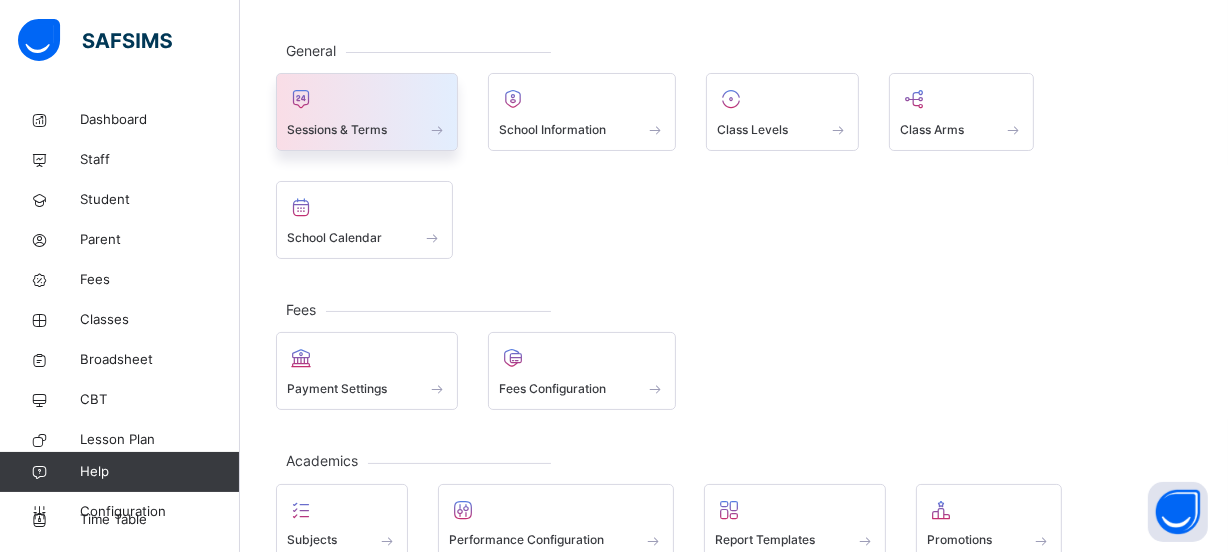click at bounding box center [367, 99] 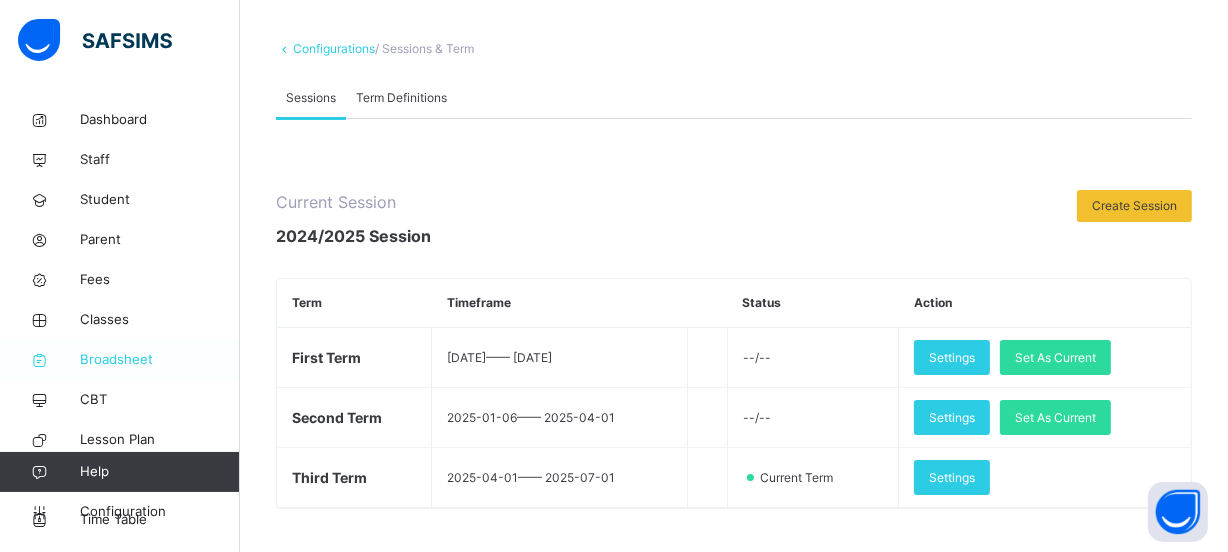 click on "Broadsheet" at bounding box center [160, 360] 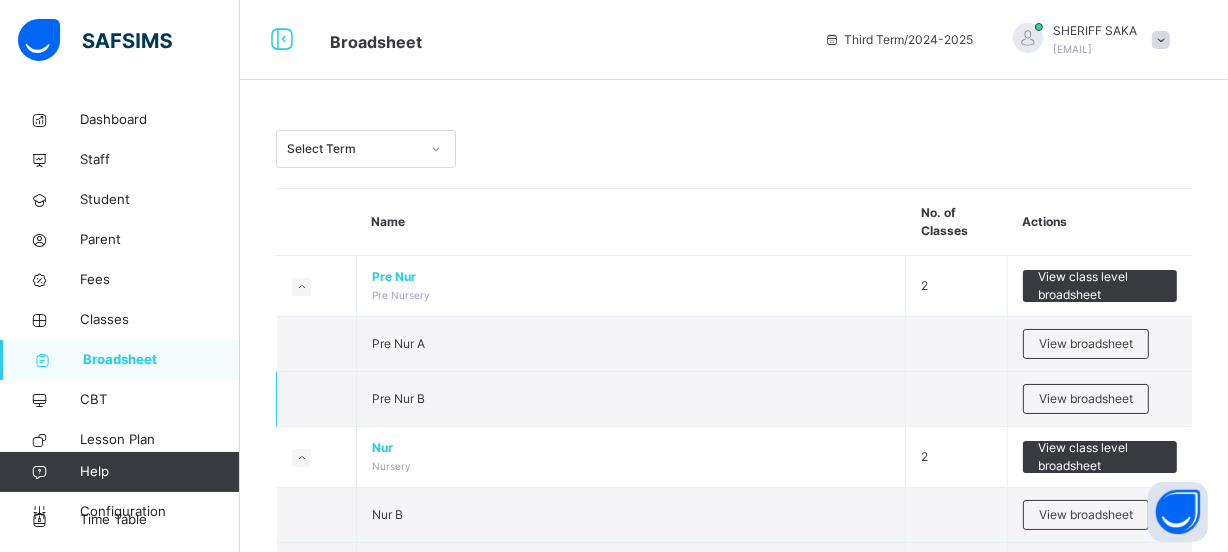 scroll, scrollTop: 0, scrollLeft: 0, axis: both 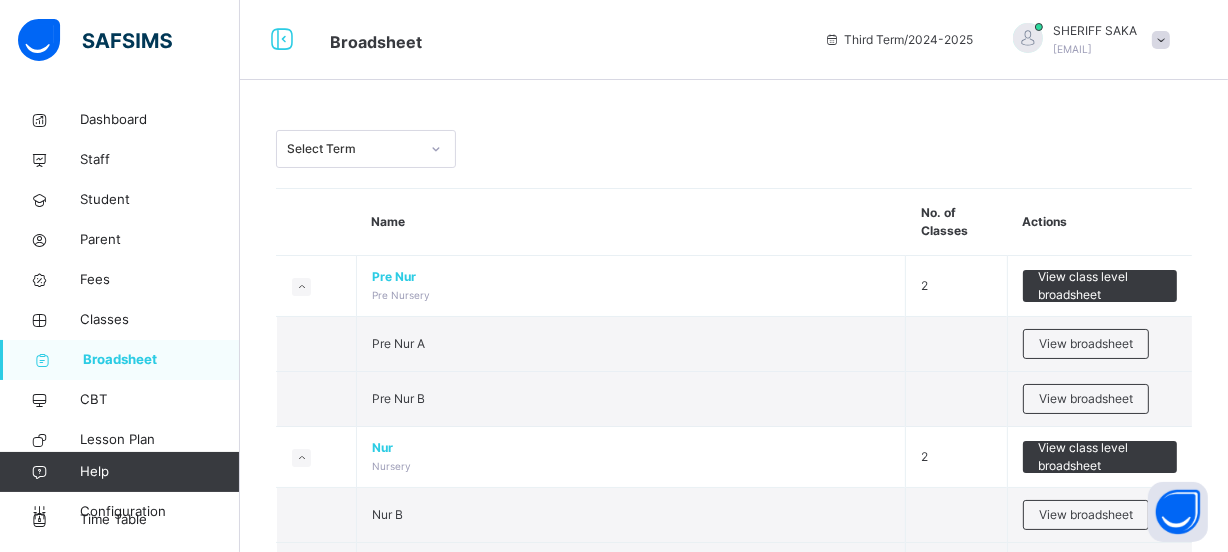 click at bounding box center [436, 149] 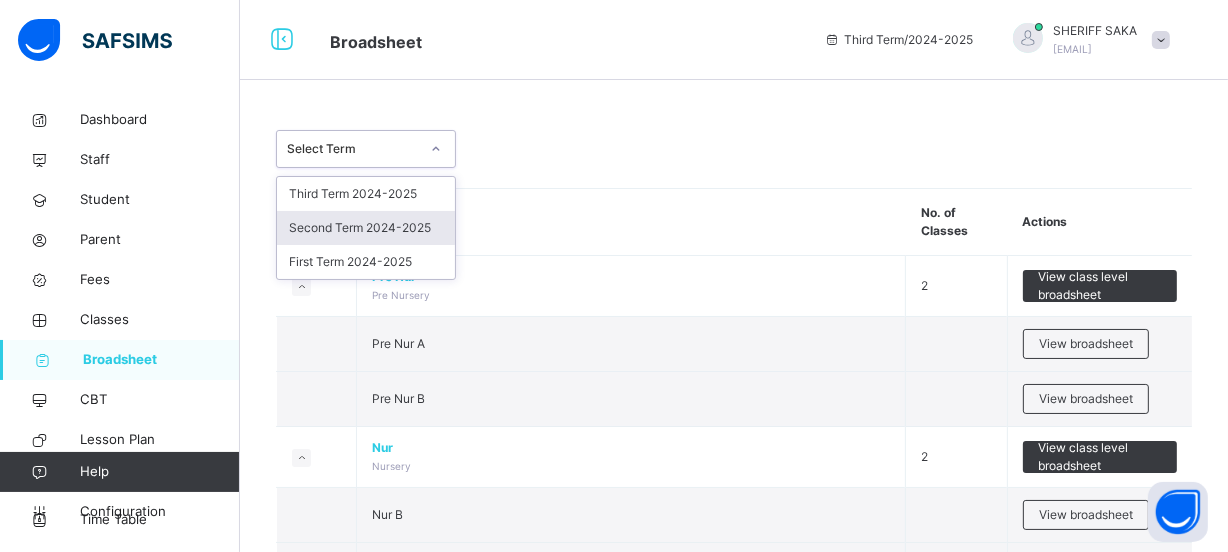 click on "Second Term 2024-2025" at bounding box center [366, 228] 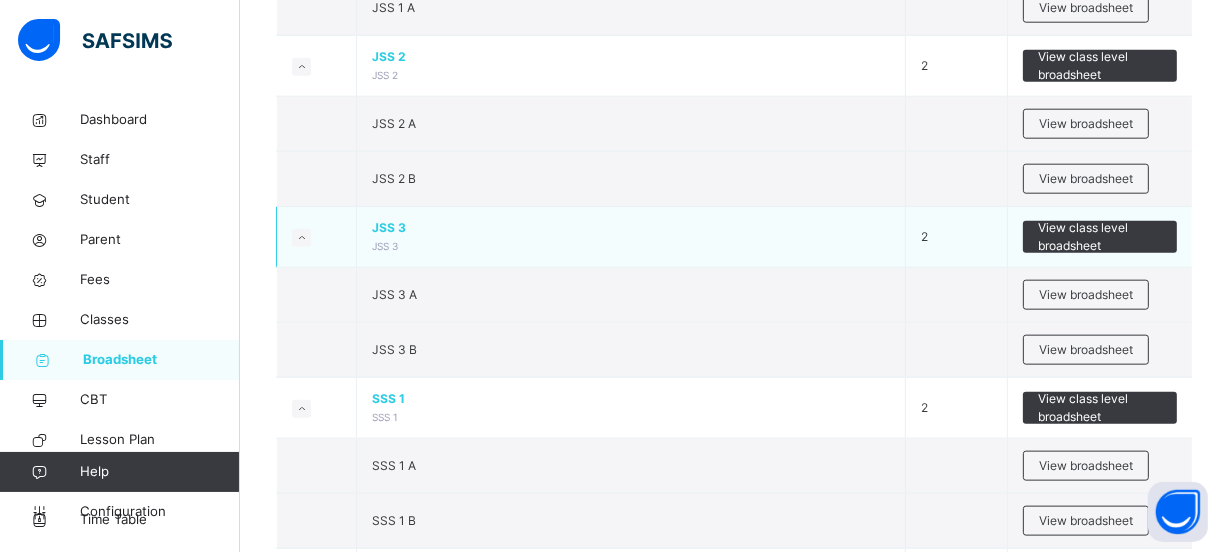 scroll, scrollTop: 2090, scrollLeft: 0, axis: vertical 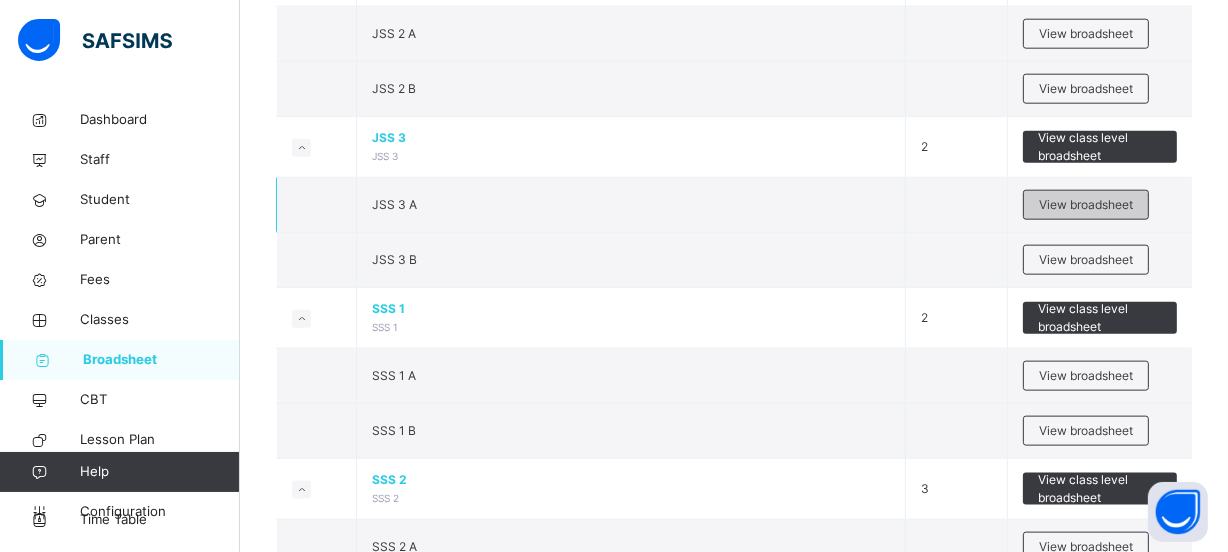 click on "View broadsheet" at bounding box center (1086, 205) 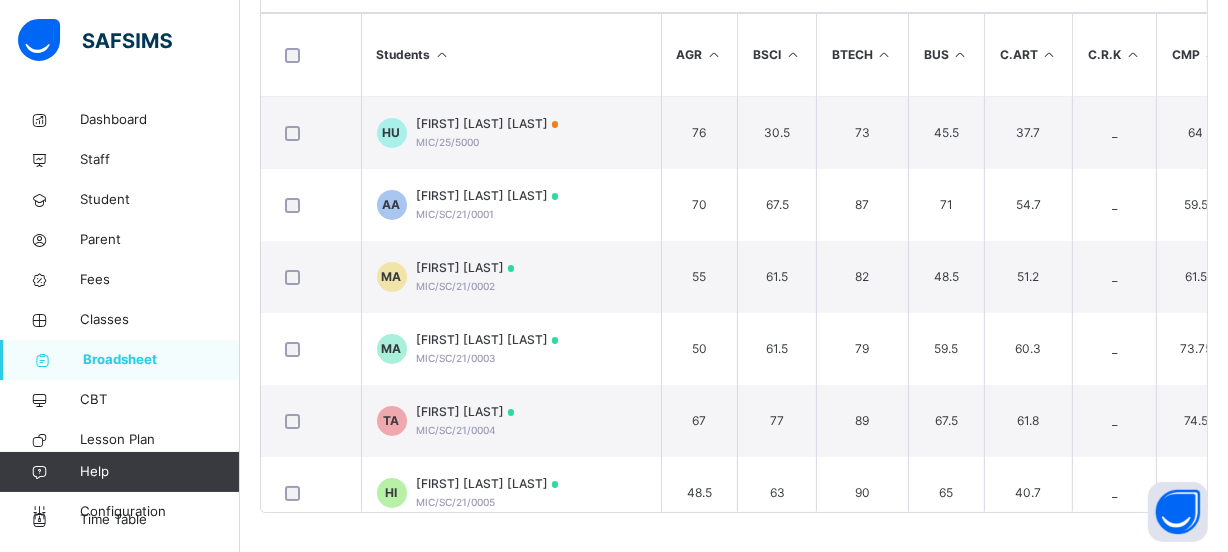 scroll, scrollTop: 450, scrollLeft: 0, axis: vertical 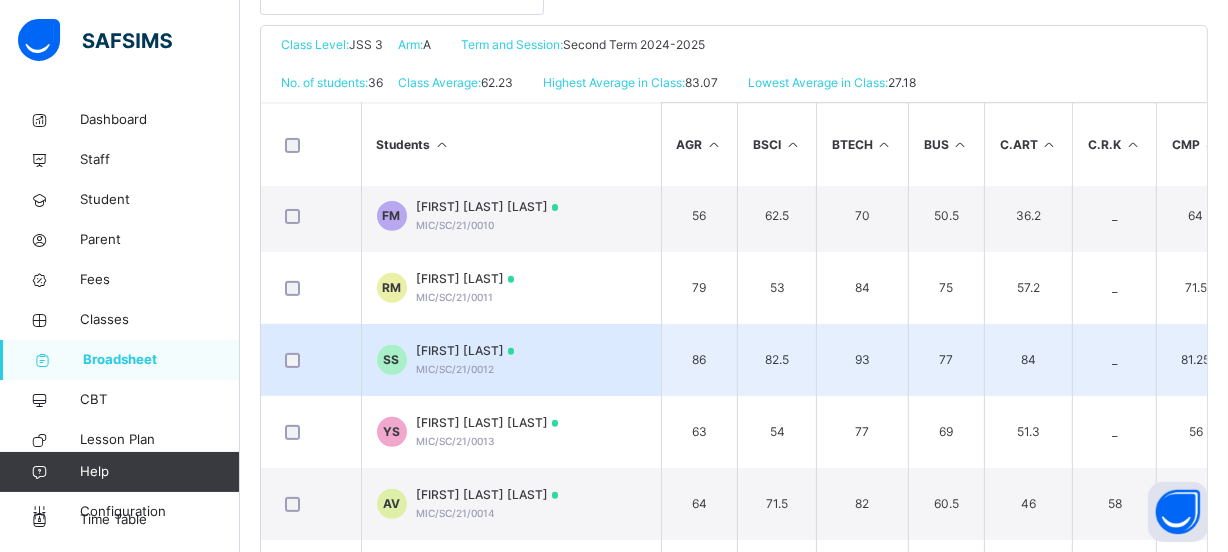click at bounding box center (511, 351) 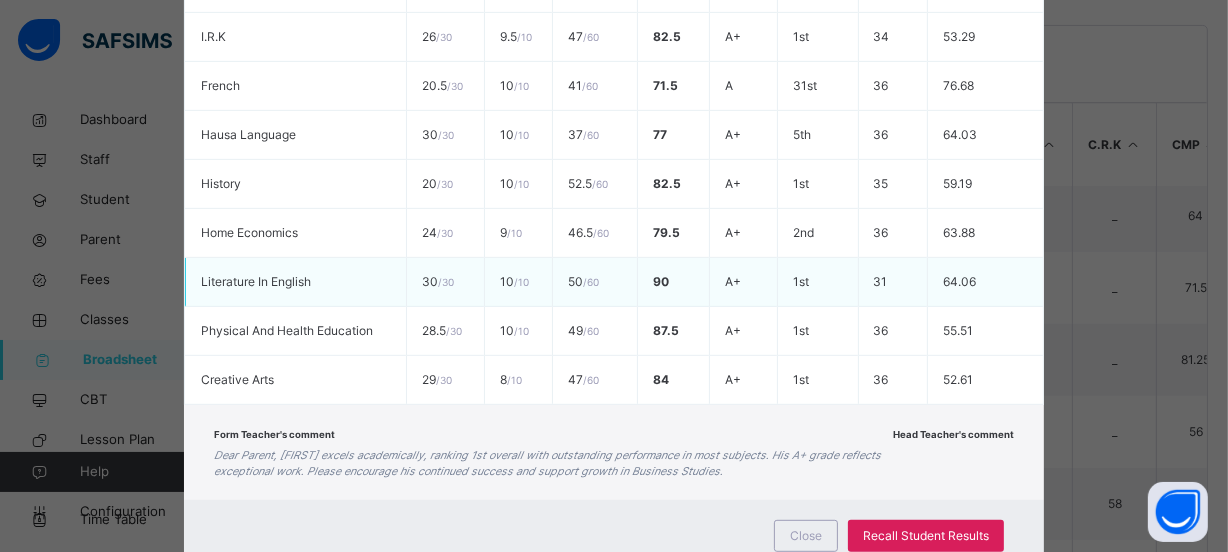 scroll, scrollTop: 914, scrollLeft: 0, axis: vertical 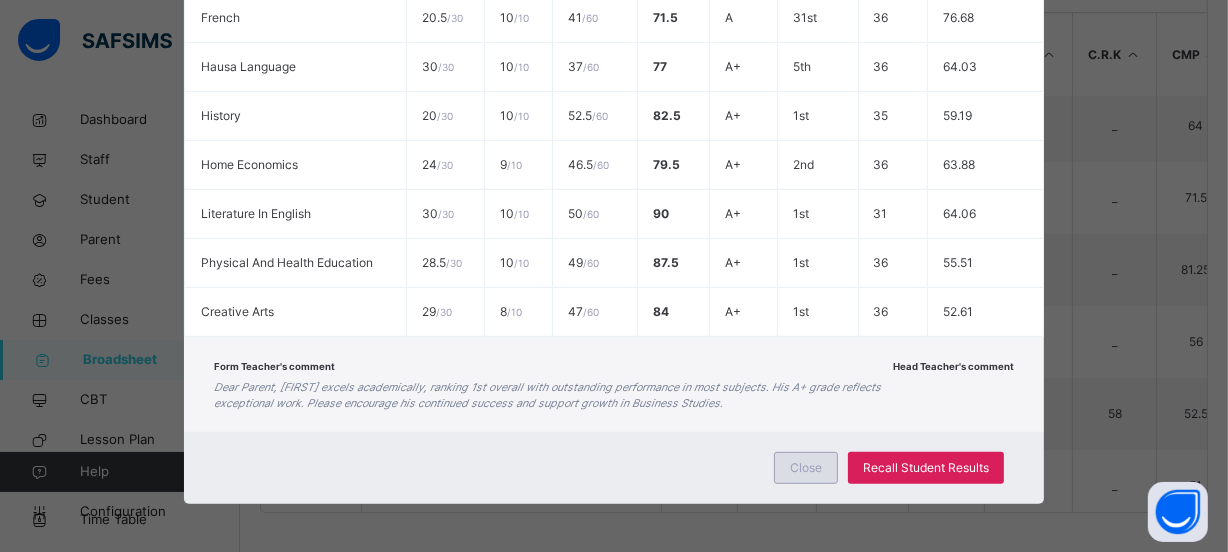 click on "Close" at bounding box center (806, 468) 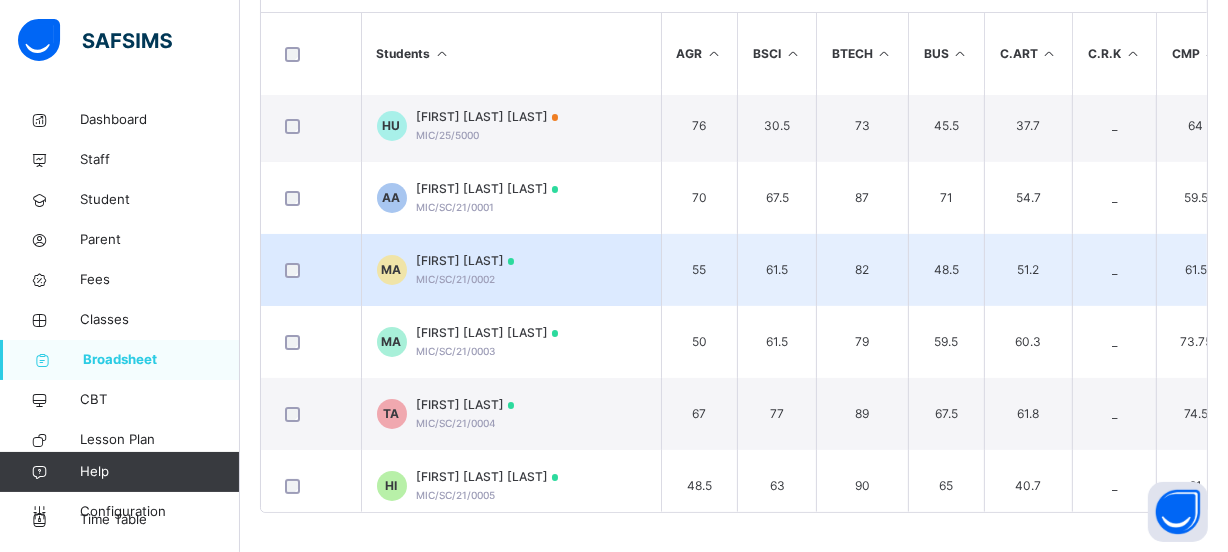 scroll, scrollTop: 0, scrollLeft: 0, axis: both 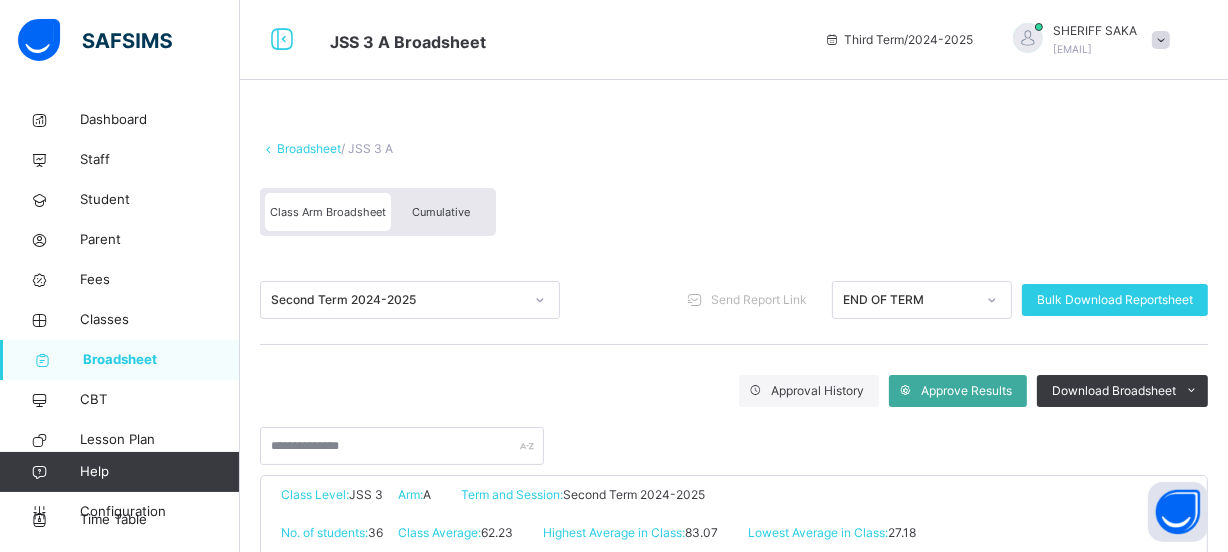 click on "Broadsheet" at bounding box center (309, 148) 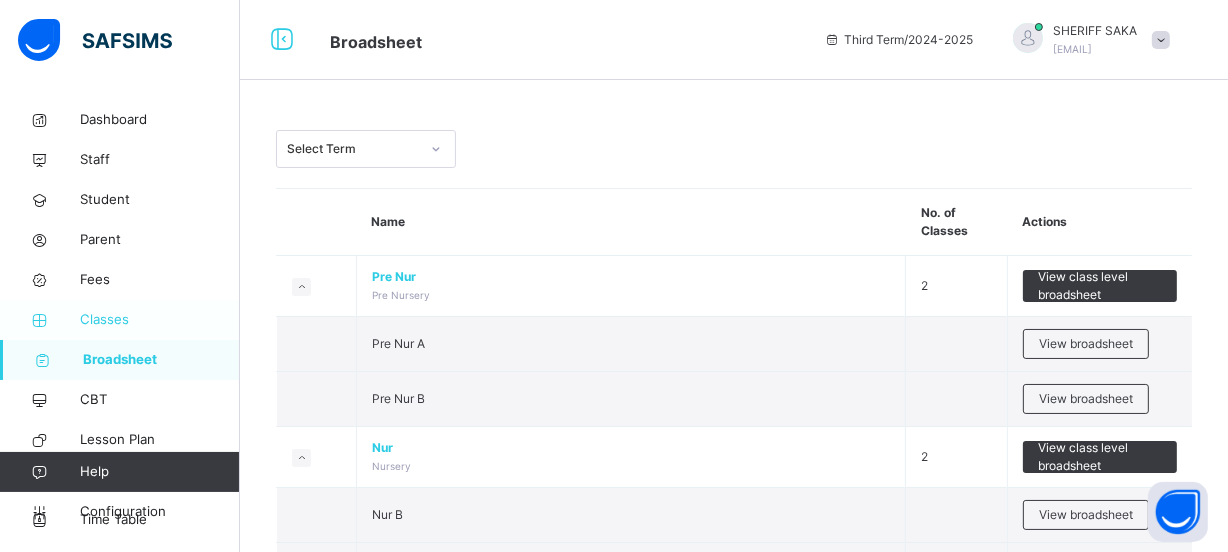 click on "Classes" at bounding box center (160, 320) 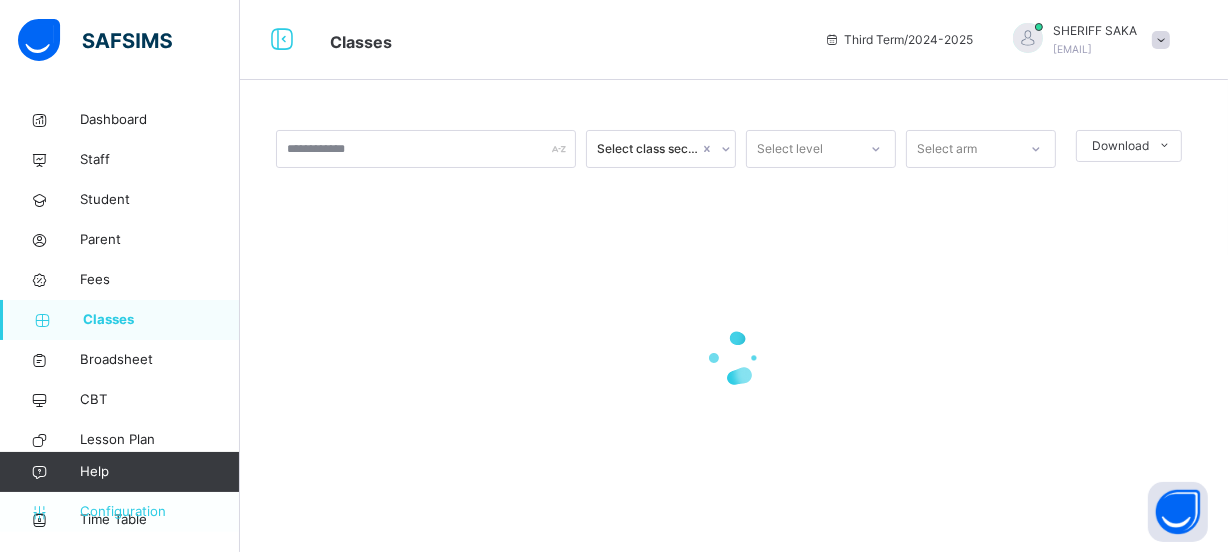 click on "Configuration" at bounding box center [159, 512] 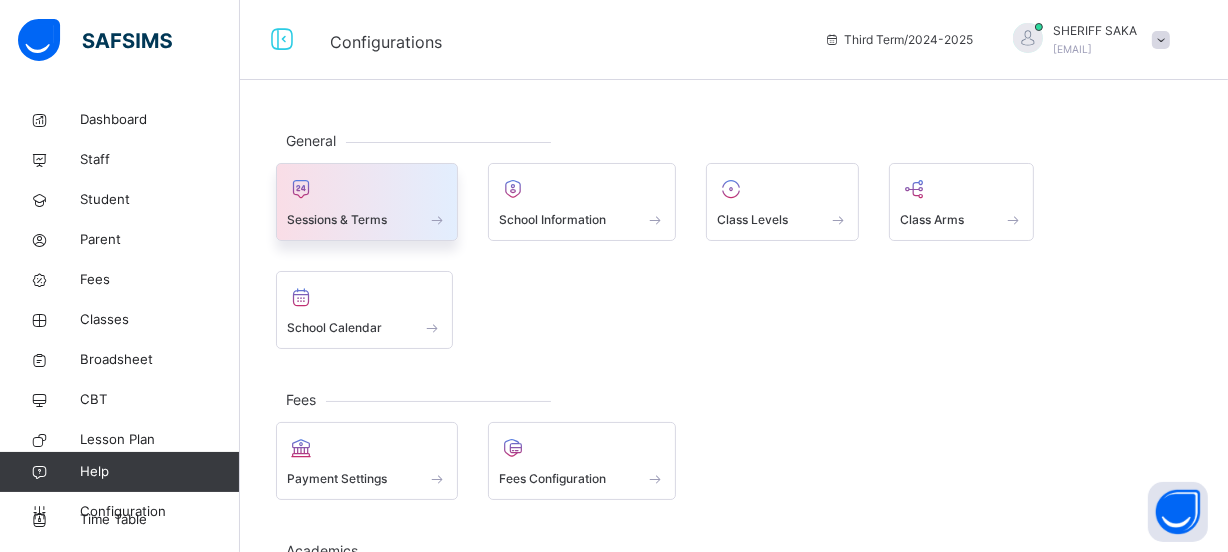 click on "Sessions & Terms" at bounding box center (337, 220) 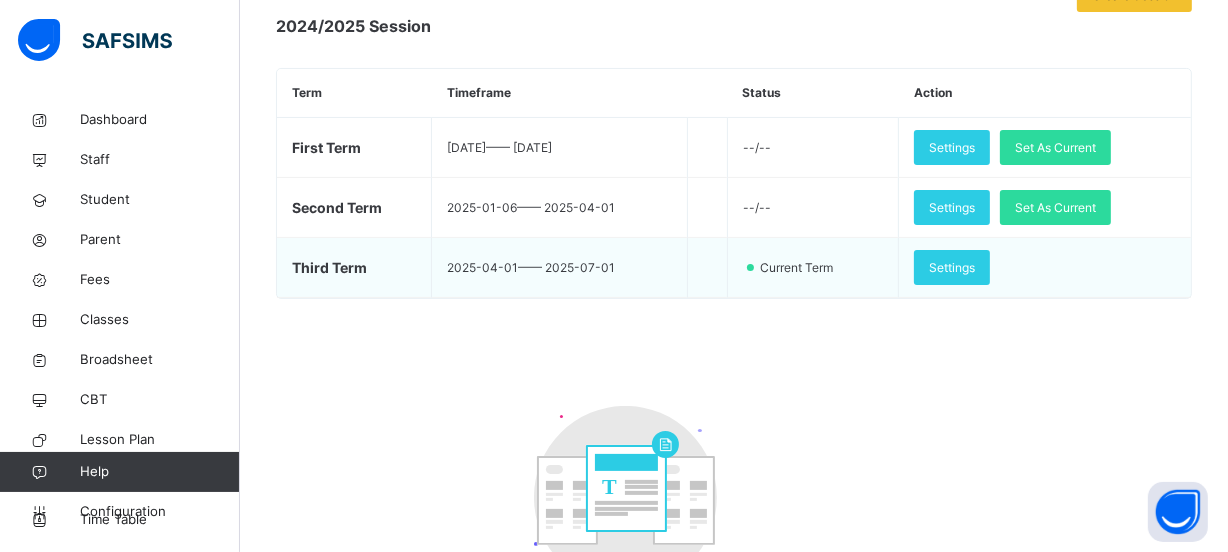 scroll, scrollTop: 272, scrollLeft: 0, axis: vertical 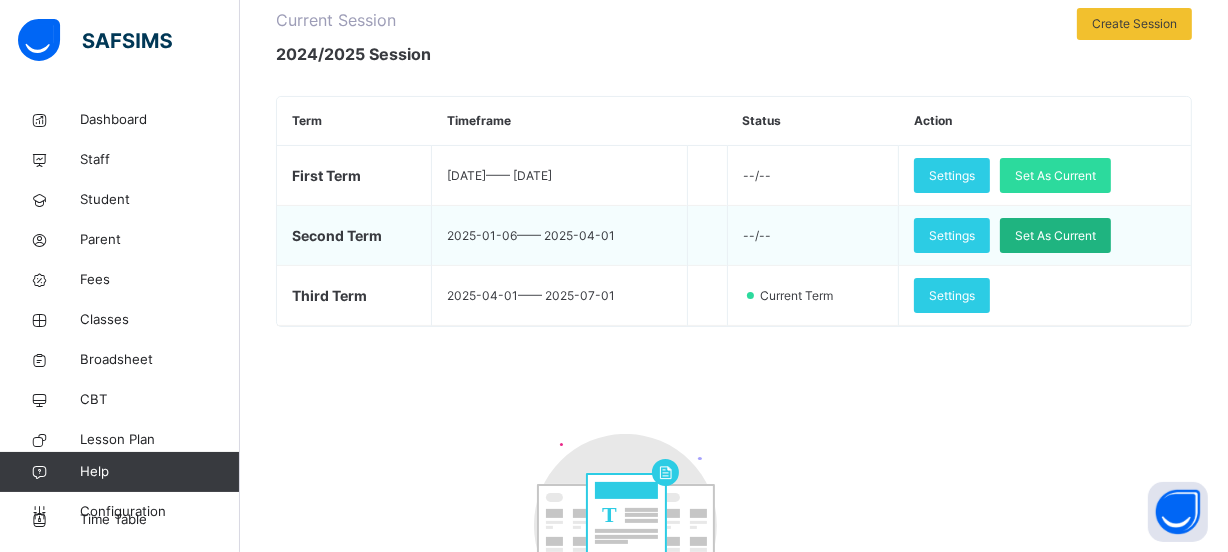 click on "Set As Current" at bounding box center [1055, 236] 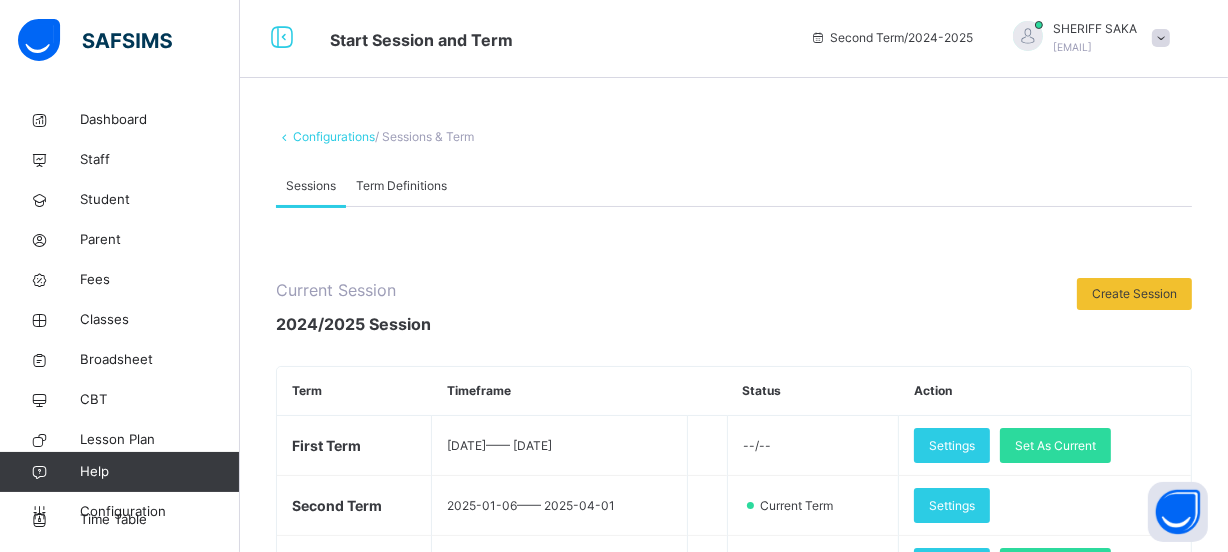 scroll, scrollTop: 0, scrollLeft: 0, axis: both 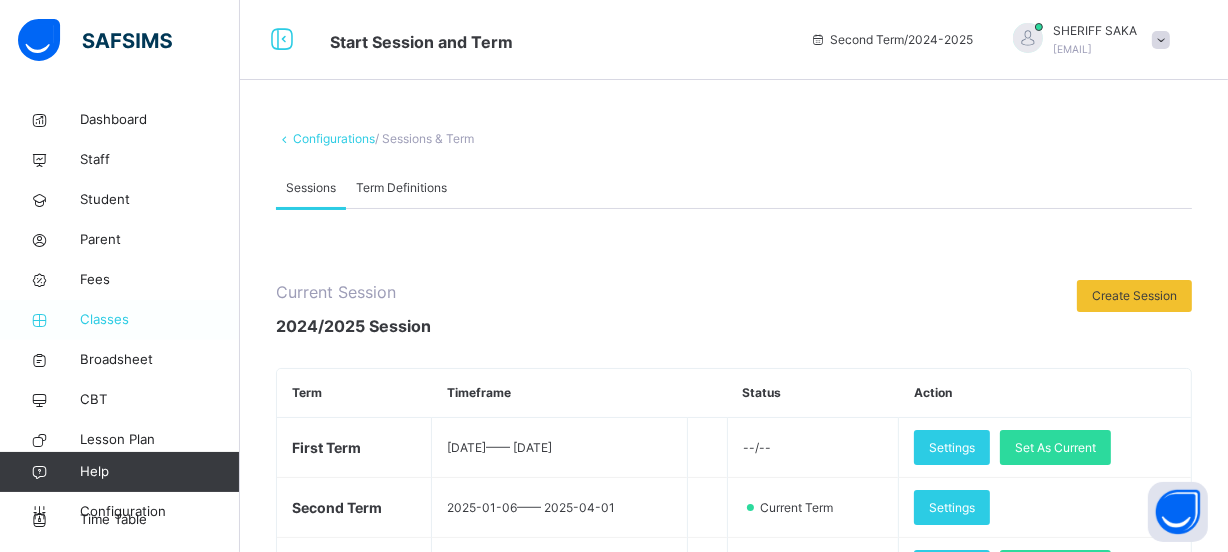 click on "Classes" at bounding box center (160, 320) 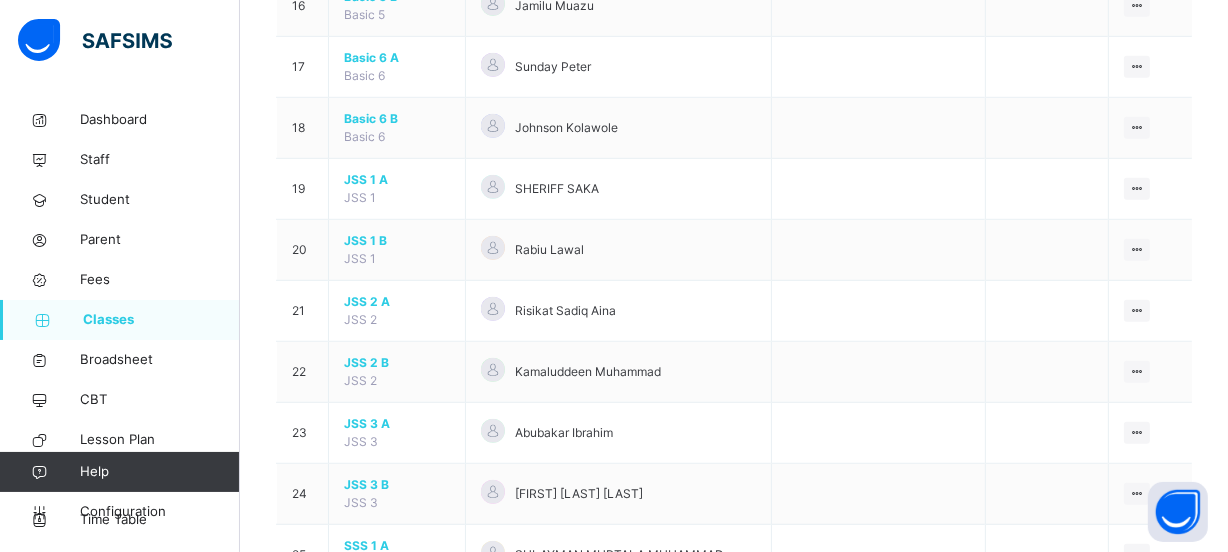 scroll, scrollTop: 1272, scrollLeft: 0, axis: vertical 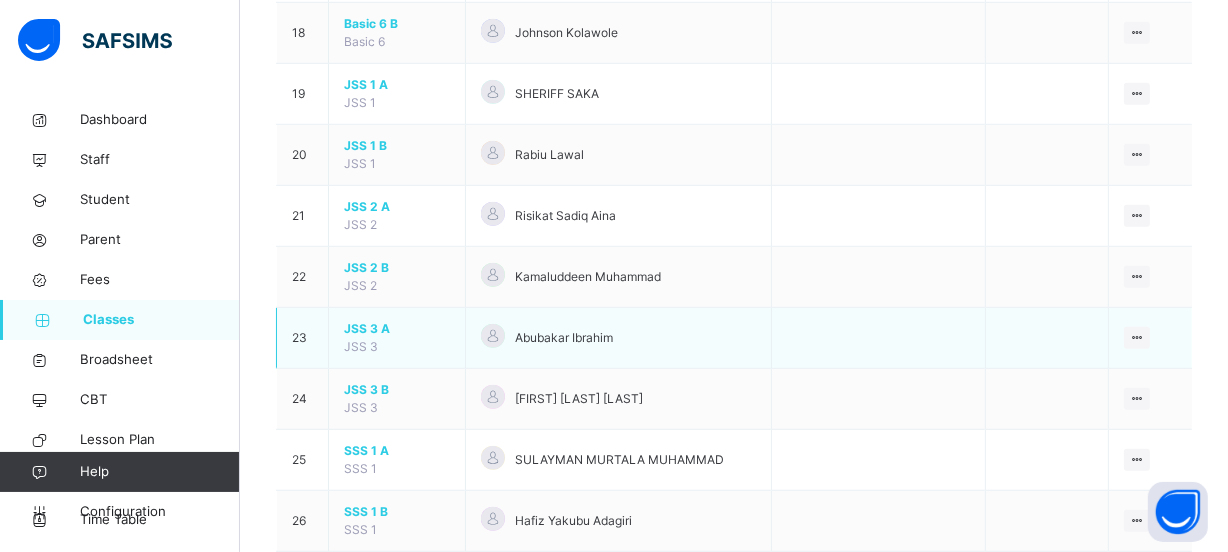 click on "JSS 3   A" at bounding box center [397, 329] 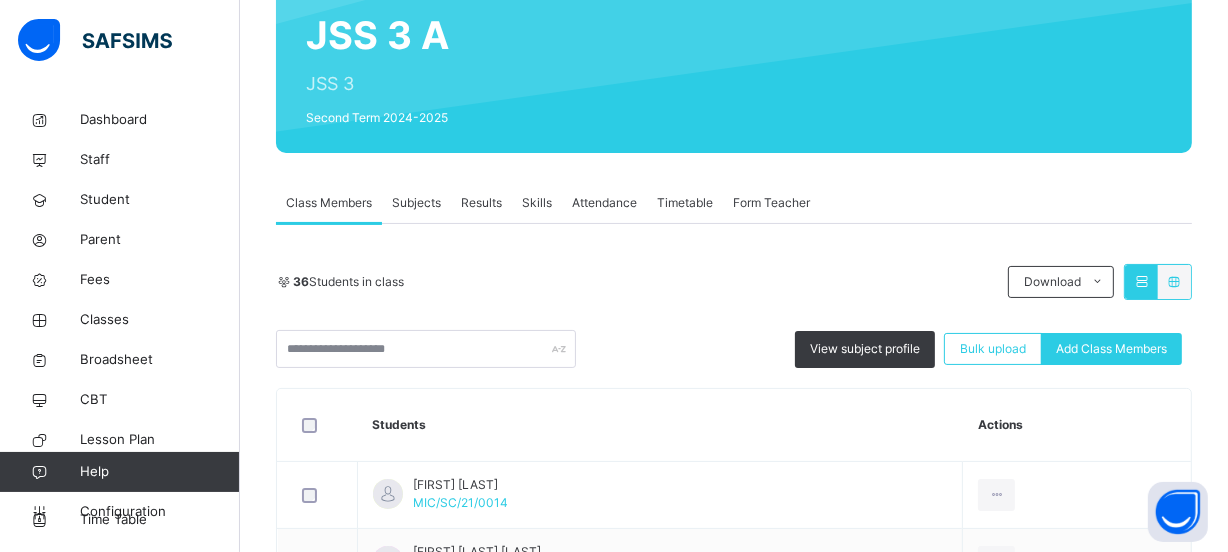scroll, scrollTop: 181, scrollLeft: 0, axis: vertical 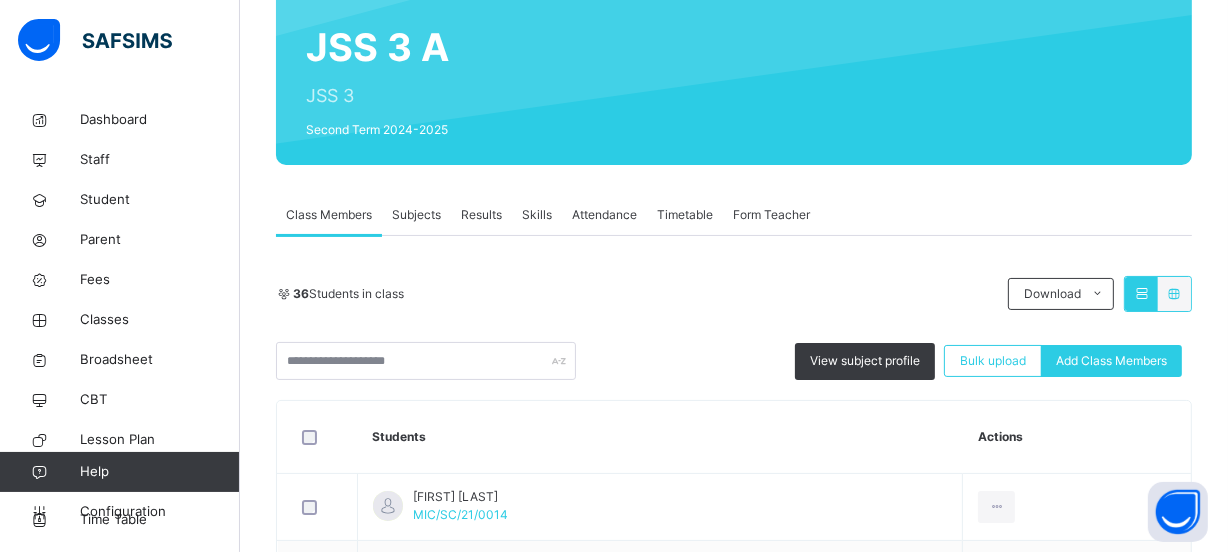 click on "Subjects" at bounding box center [416, 215] 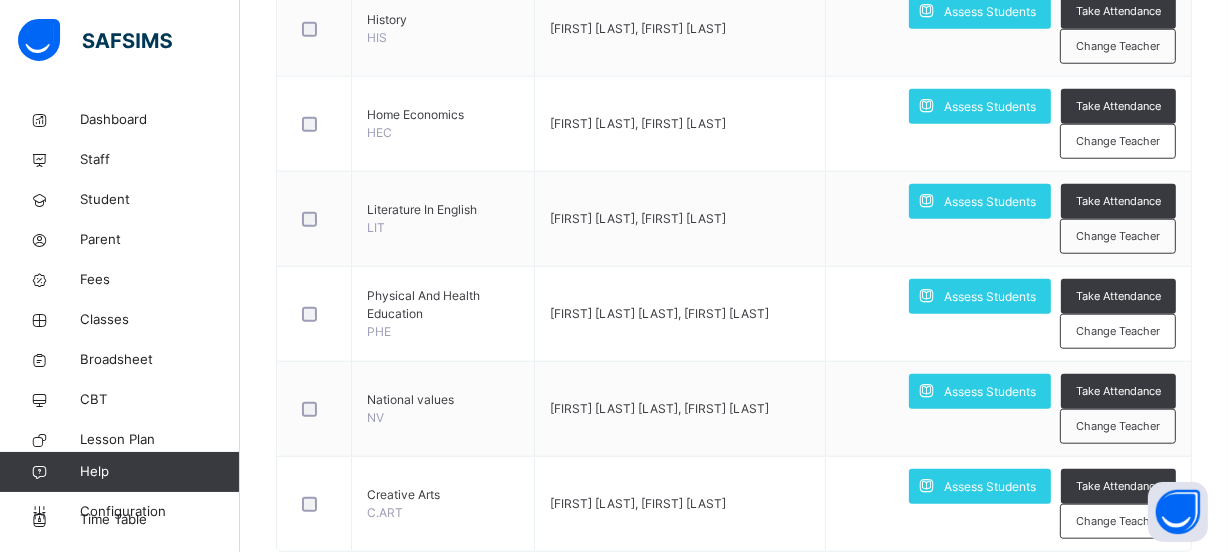 scroll, scrollTop: 1683, scrollLeft: 0, axis: vertical 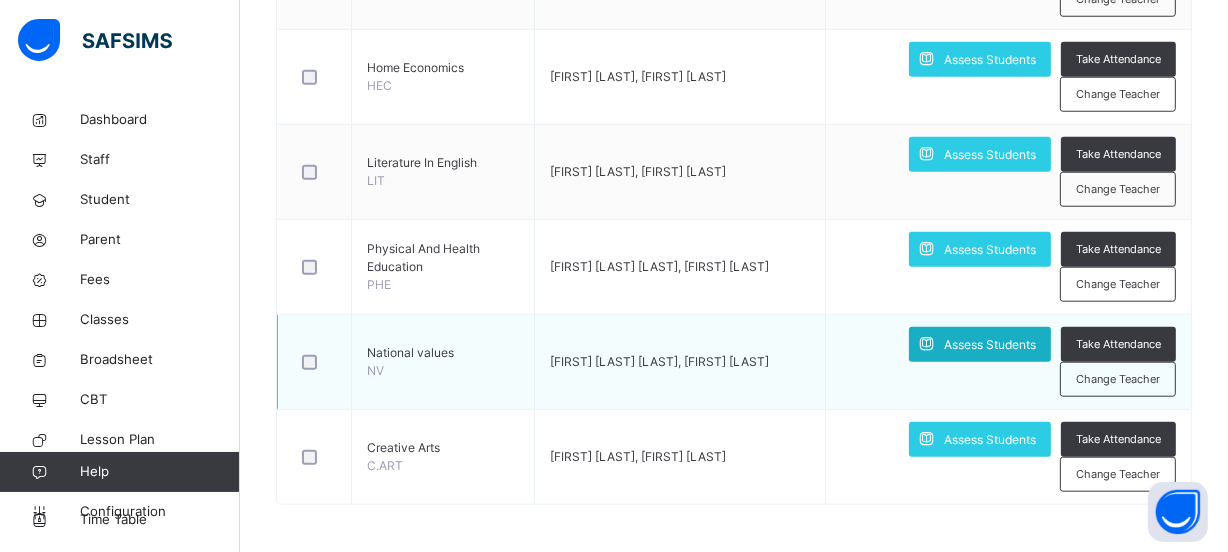 click on "Assess Students" at bounding box center (990, 345) 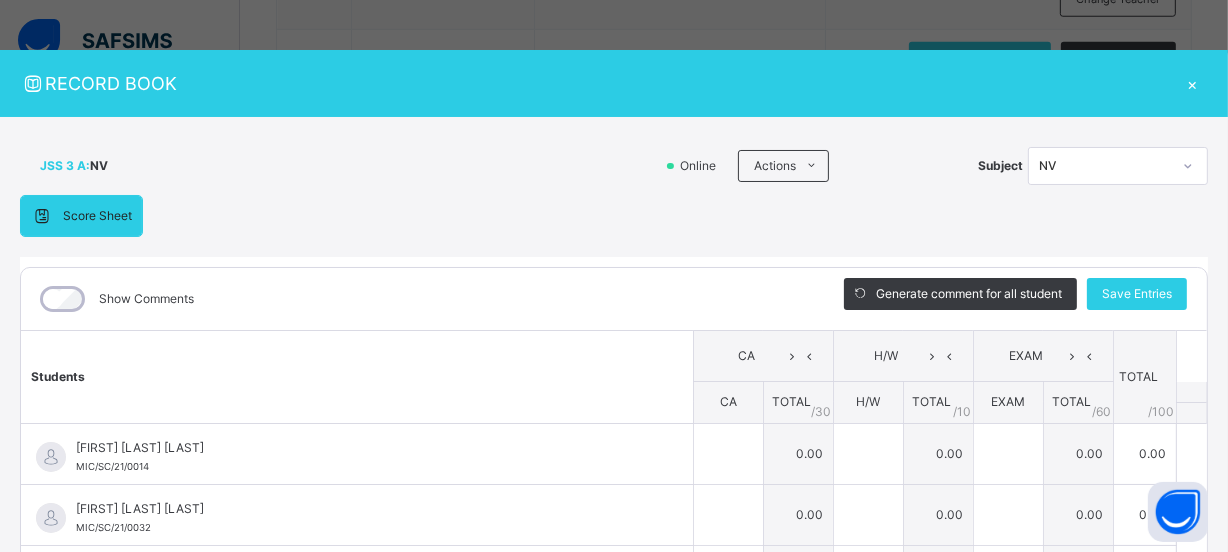 type on "**" 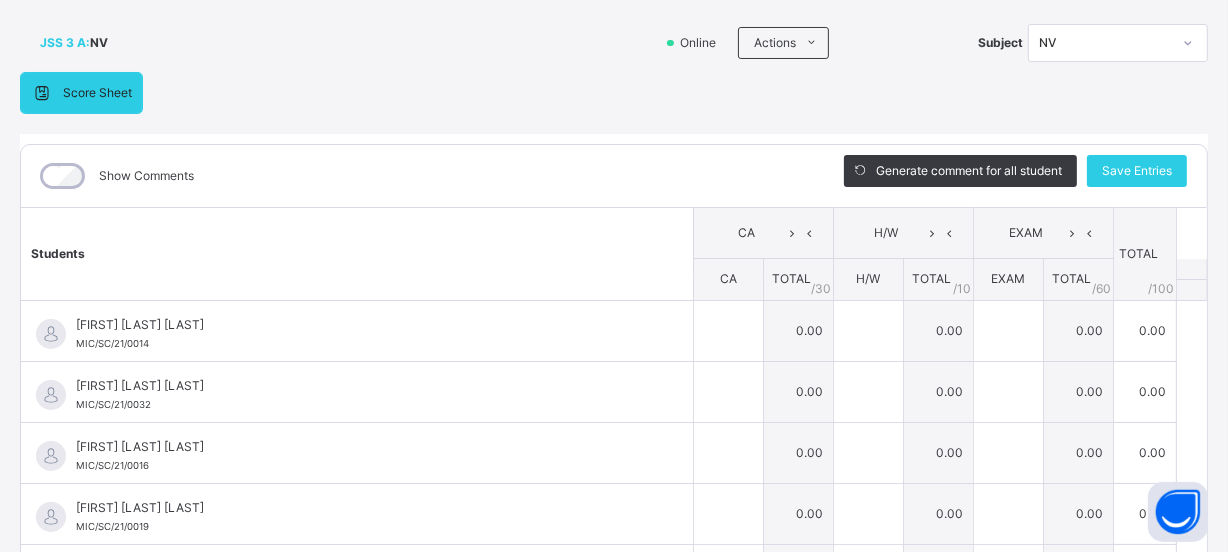 scroll, scrollTop: 181, scrollLeft: 0, axis: vertical 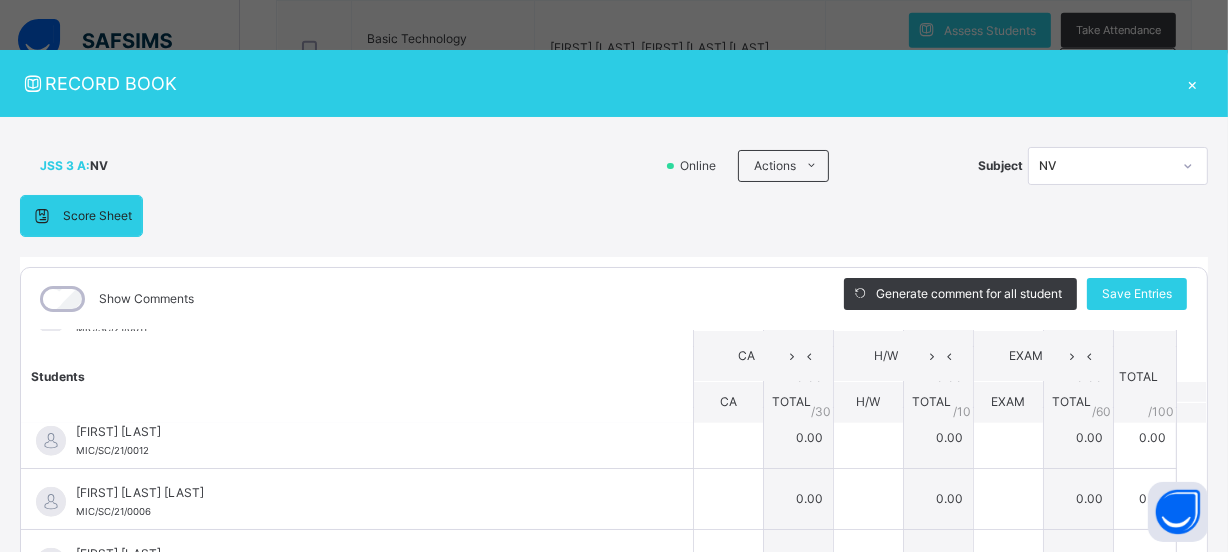 click on "×" at bounding box center (1193, 83) 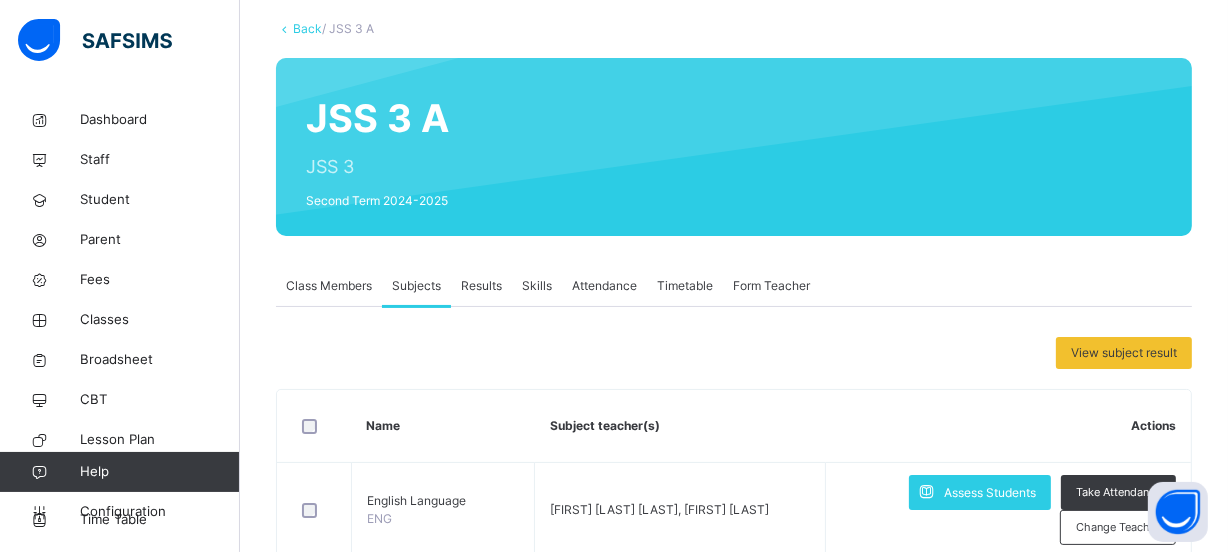 scroll, scrollTop: 90, scrollLeft: 0, axis: vertical 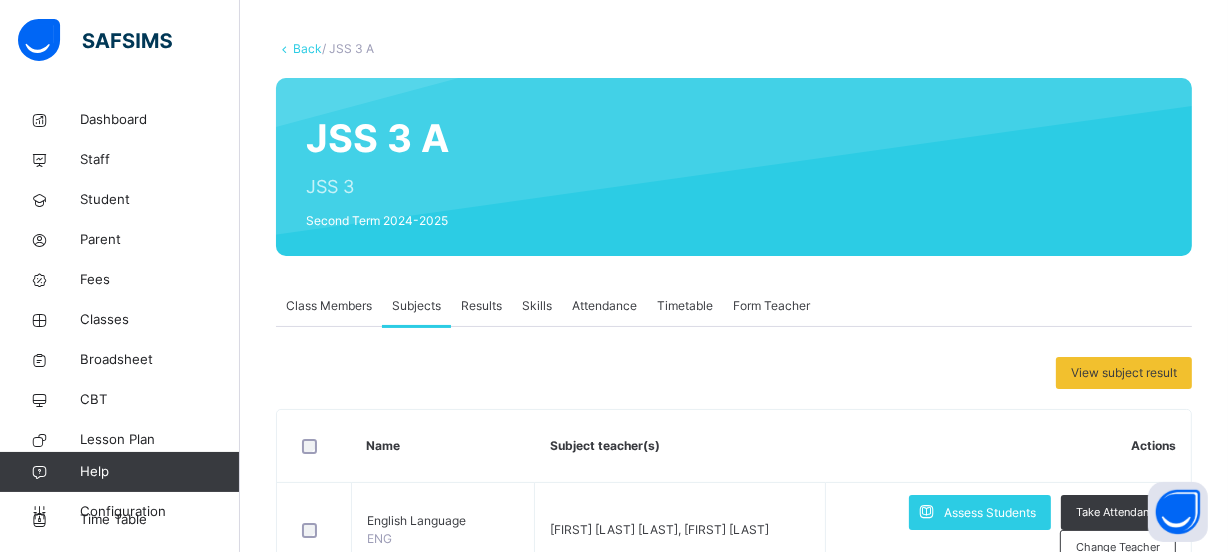 click on "Back" at bounding box center [307, 48] 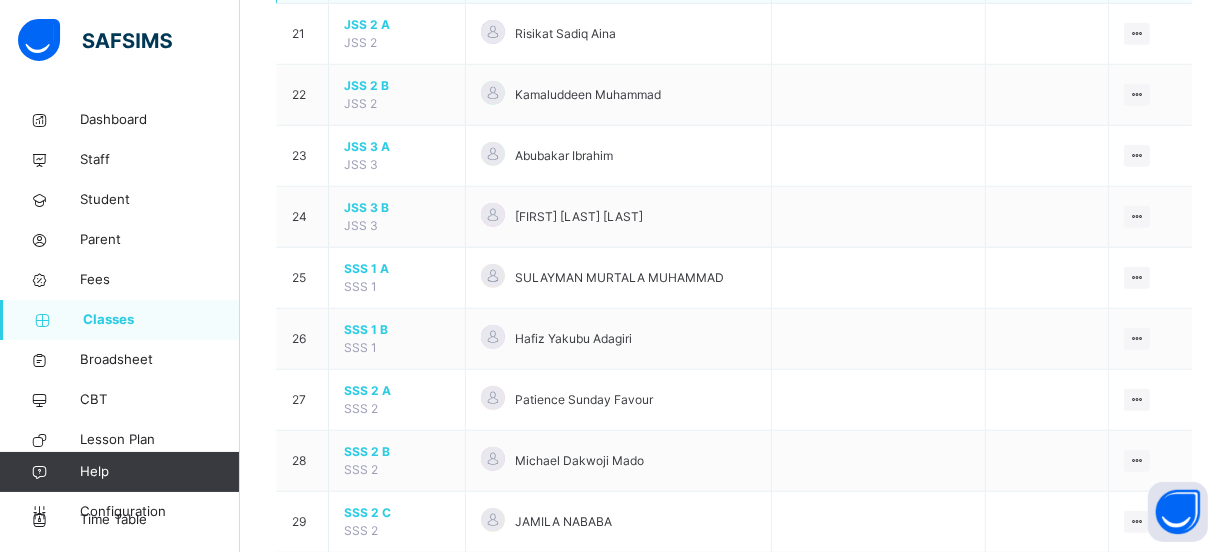 scroll, scrollTop: 1363, scrollLeft: 0, axis: vertical 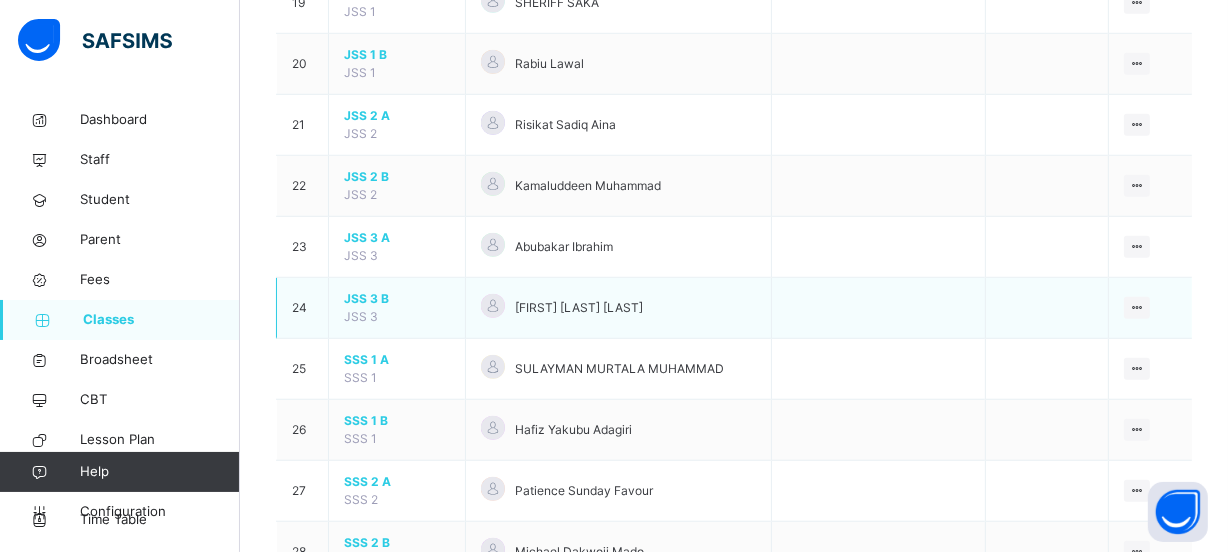 click on "JSS 3   B" at bounding box center (397, 299) 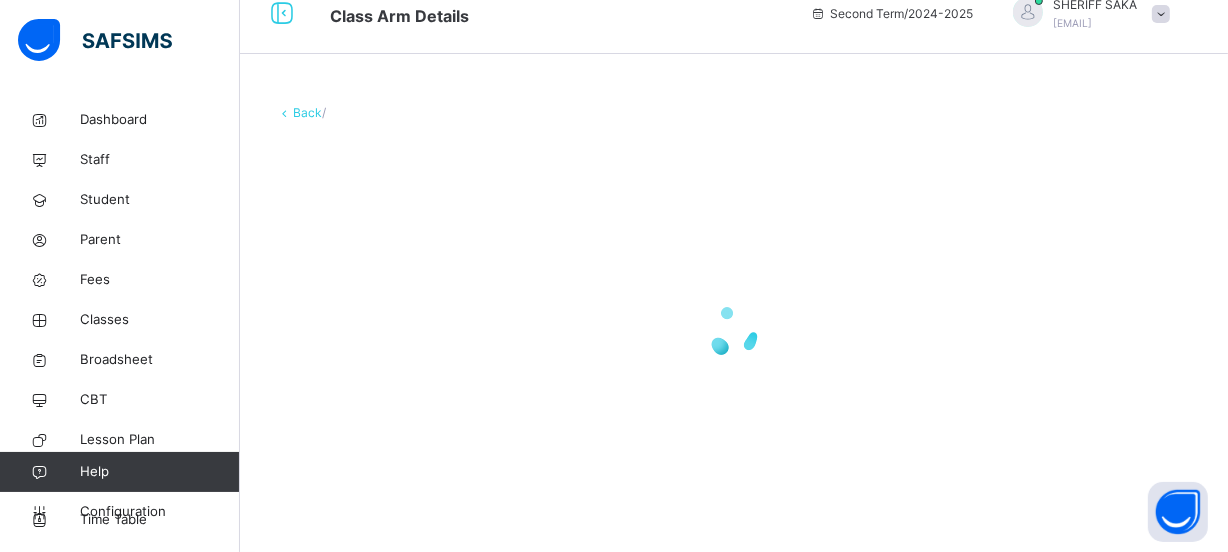 scroll 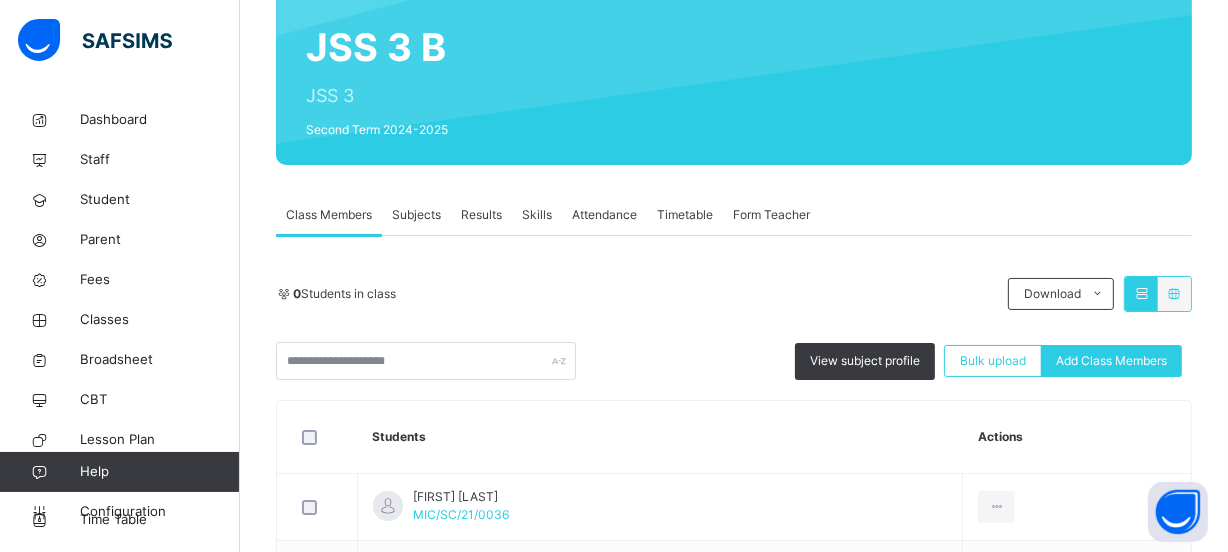 click on "Subjects" at bounding box center (416, 215) 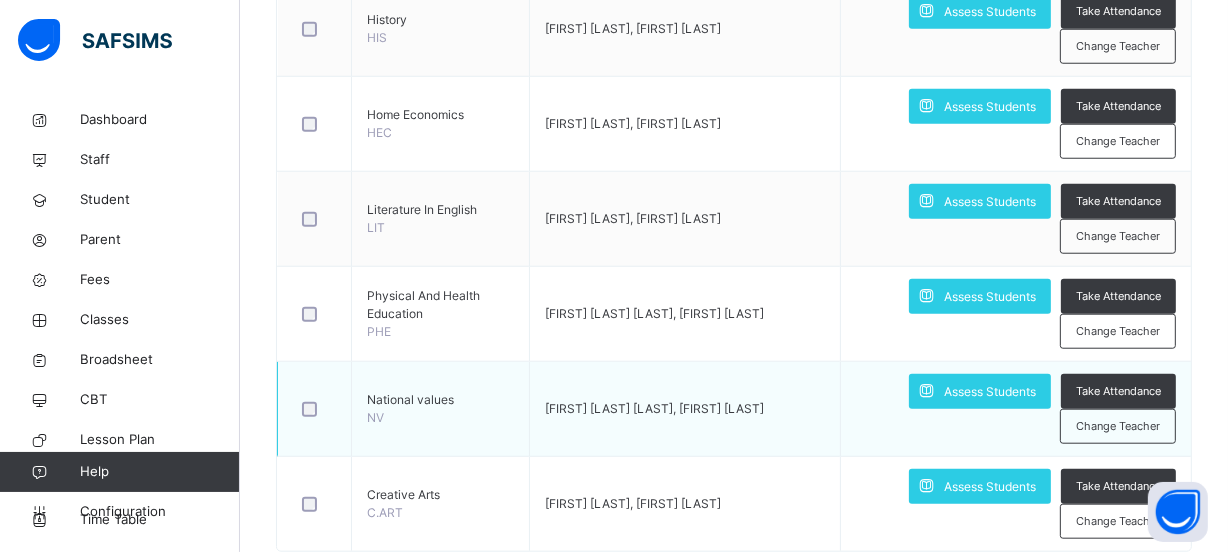 scroll, scrollTop: 1683, scrollLeft: 0, axis: vertical 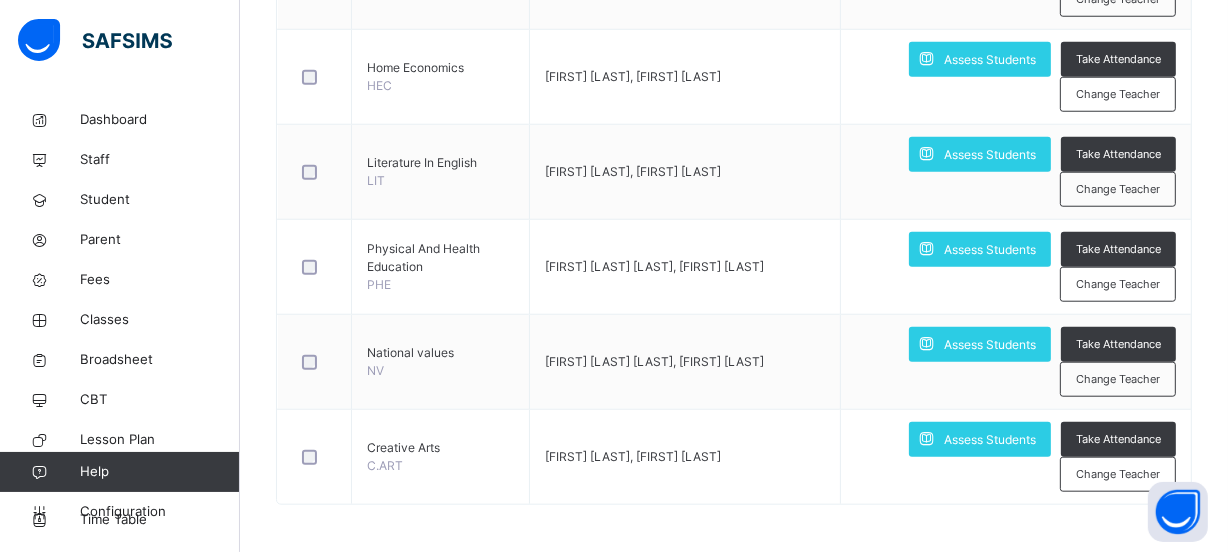 click at bounding box center (926, 344) 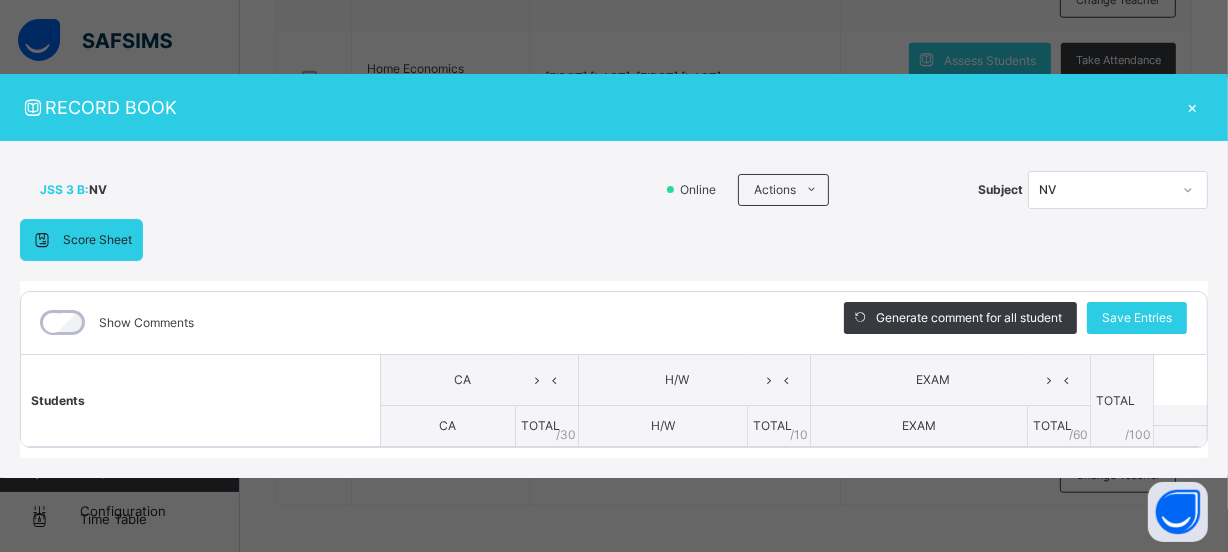 scroll, scrollTop: 1683, scrollLeft: 0, axis: vertical 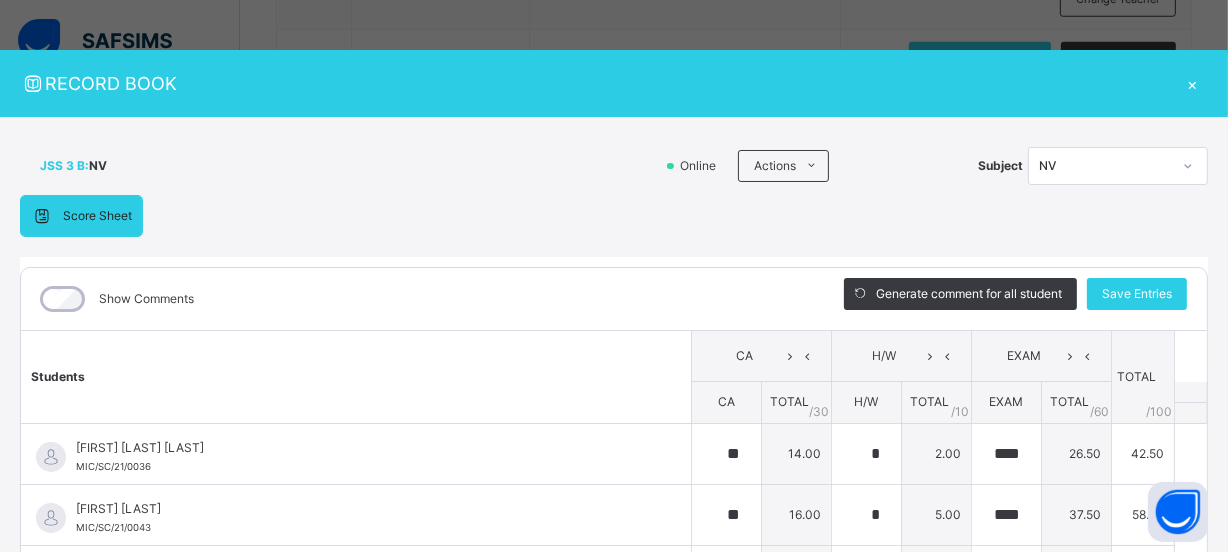 type on "**" 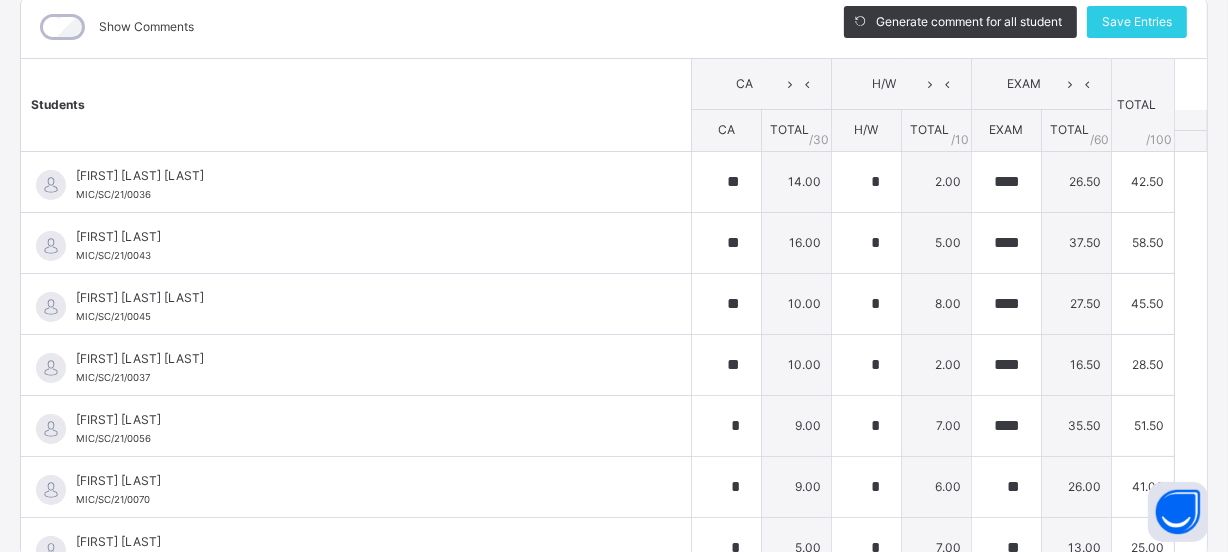 scroll, scrollTop: 359, scrollLeft: 0, axis: vertical 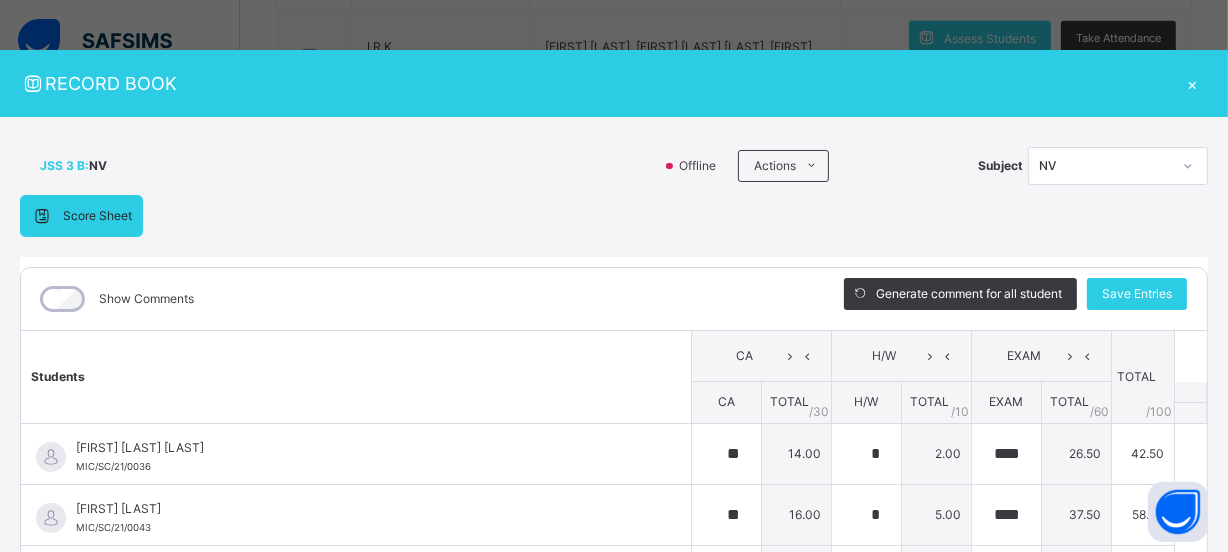 click on "×" at bounding box center (1193, 83) 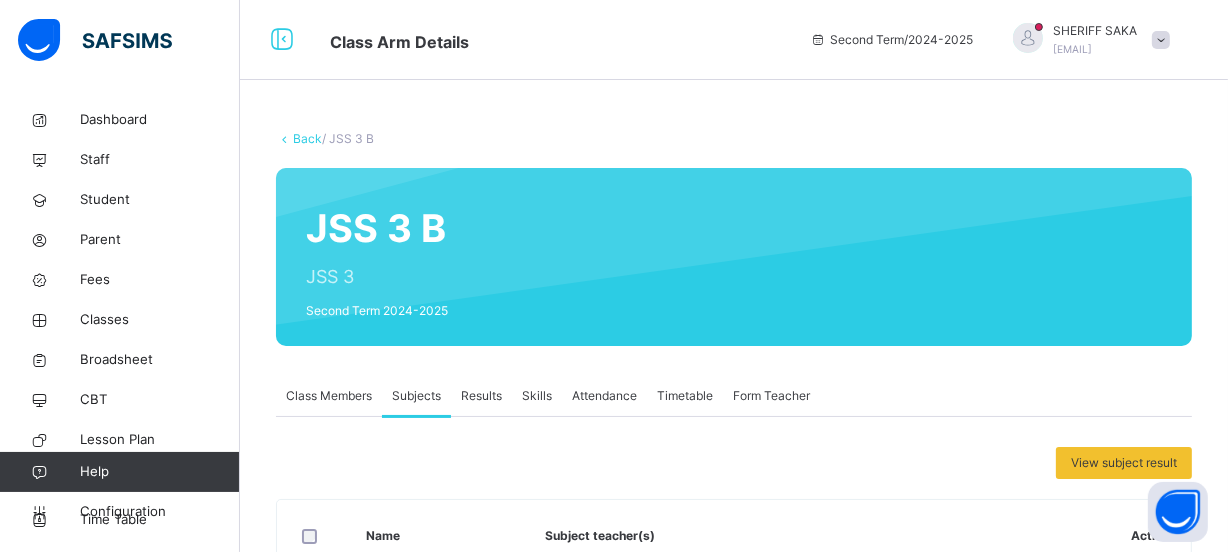 scroll, scrollTop: 0, scrollLeft: 0, axis: both 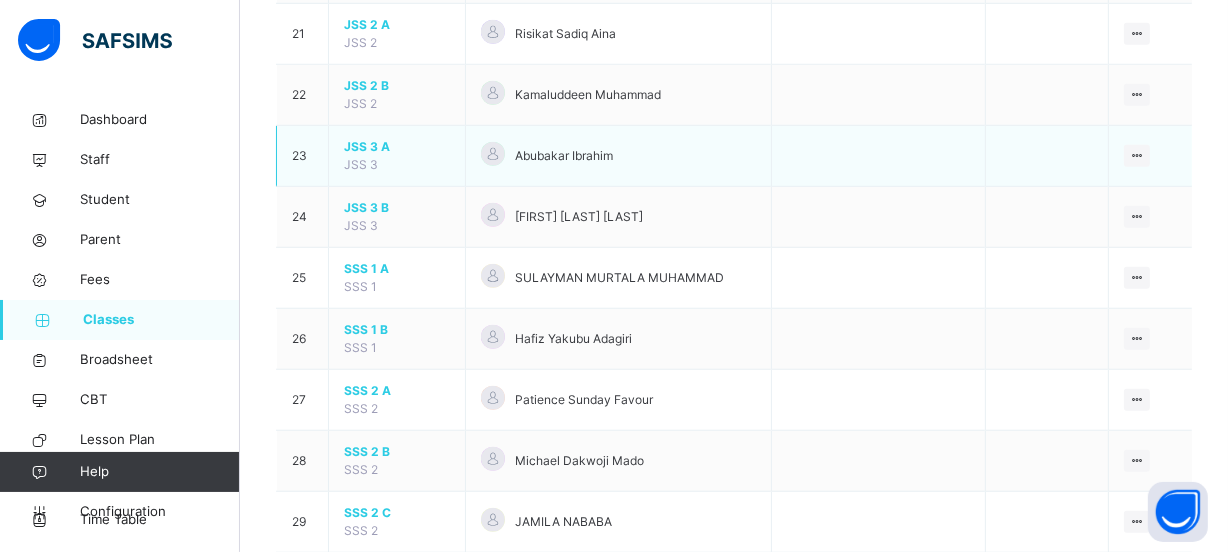 click on "JSS 3   A" at bounding box center [397, 147] 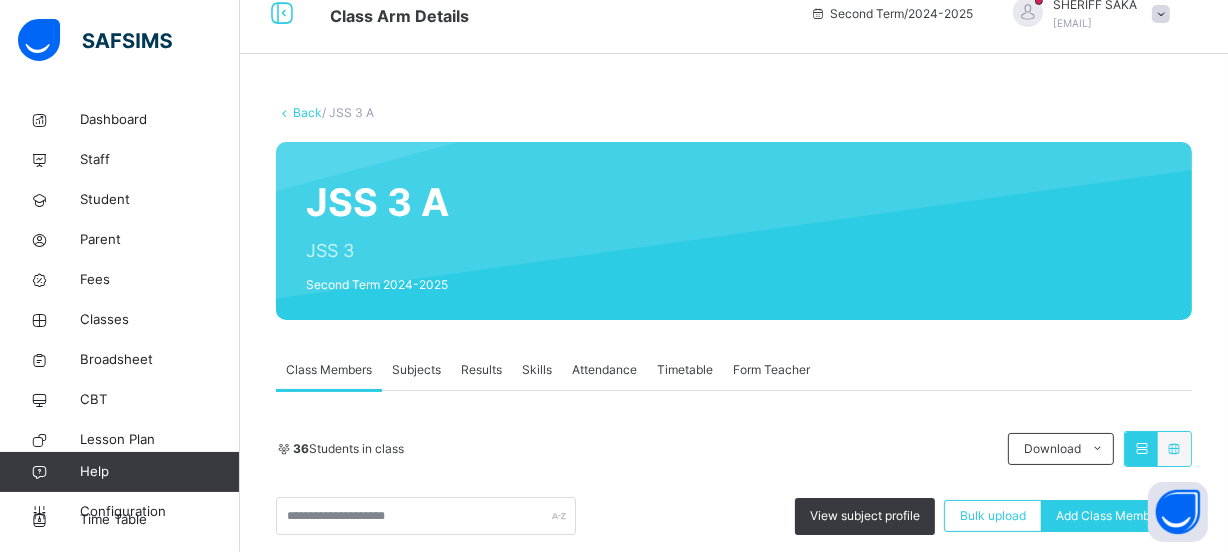 scroll, scrollTop: 1454, scrollLeft: 0, axis: vertical 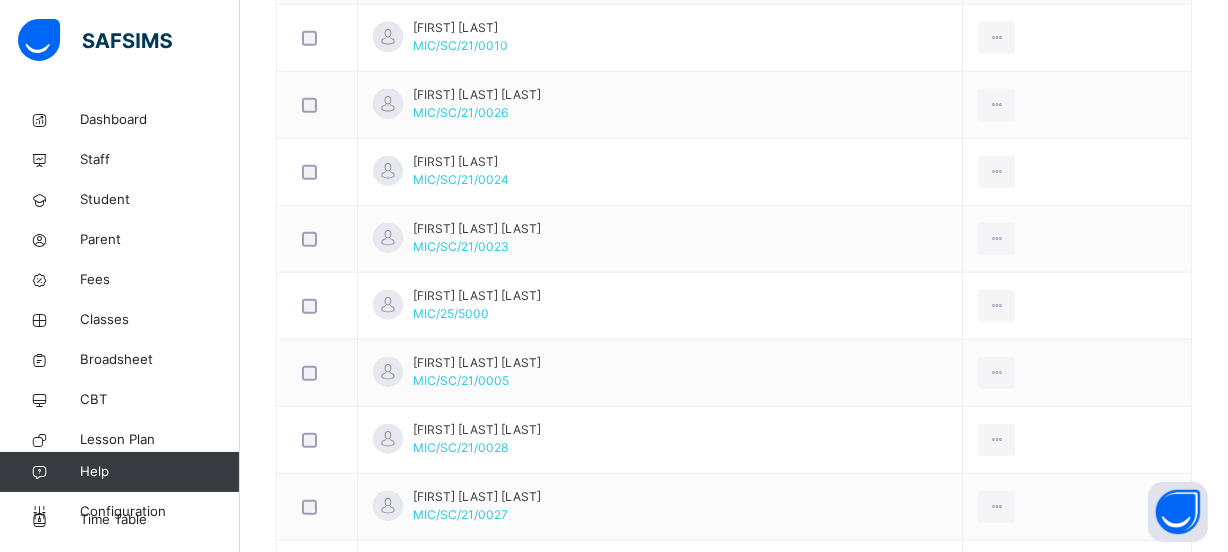 click on "Subjects" at bounding box center [416, -1058] 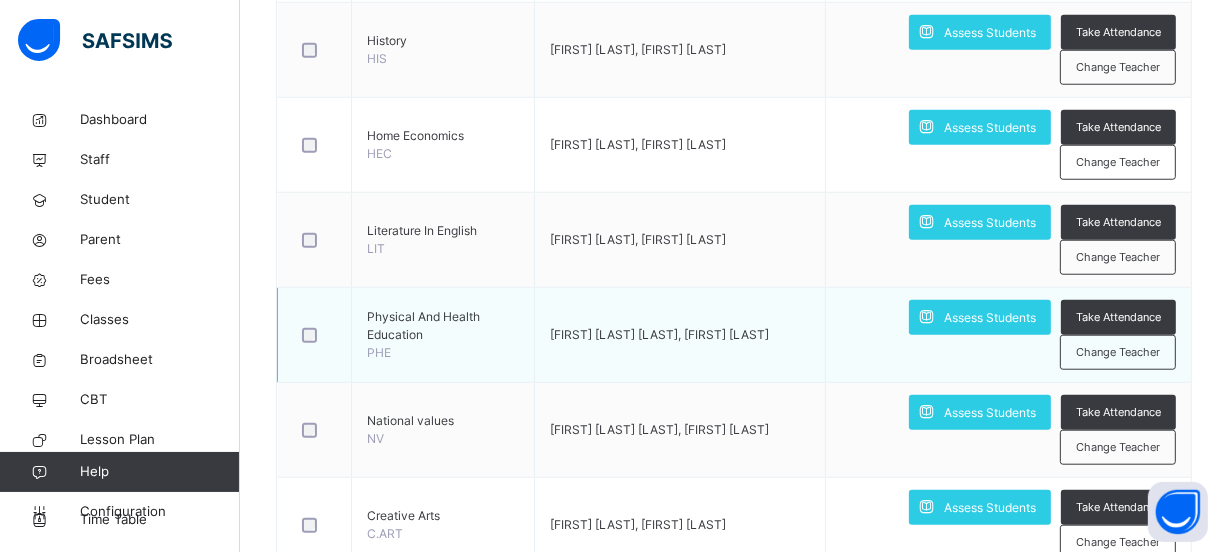 scroll, scrollTop: 1683, scrollLeft: 0, axis: vertical 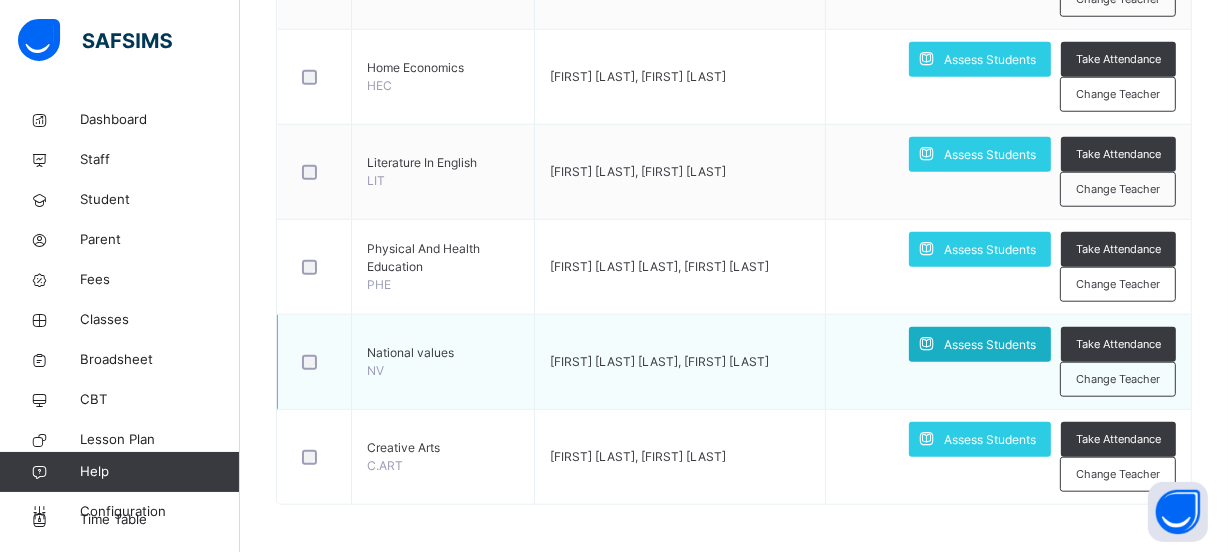 click on "Assess Students" at bounding box center [990, 345] 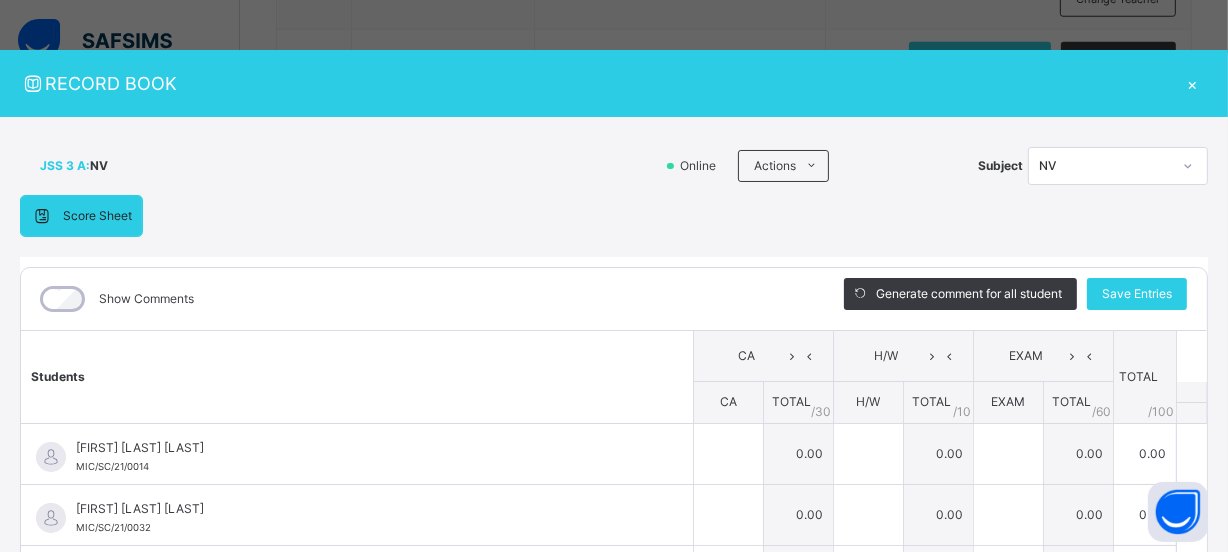 type on "**" 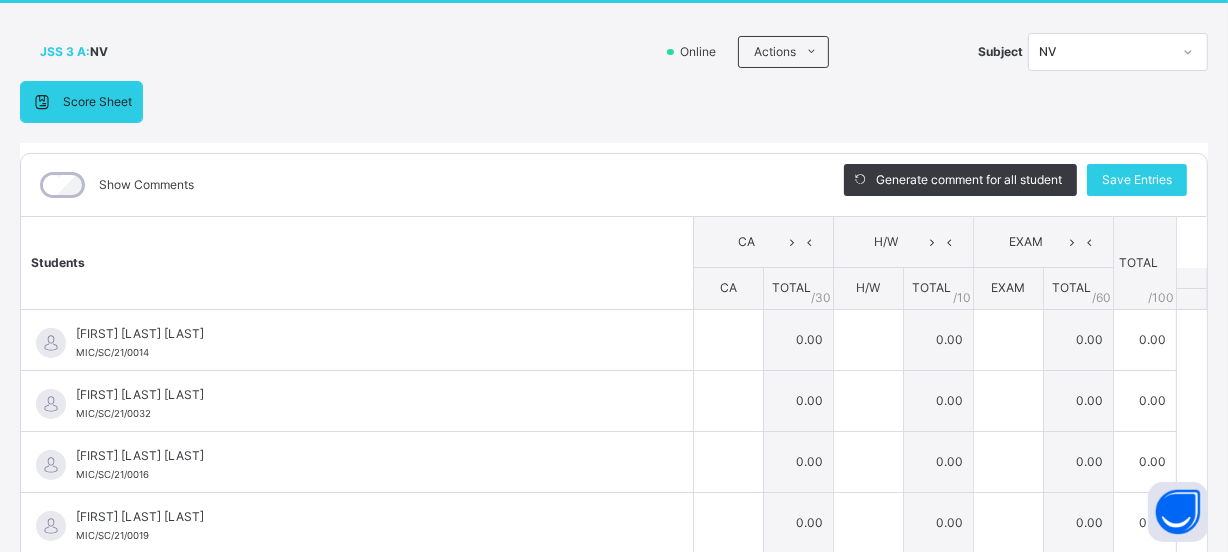 scroll, scrollTop: 181, scrollLeft: 0, axis: vertical 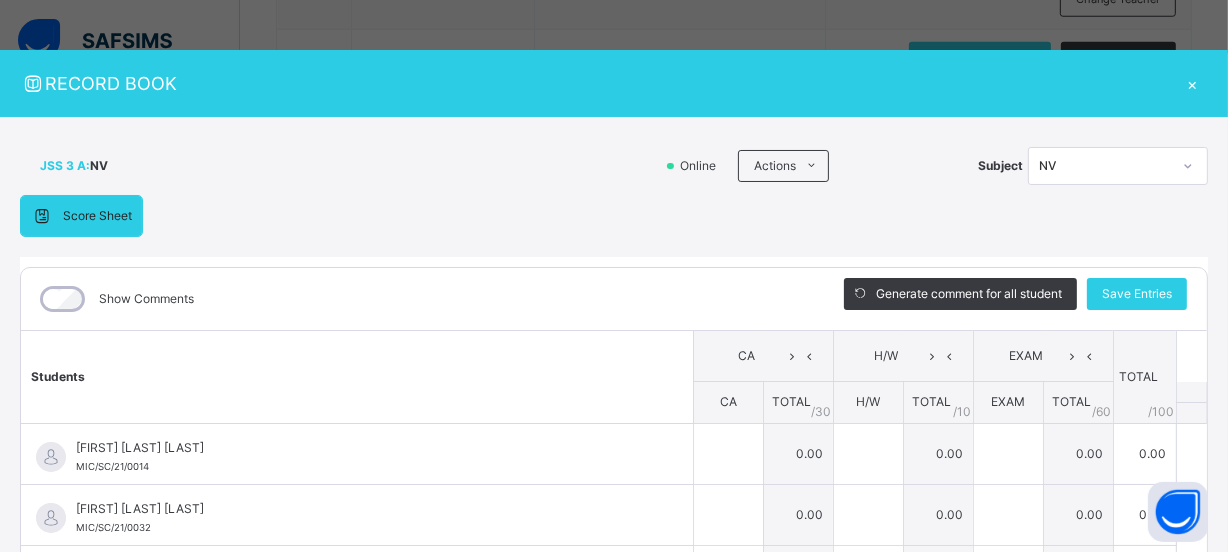 click on "×" at bounding box center (1193, 83) 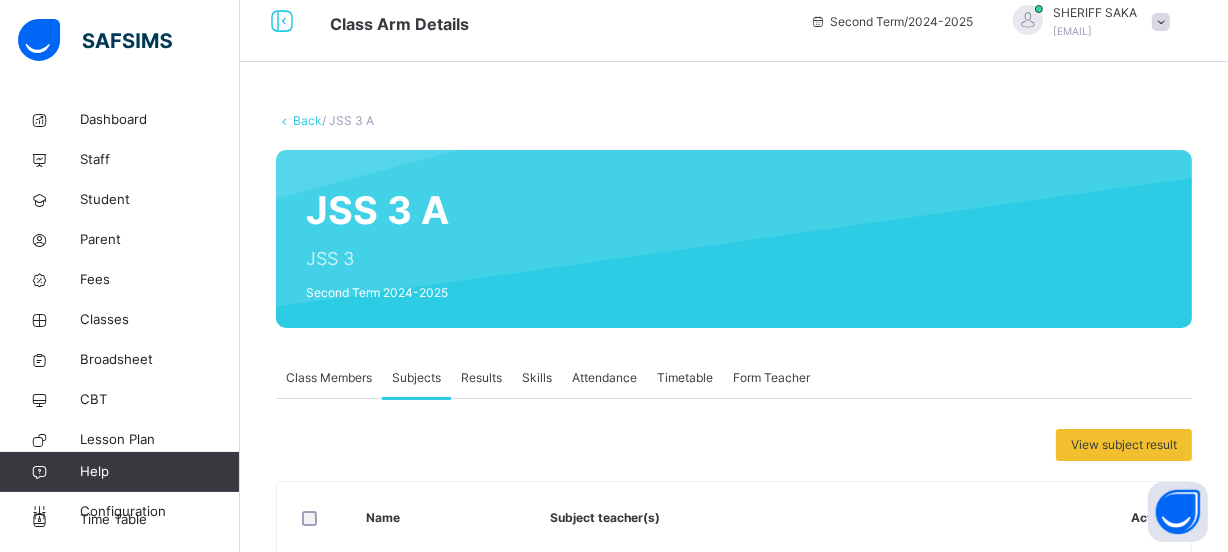 scroll, scrollTop: 0, scrollLeft: 0, axis: both 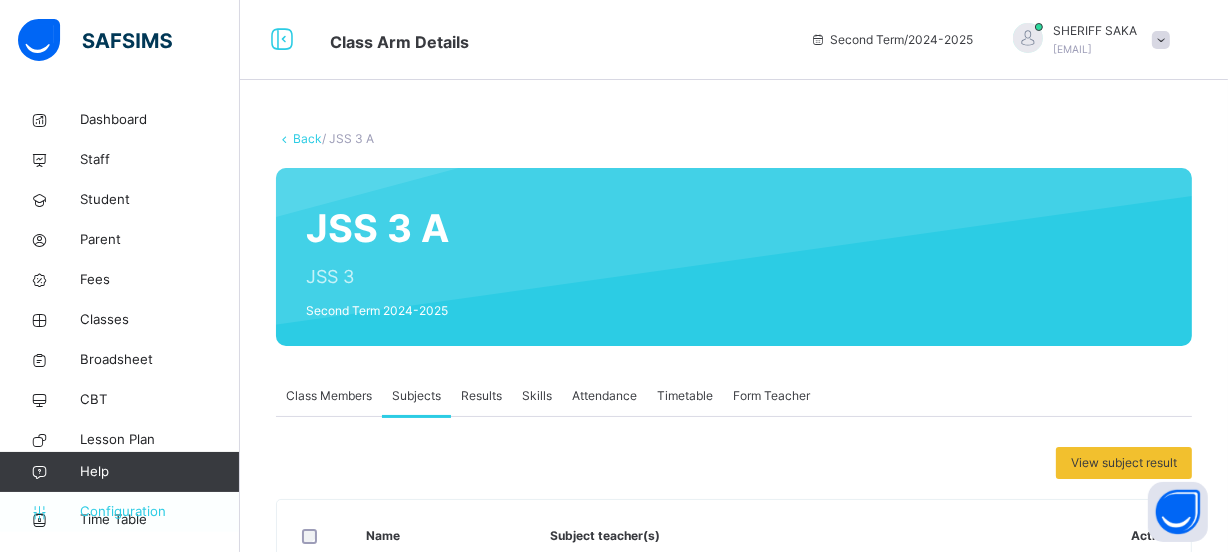 click on "Configuration" at bounding box center (159, 512) 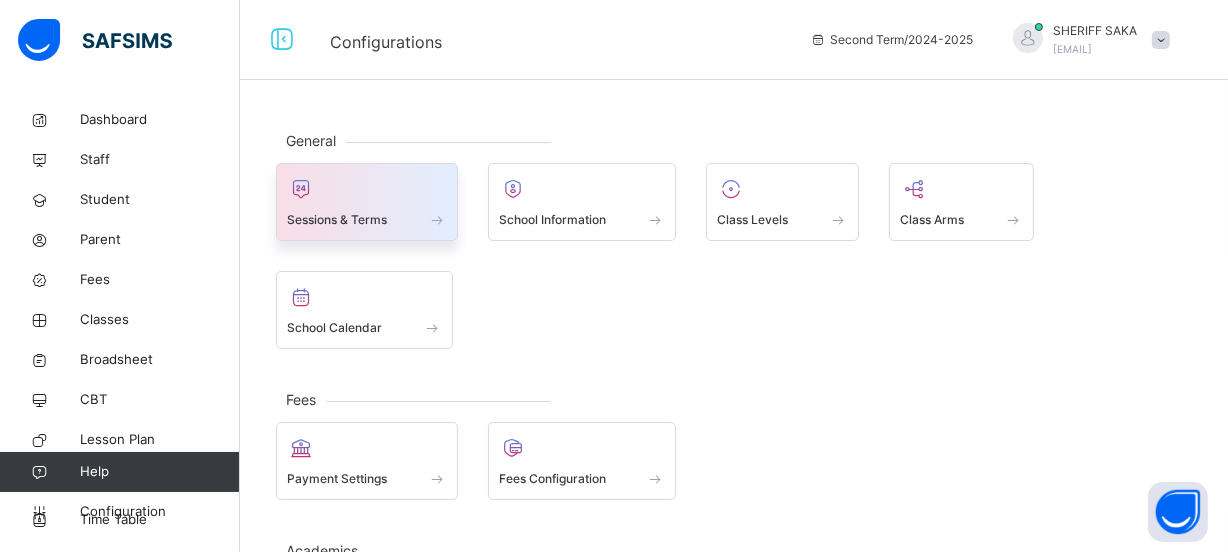 click at bounding box center [367, 189] 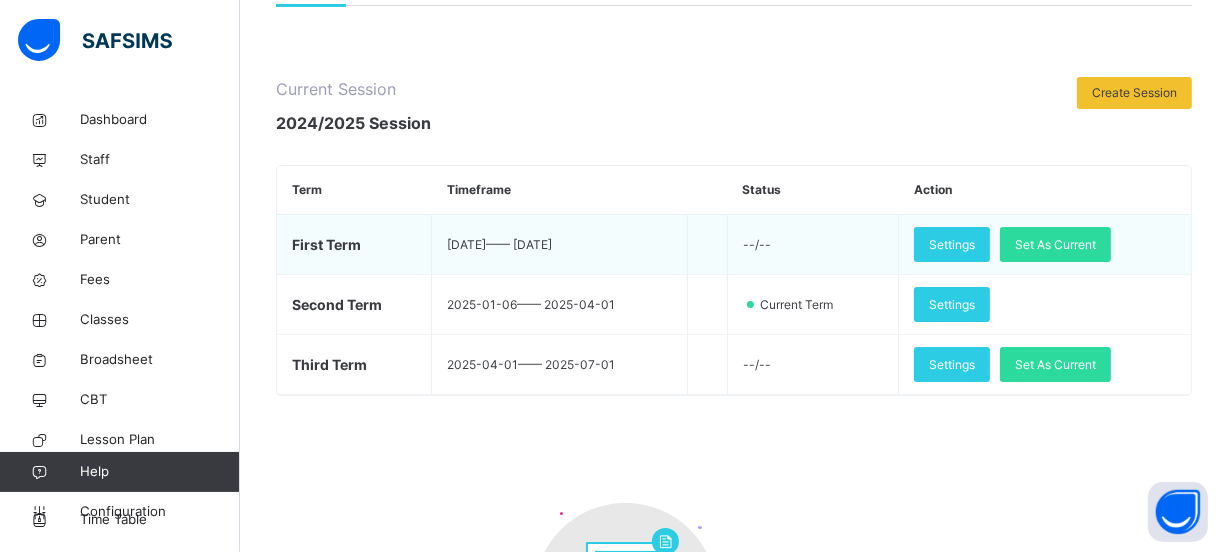 scroll, scrollTop: 363, scrollLeft: 0, axis: vertical 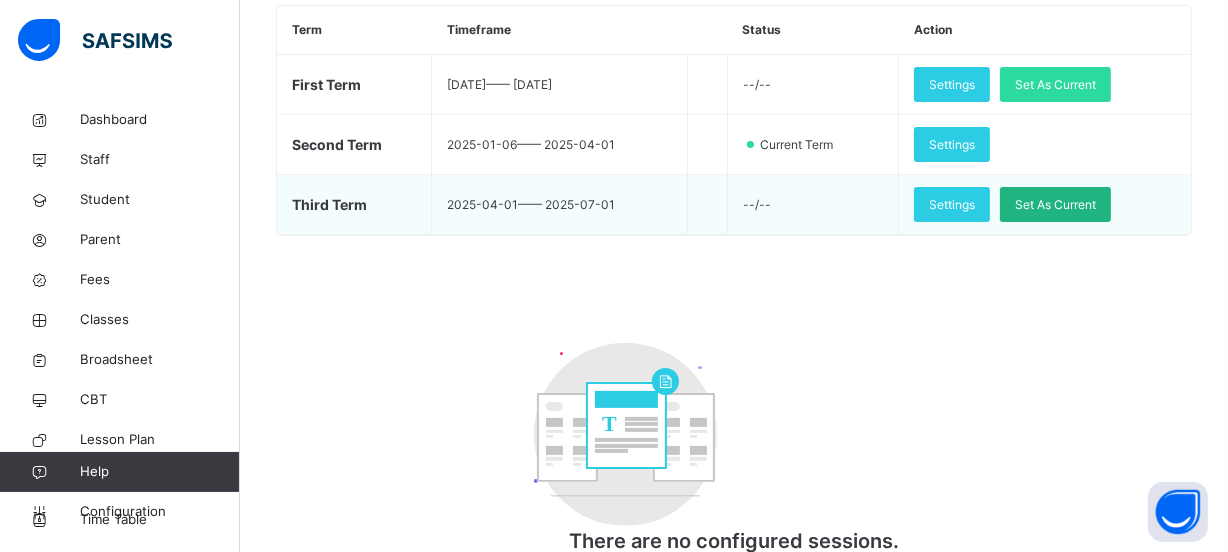 click on "Set As Current" at bounding box center [1055, 205] 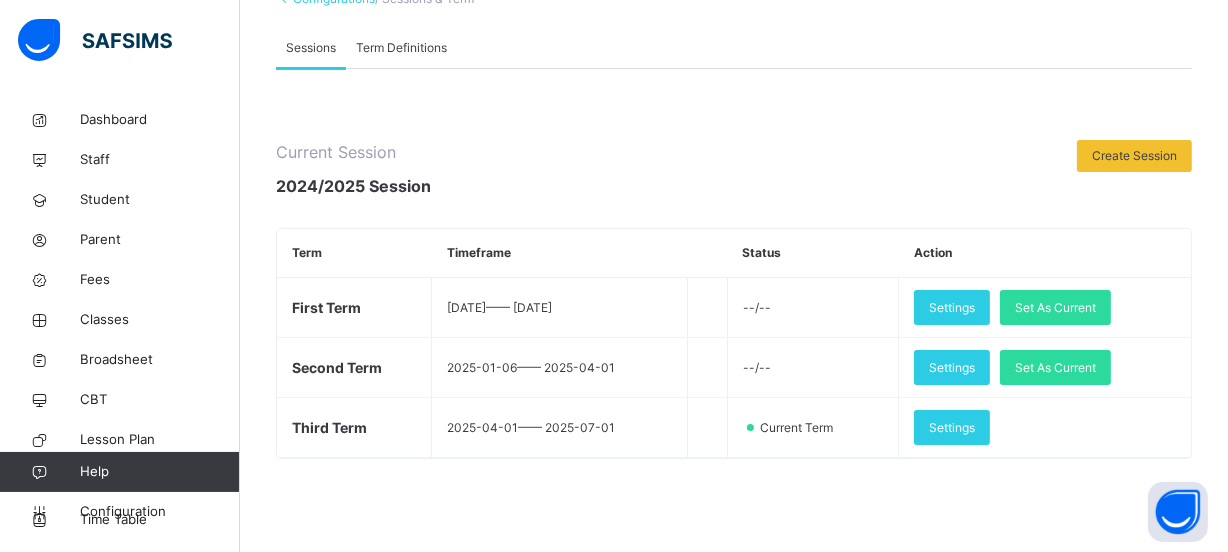 scroll, scrollTop: 0, scrollLeft: 0, axis: both 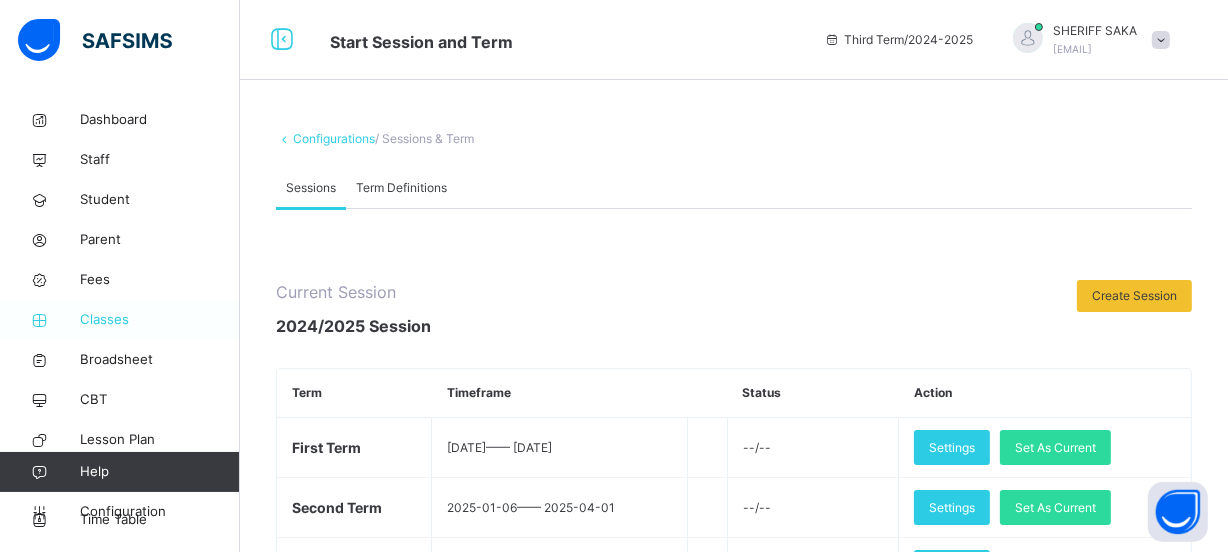 click on "Classes" at bounding box center (160, 320) 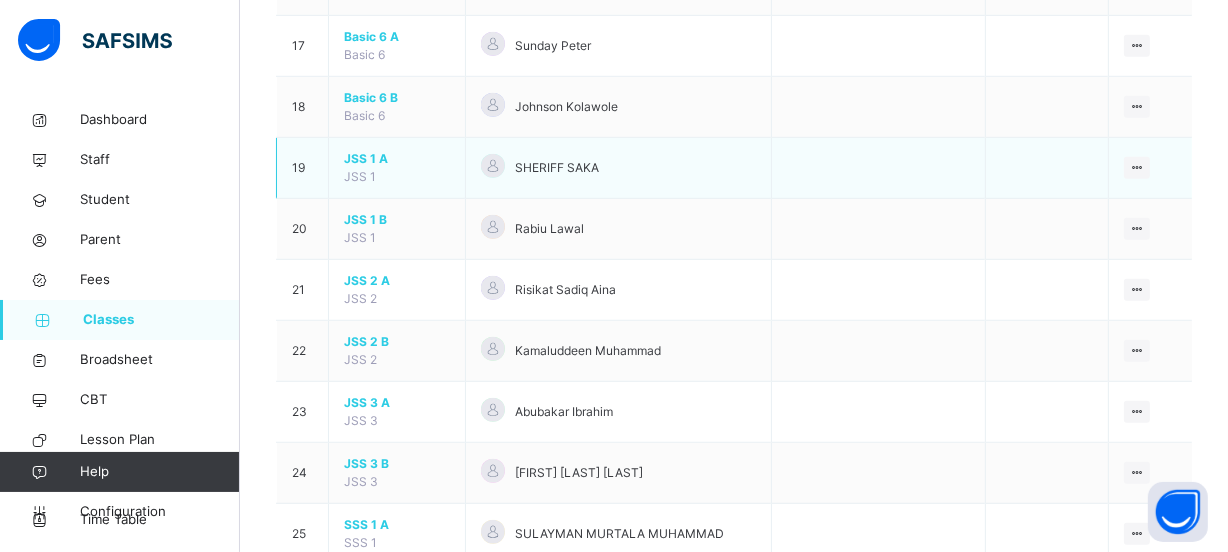 scroll, scrollTop: 1272, scrollLeft: 0, axis: vertical 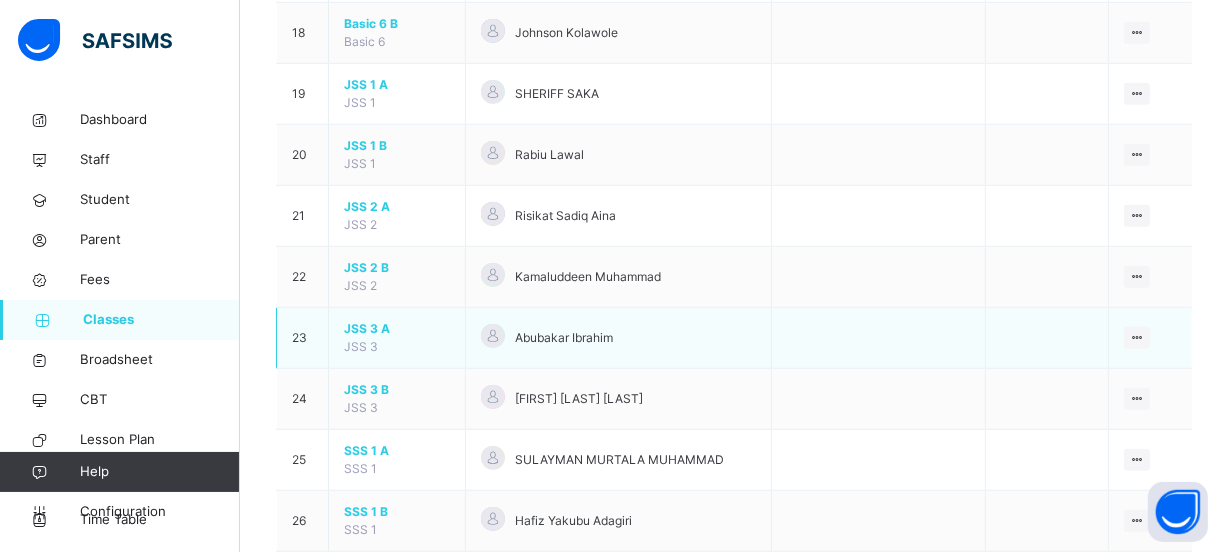 click on "JSS 3   A" at bounding box center (397, 329) 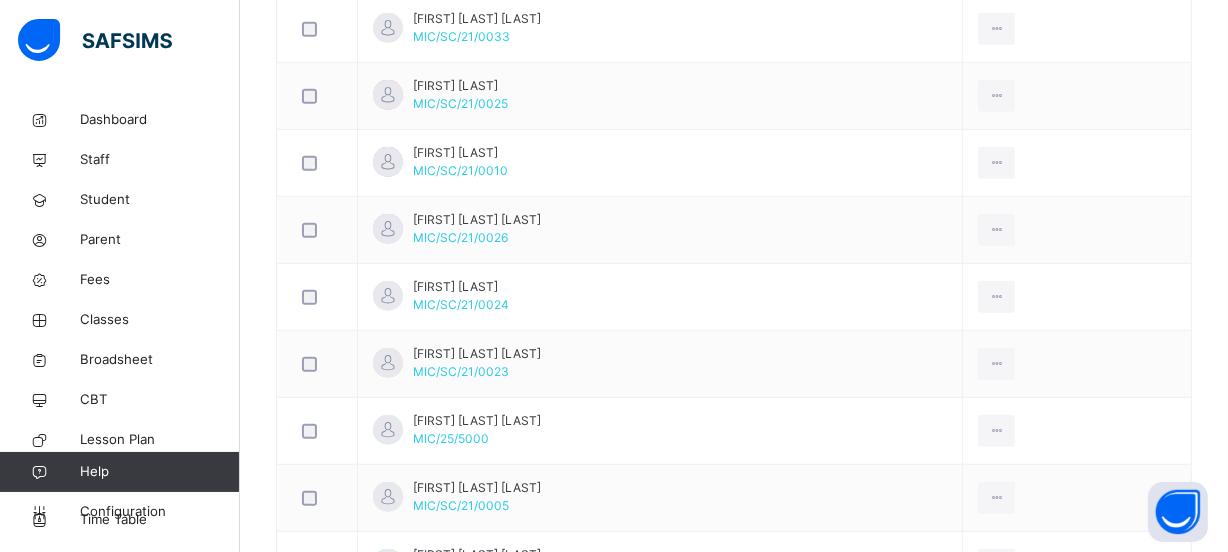 scroll, scrollTop: 985, scrollLeft: 0, axis: vertical 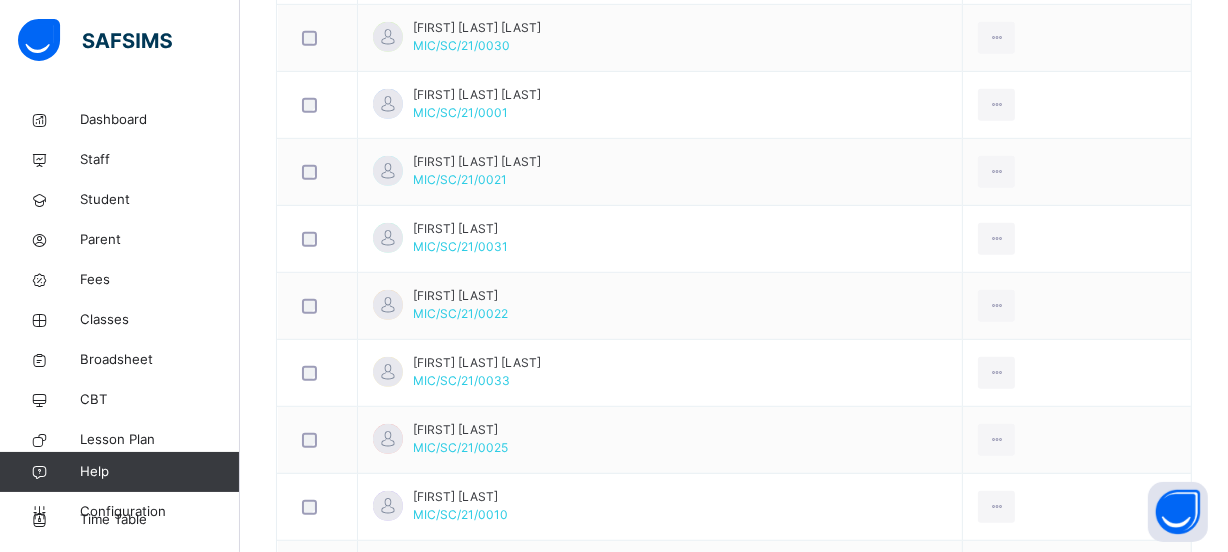 click on "Subjects" at bounding box center (416, -589) 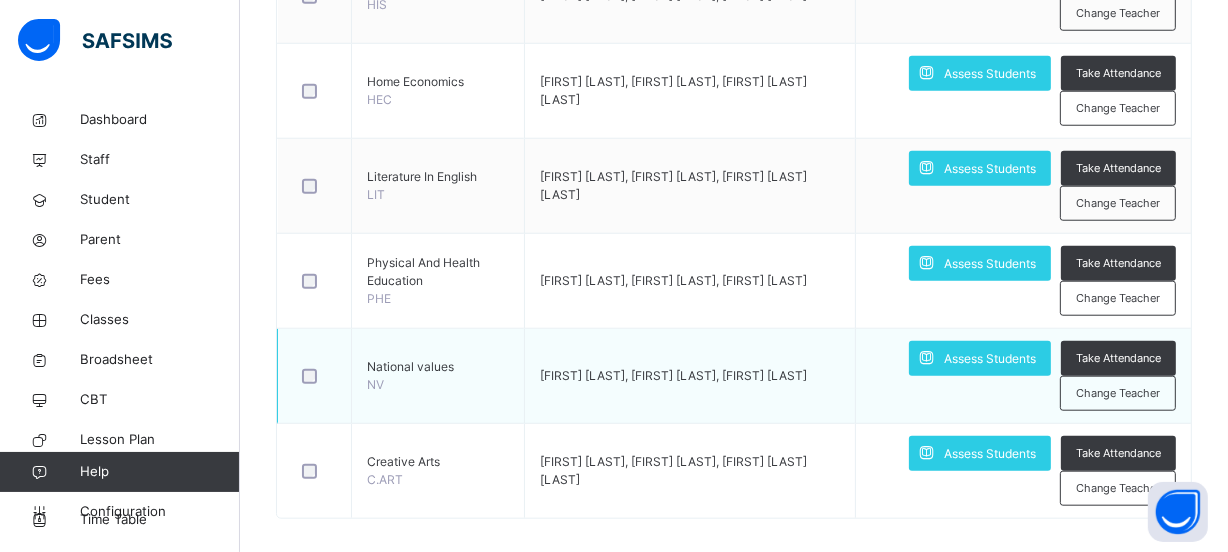 scroll, scrollTop: 1683, scrollLeft: 0, axis: vertical 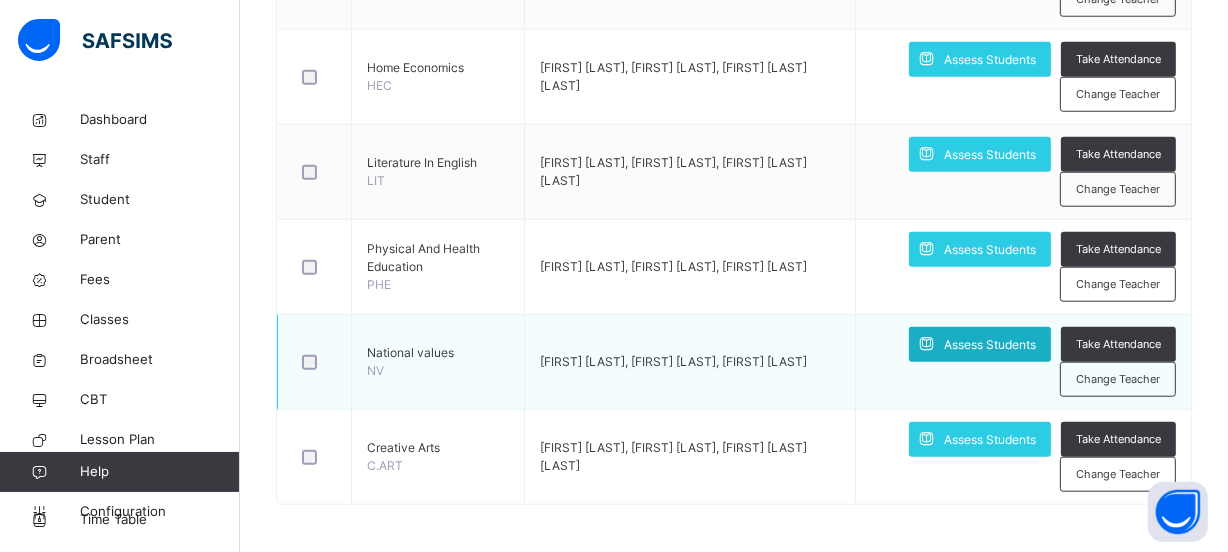 click at bounding box center (926, 344) 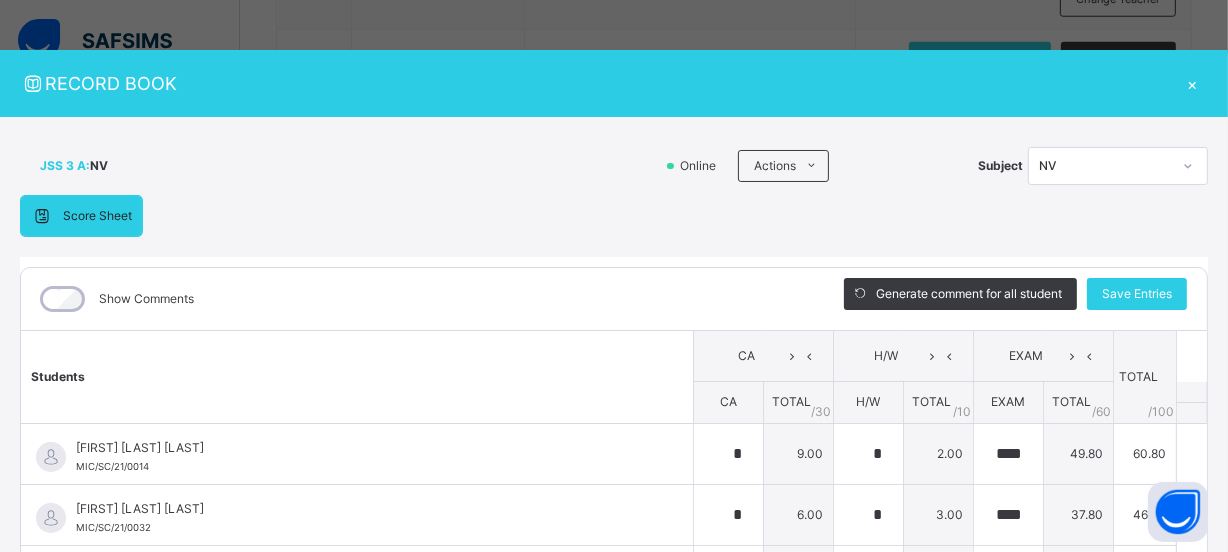 type on "*" 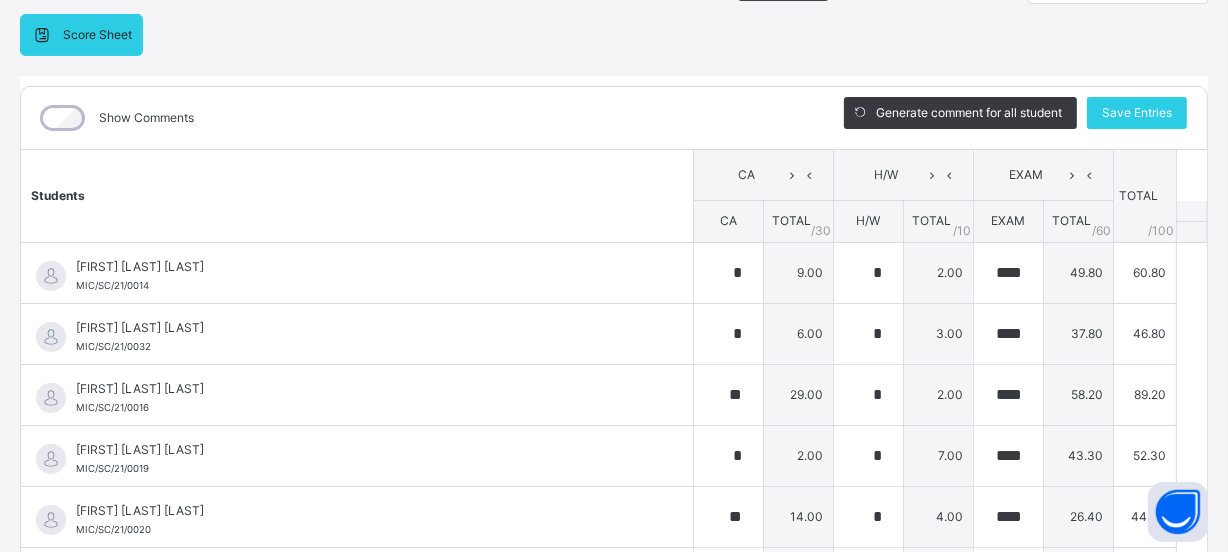 scroll, scrollTop: 359, scrollLeft: 0, axis: vertical 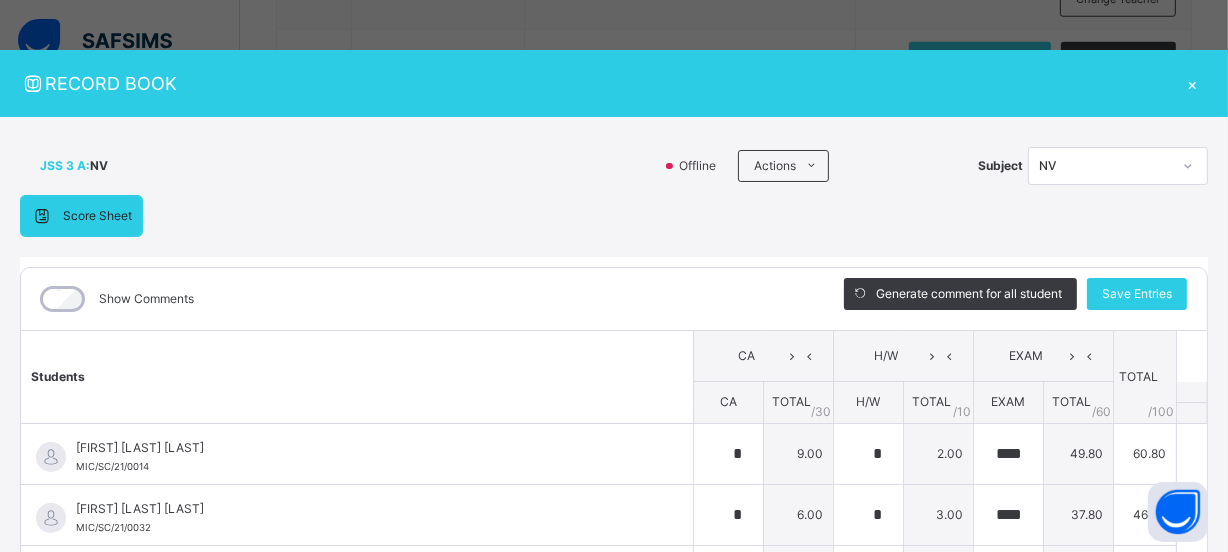 click on "×" at bounding box center [1193, 83] 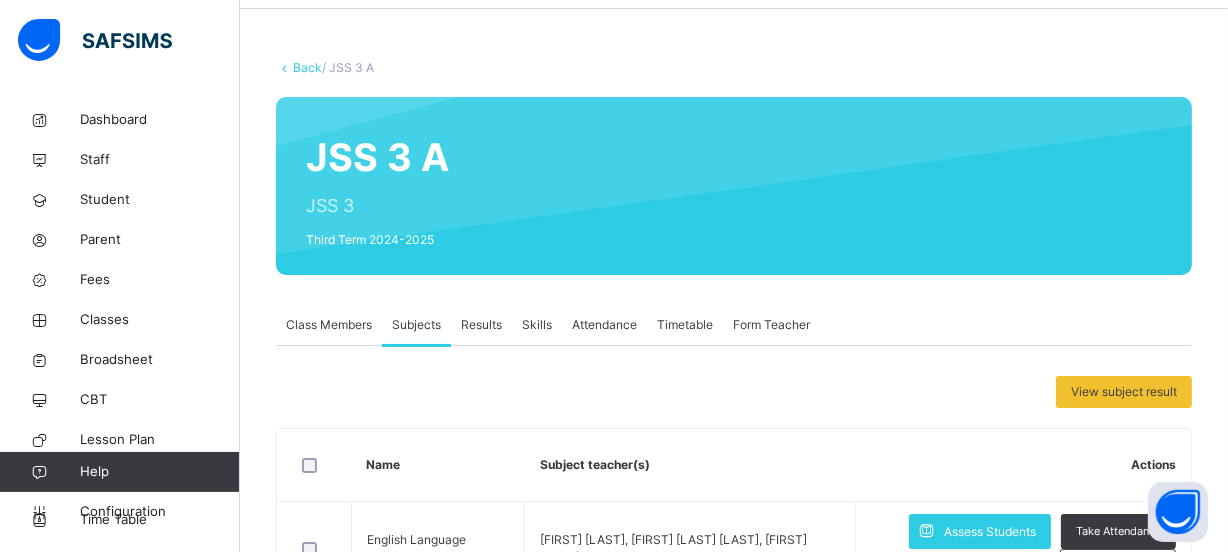 scroll, scrollTop: 90, scrollLeft: 0, axis: vertical 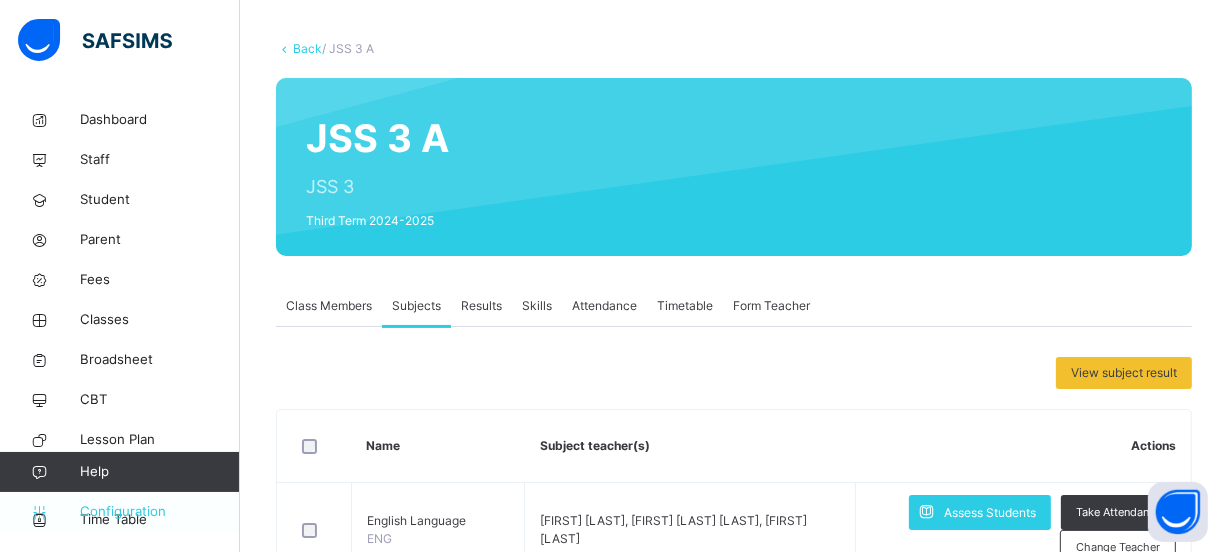 click on "Configuration" at bounding box center [159, 512] 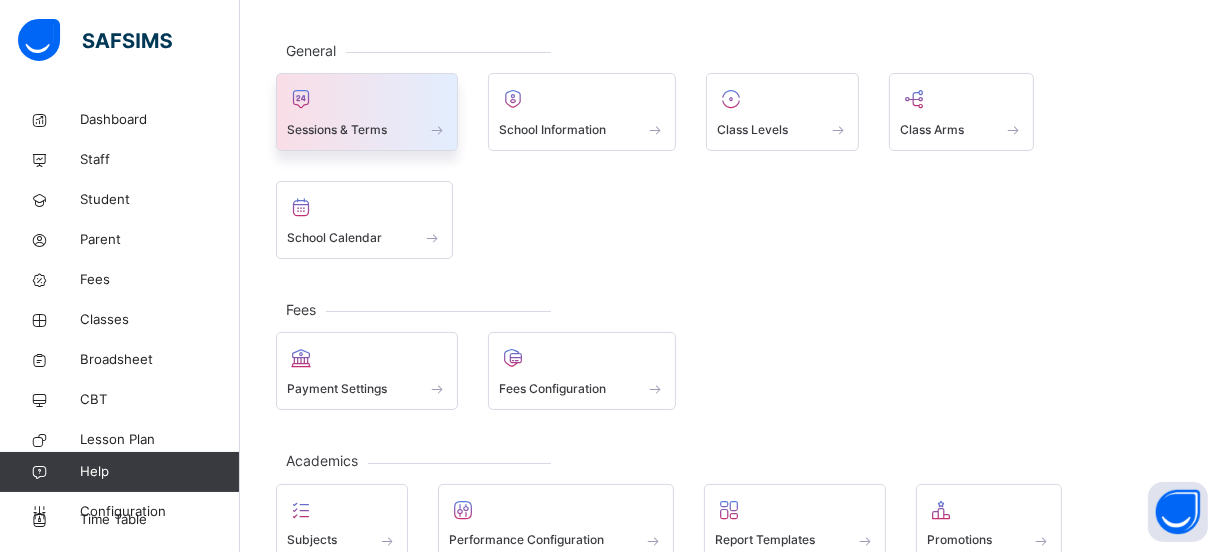 click on "Sessions & Terms" at bounding box center (337, 130) 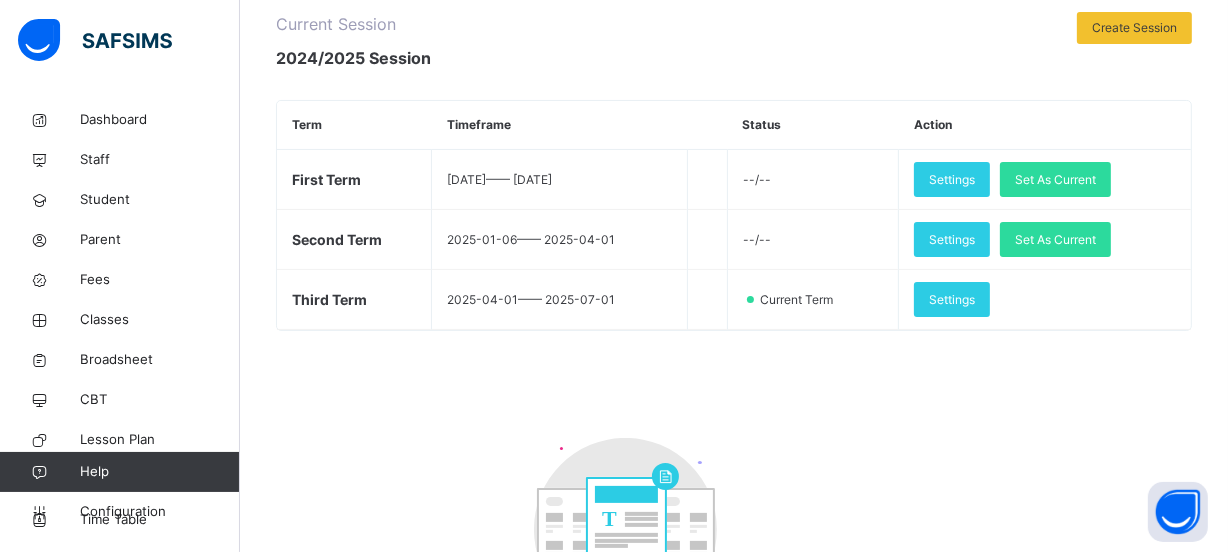 scroll, scrollTop: 272, scrollLeft: 0, axis: vertical 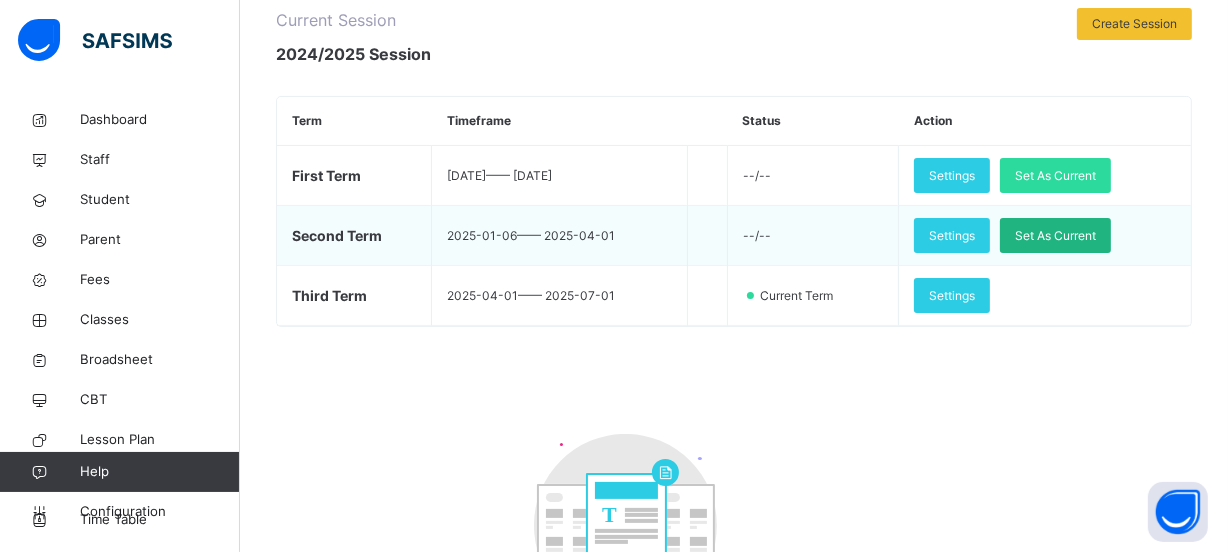 click on "Set As Current" at bounding box center [1055, 236] 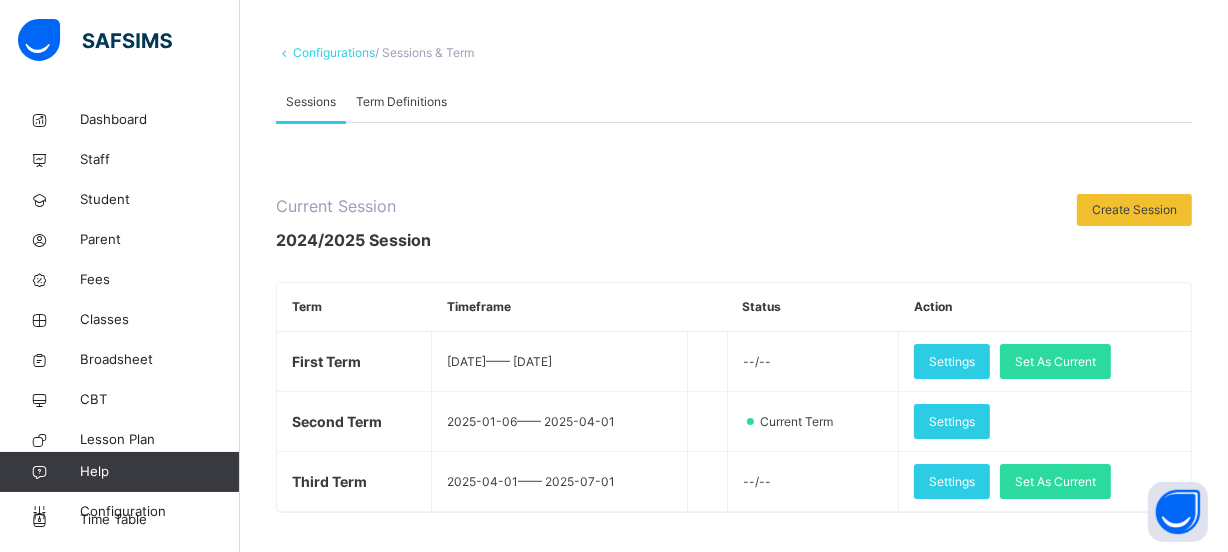 scroll, scrollTop: 0, scrollLeft: 0, axis: both 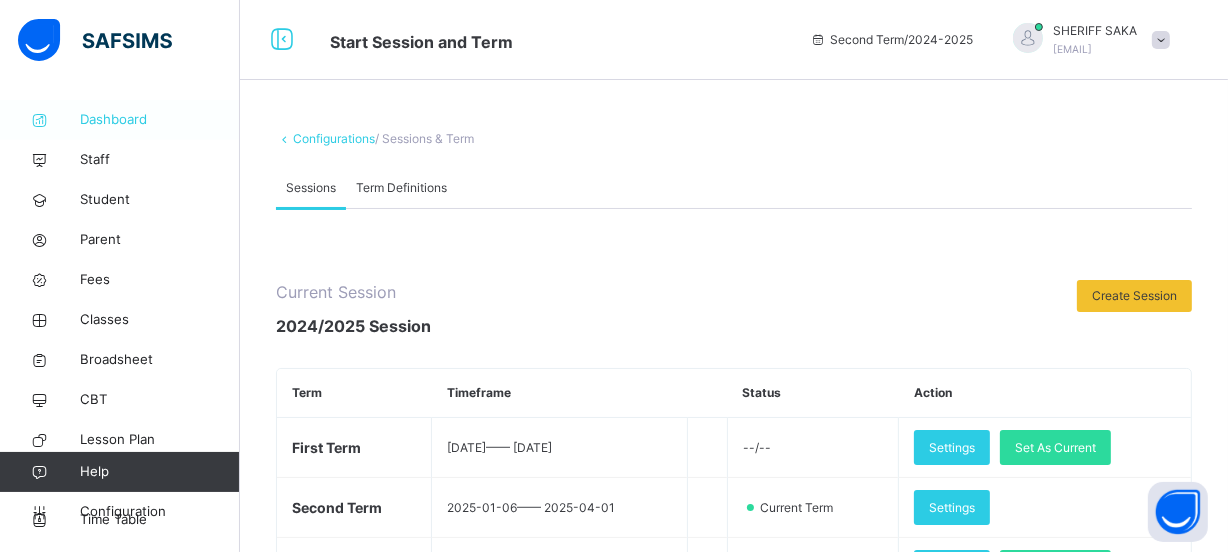 click on "Dashboard" at bounding box center [160, 120] 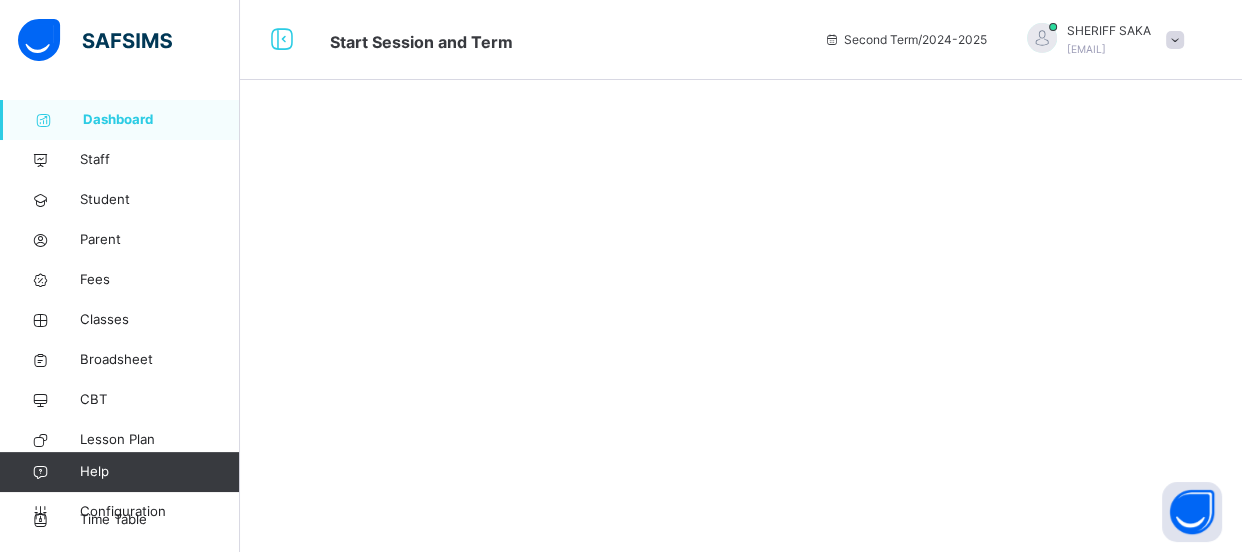 click on "Parent" at bounding box center [160, 240] 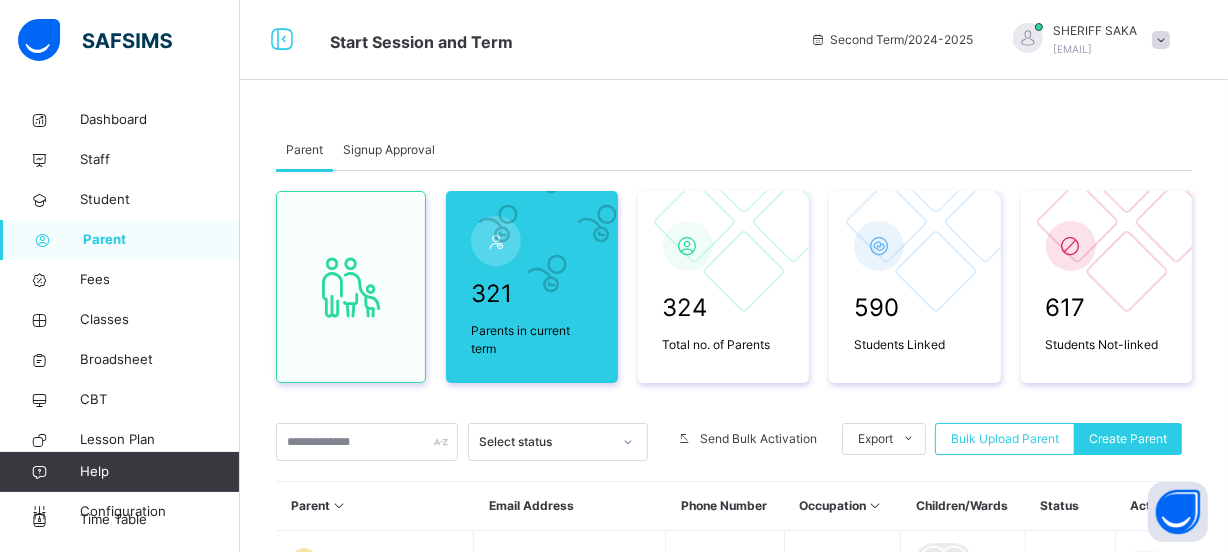 click on "Signup Approval" at bounding box center (389, 150) 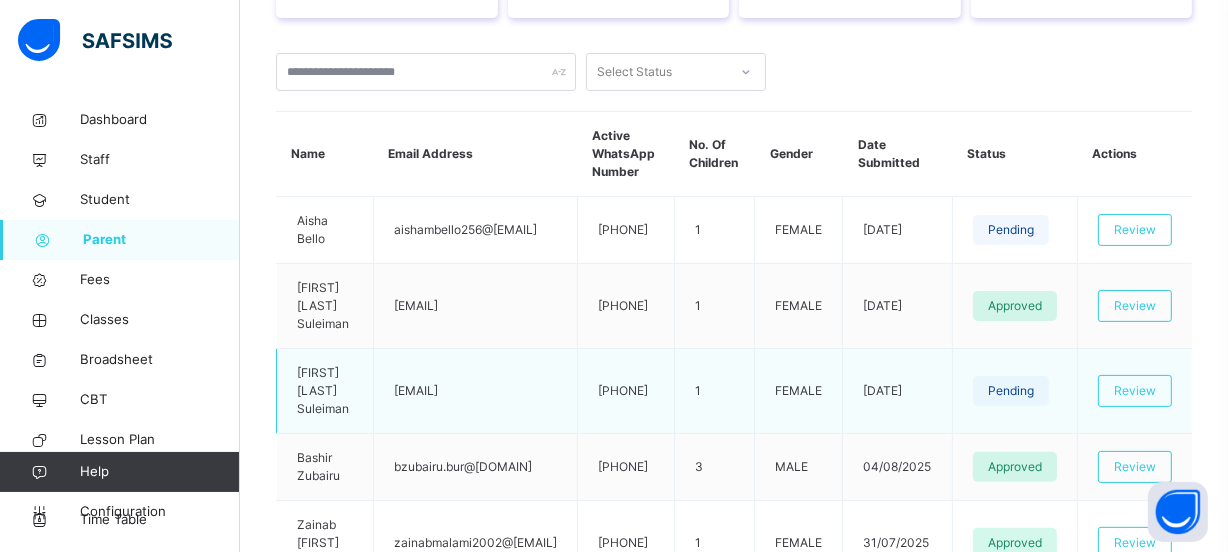 scroll, scrollTop: 417, scrollLeft: 0, axis: vertical 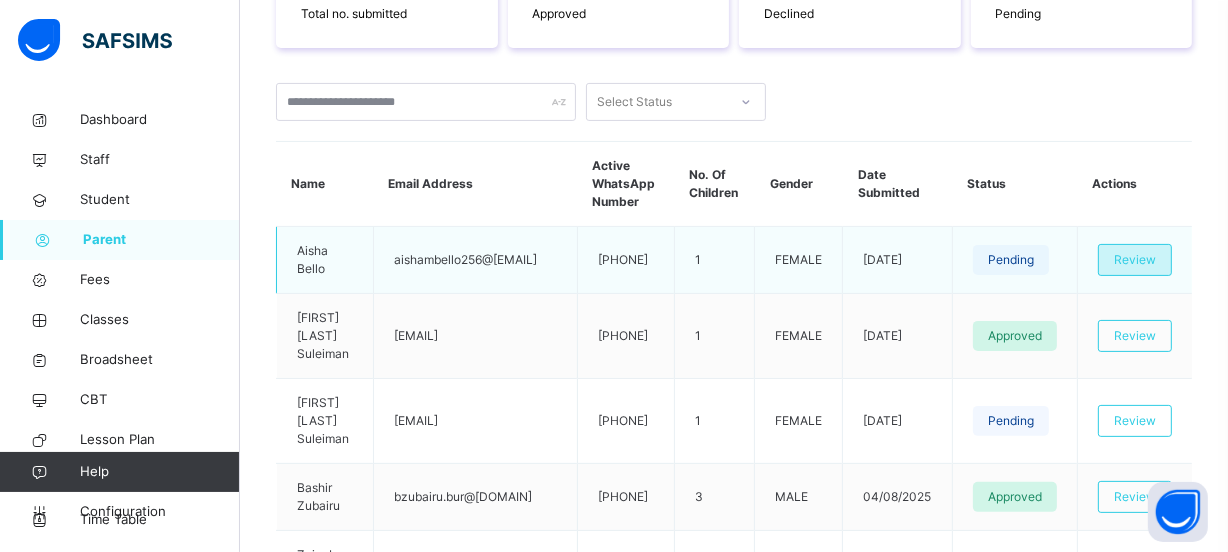 click on "Review" at bounding box center (1135, 260) 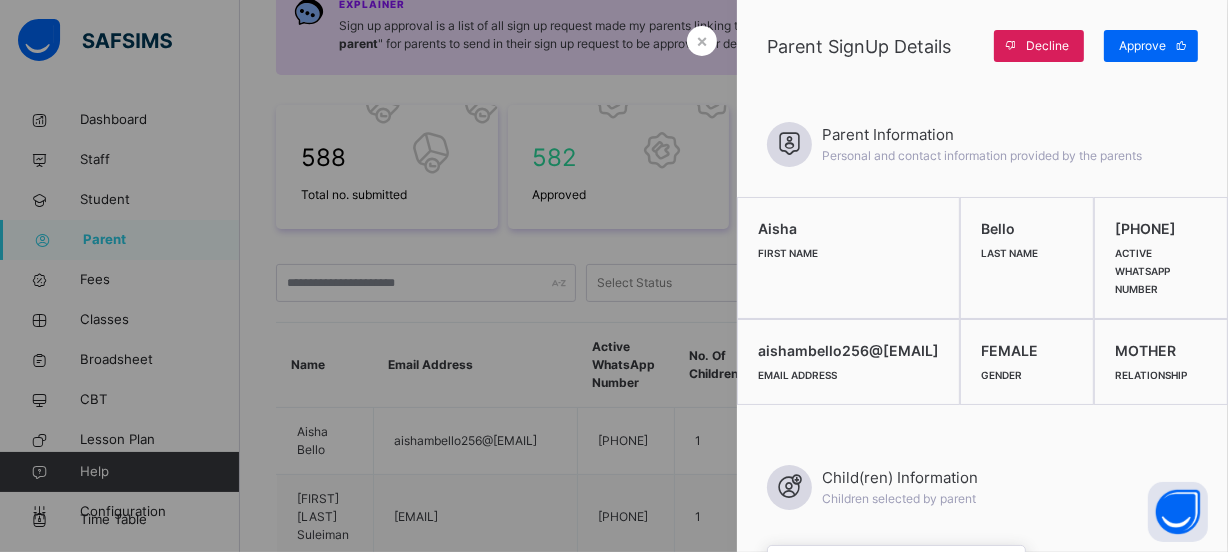 scroll, scrollTop: 235, scrollLeft: 0, axis: vertical 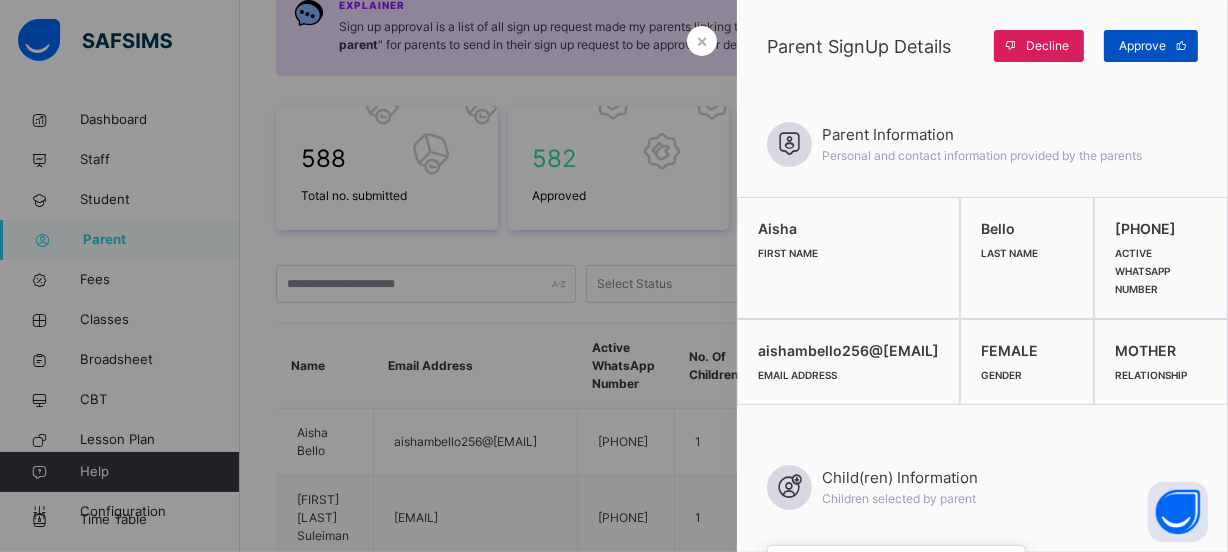 click on "Approve" at bounding box center [1142, 46] 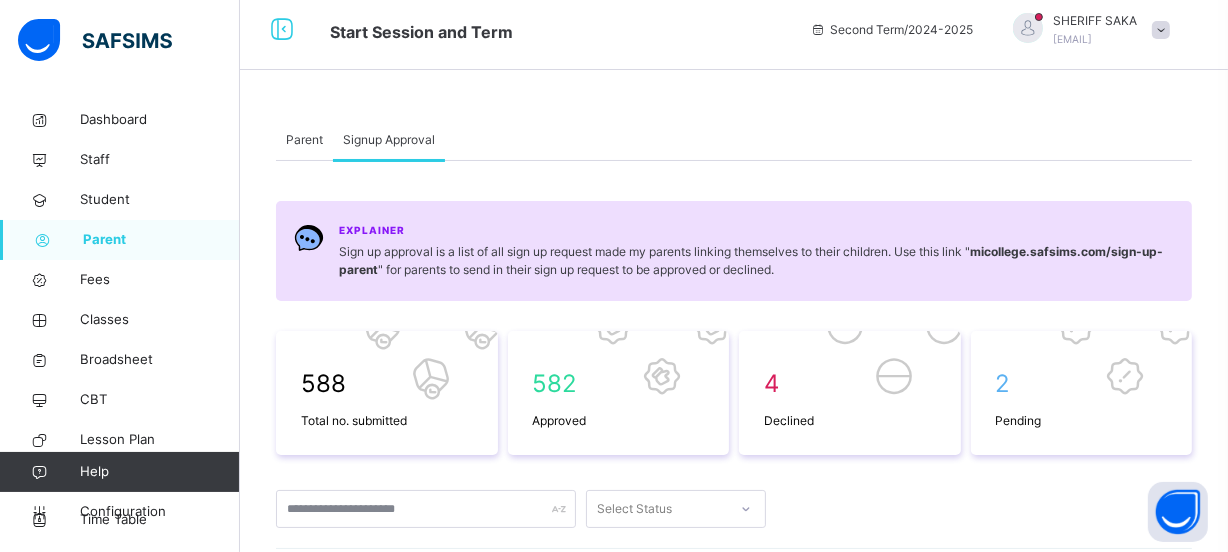 scroll, scrollTop: 0, scrollLeft: 0, axis: both 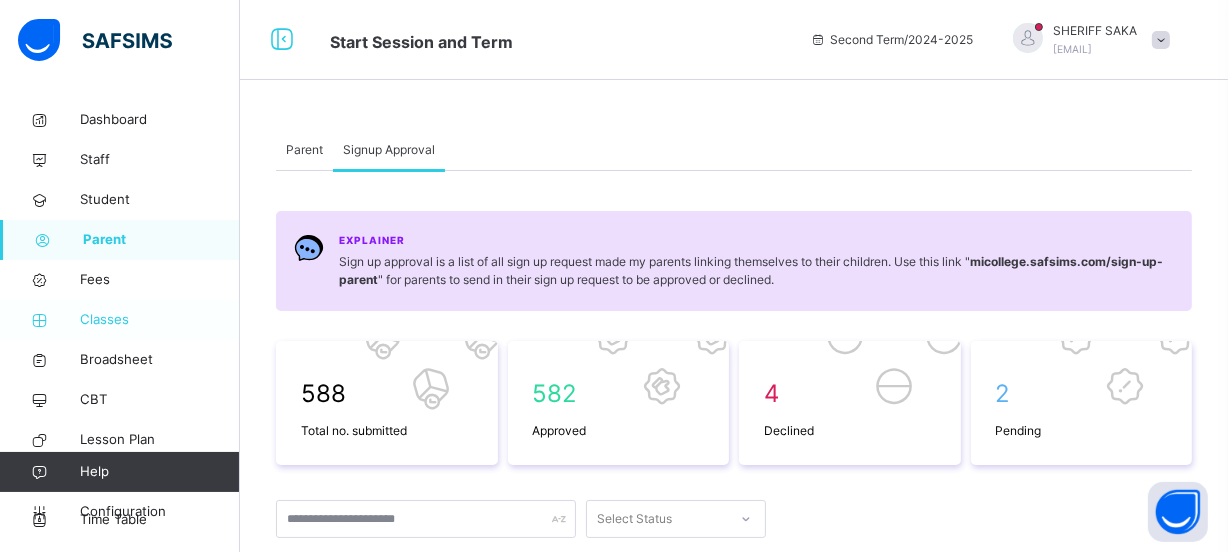 click on "Classes" at bounding box center (160, 320) 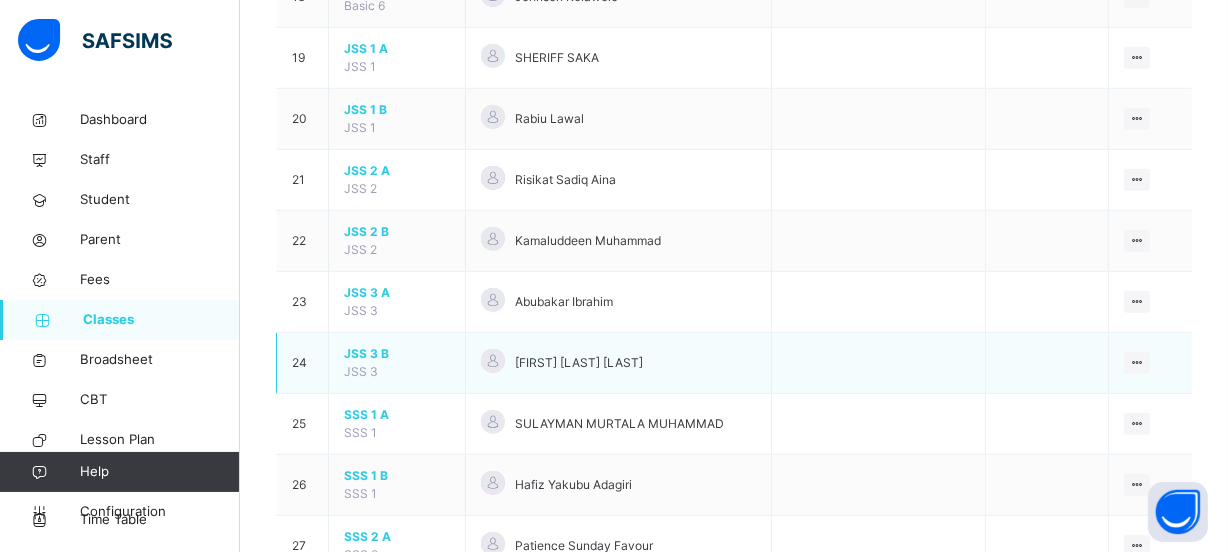 scroll, scrollTop: 1363, scrollLeft: 0, axis: vertical 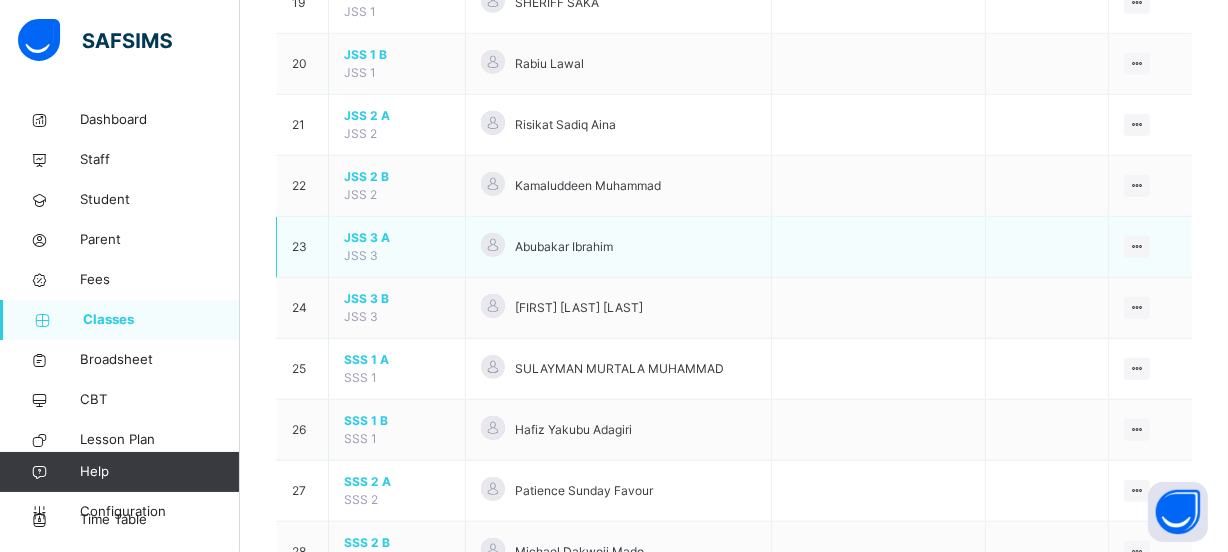 click on "JSS 3   A" at bounding box center [397, 238] 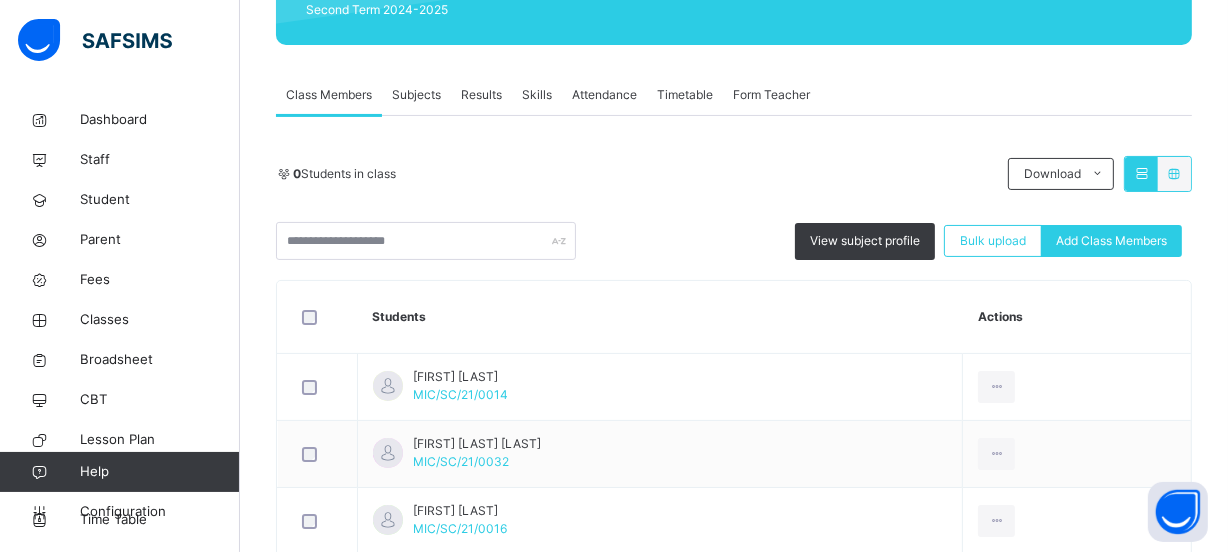 scroll, scrollTop: 272, scrollLeft: 0, axis: vertical 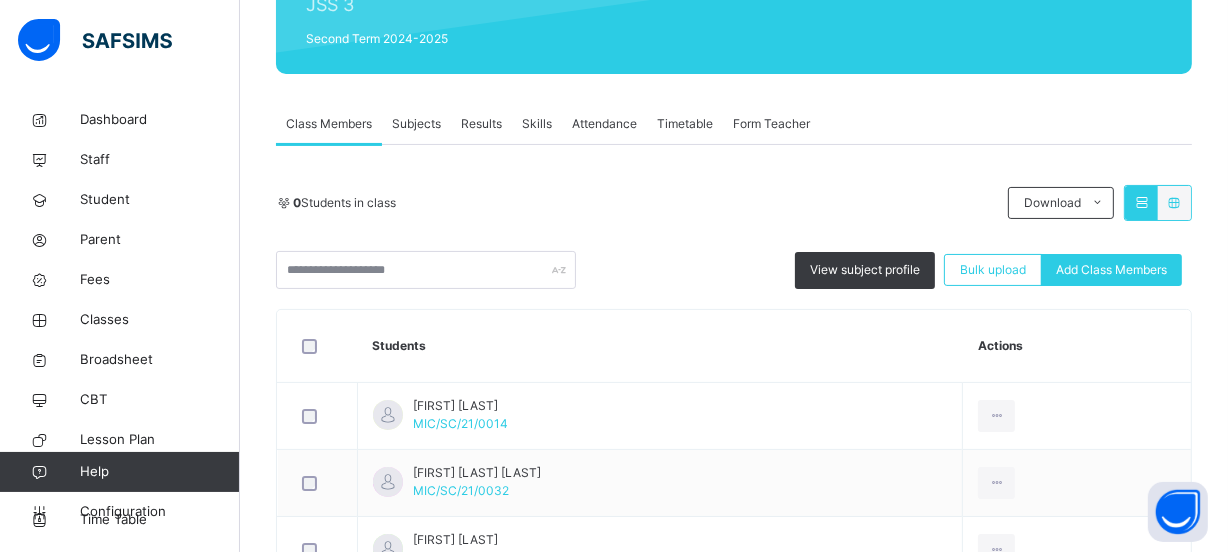 click on "Subjects" at bounding box center [416, 124] 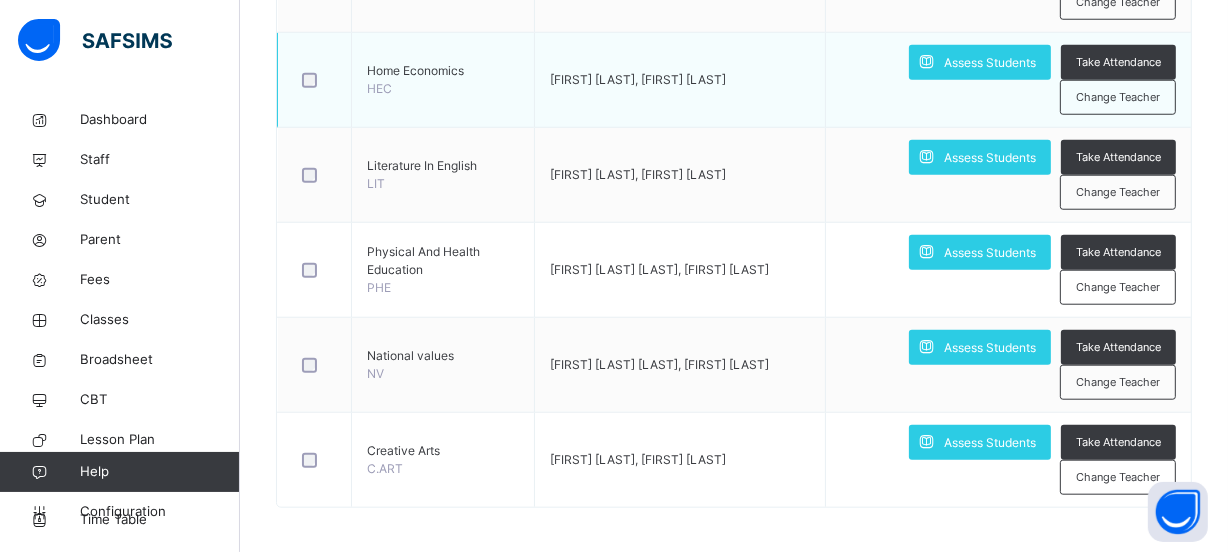 scroll, scrollTop: 1683, scrollLeft: 0, axis: vertical 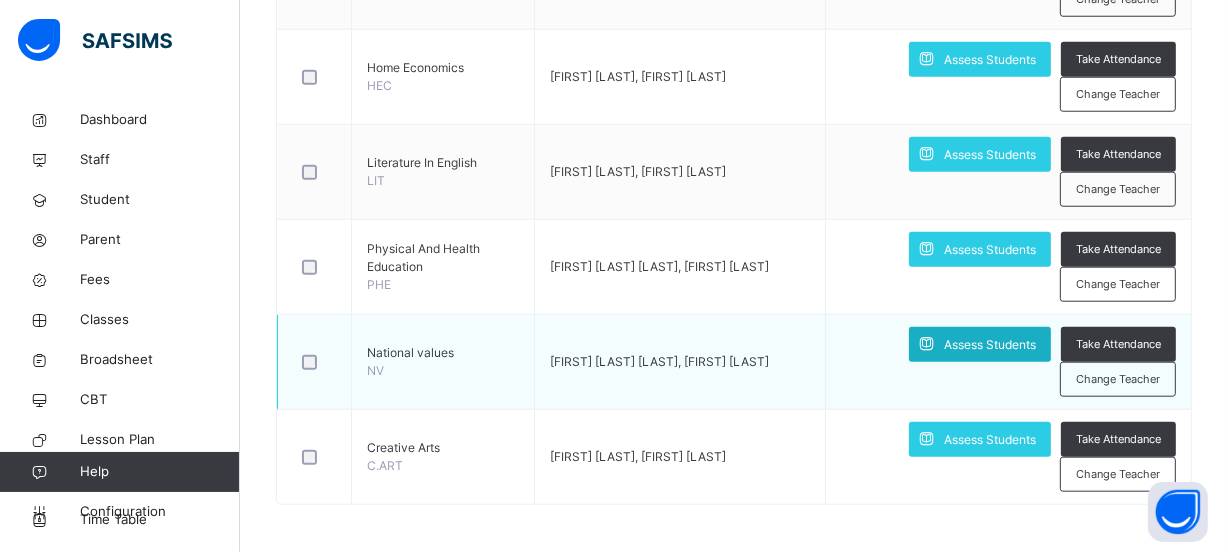 click on "Assess Students" at bounding box center (990, 345) 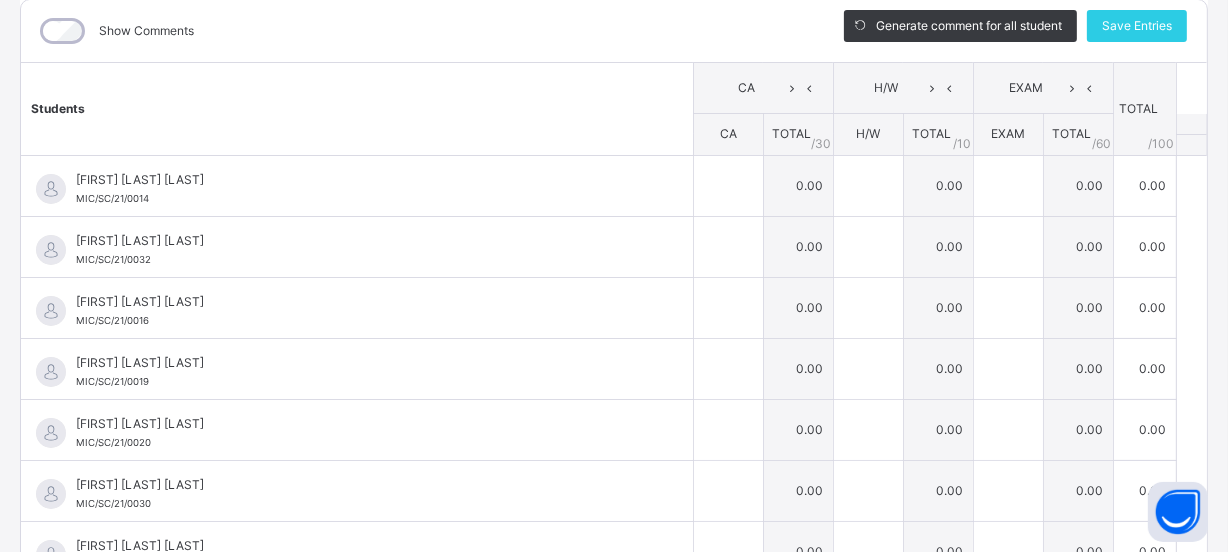 scroll, scrollTop: 359, scrollLeft: 0, axis: vertical 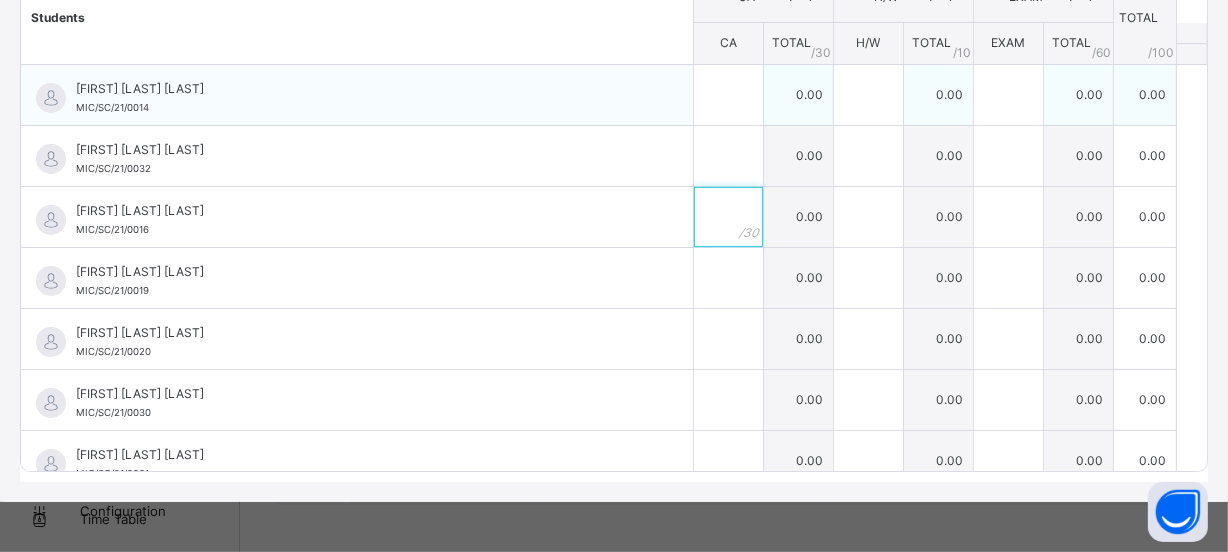 click at bounding box center (728, 217) 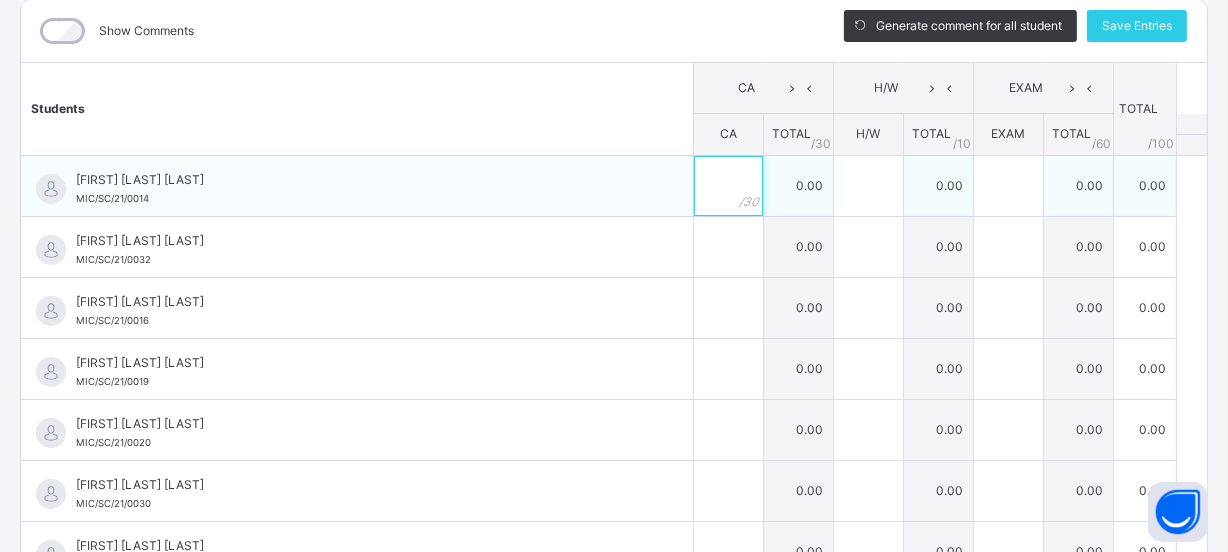 click at bounding box center [728, 186] 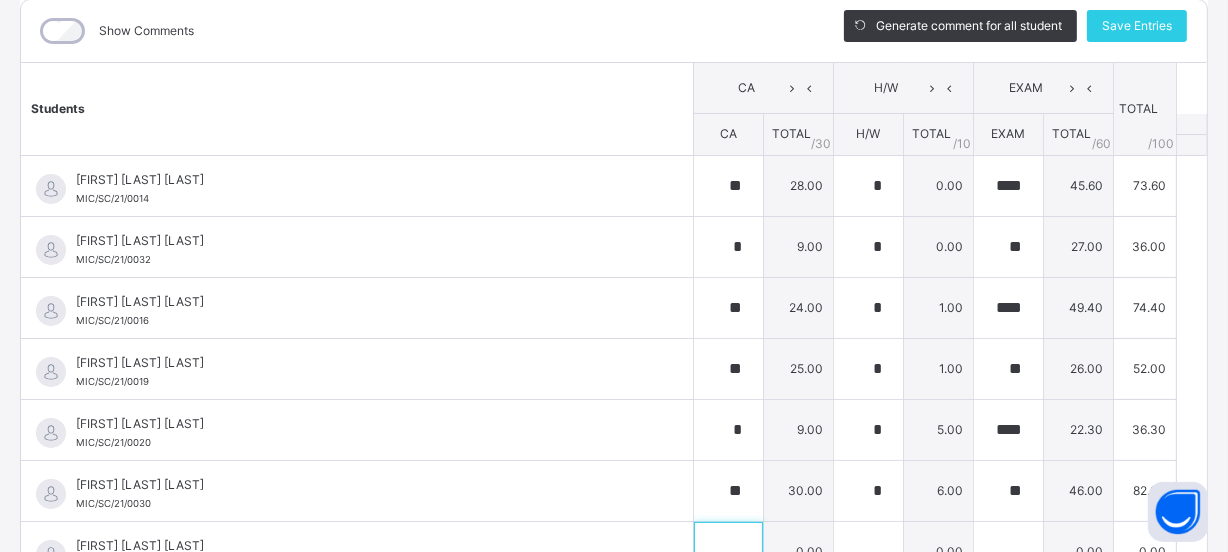 scroll, scrollTop: 19, scrollLeft: 0, axis: vertical 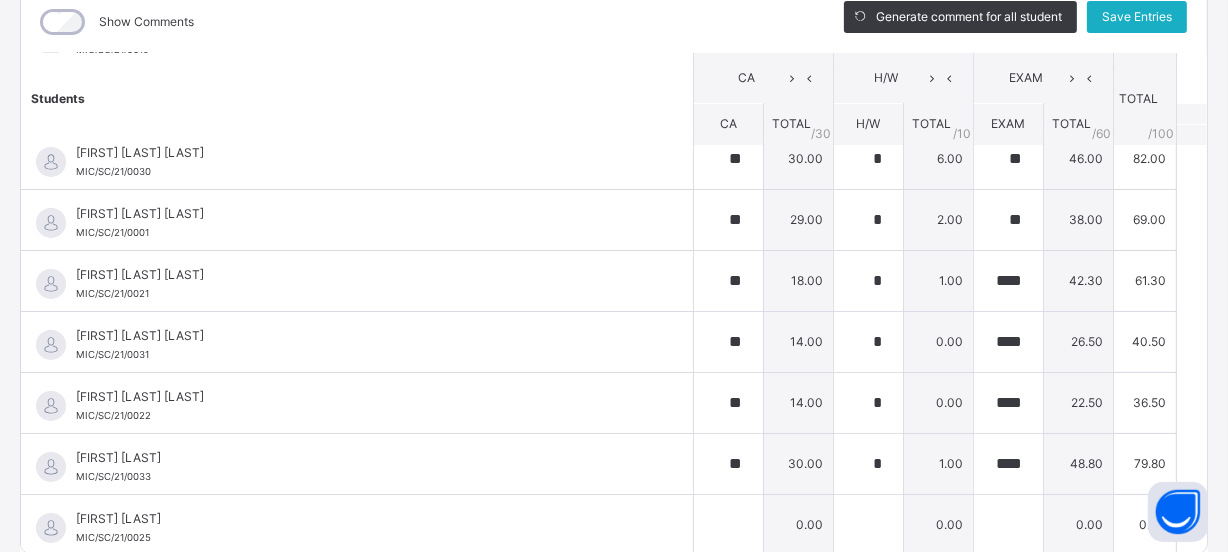 click on "Save Entries" at bounding box center [1137, 17] 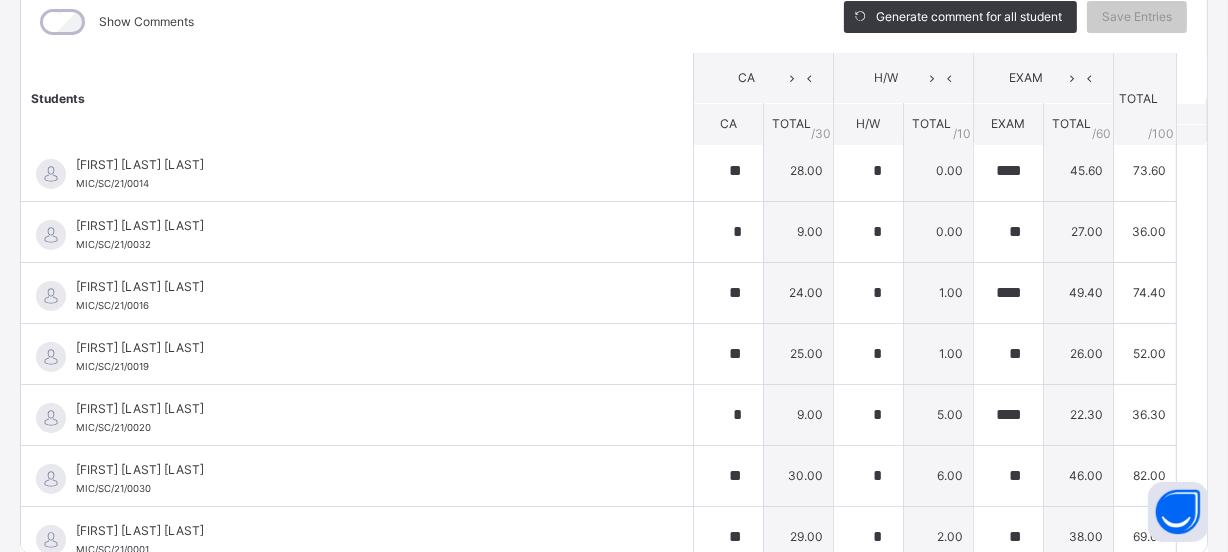 scroll, scrollTop: 0, scrollLeft: 0, axis: both 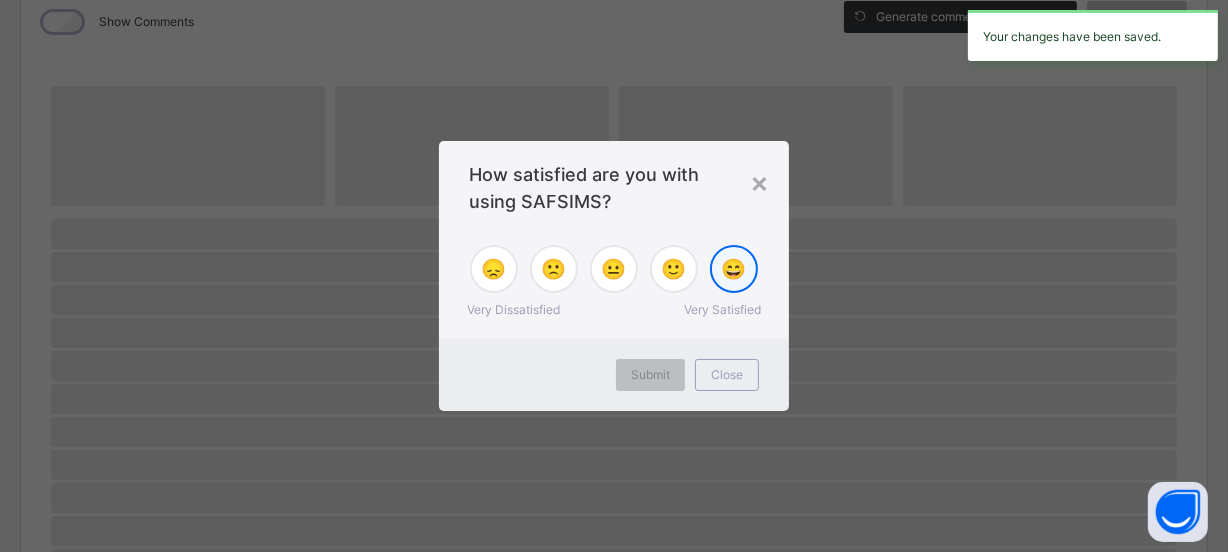 click on "😄" at bounding box center [734, 269] 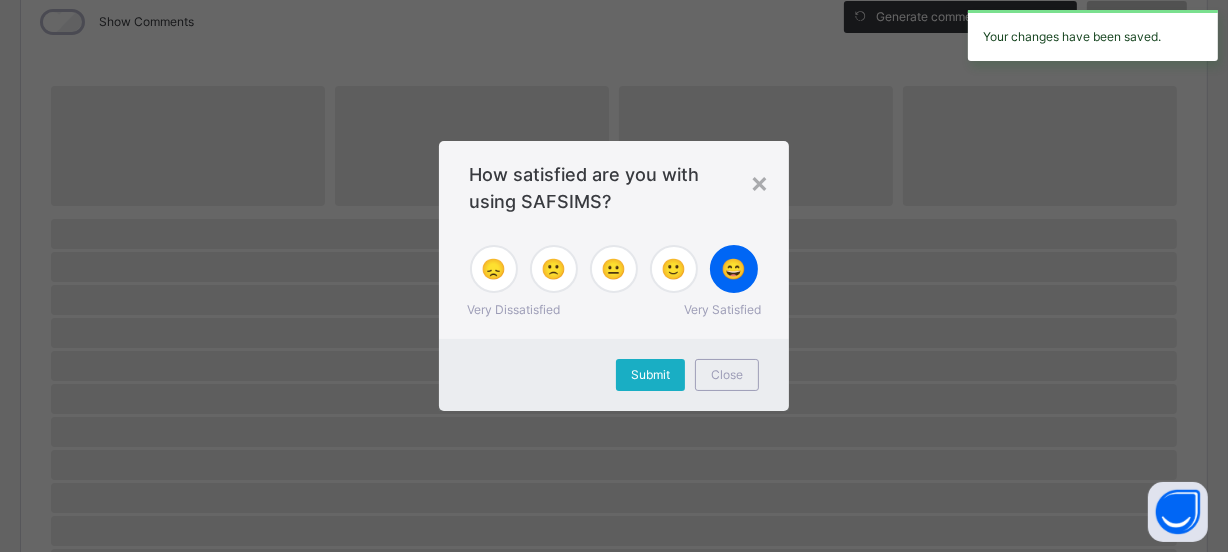 click on "Submit" at bounding box center [650, 375] 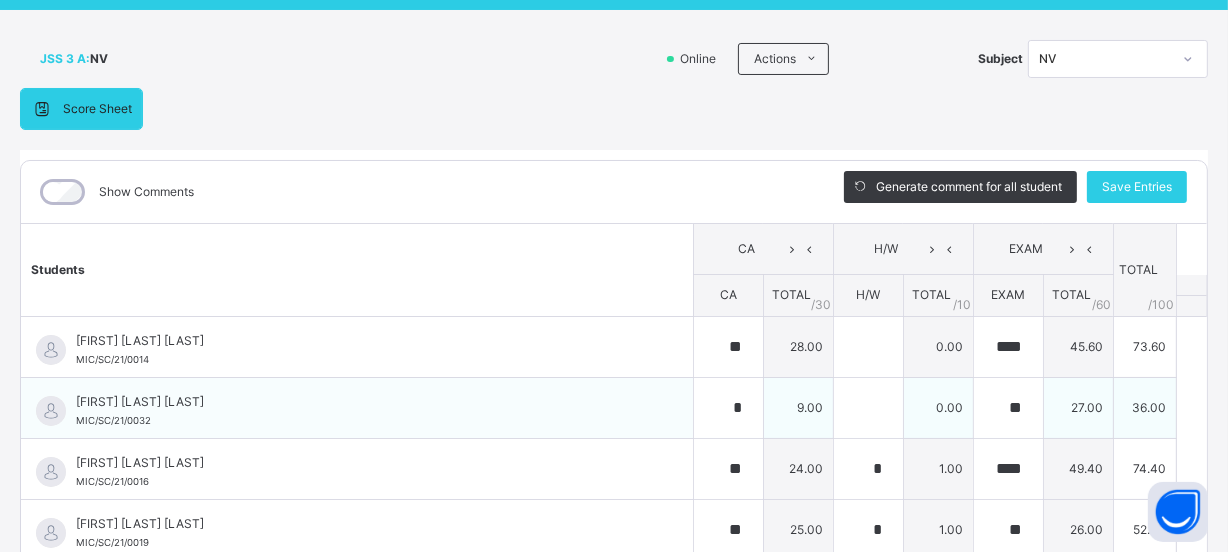 scroll, scrollTop: 95, scrollLeft: 0, axis: vertical 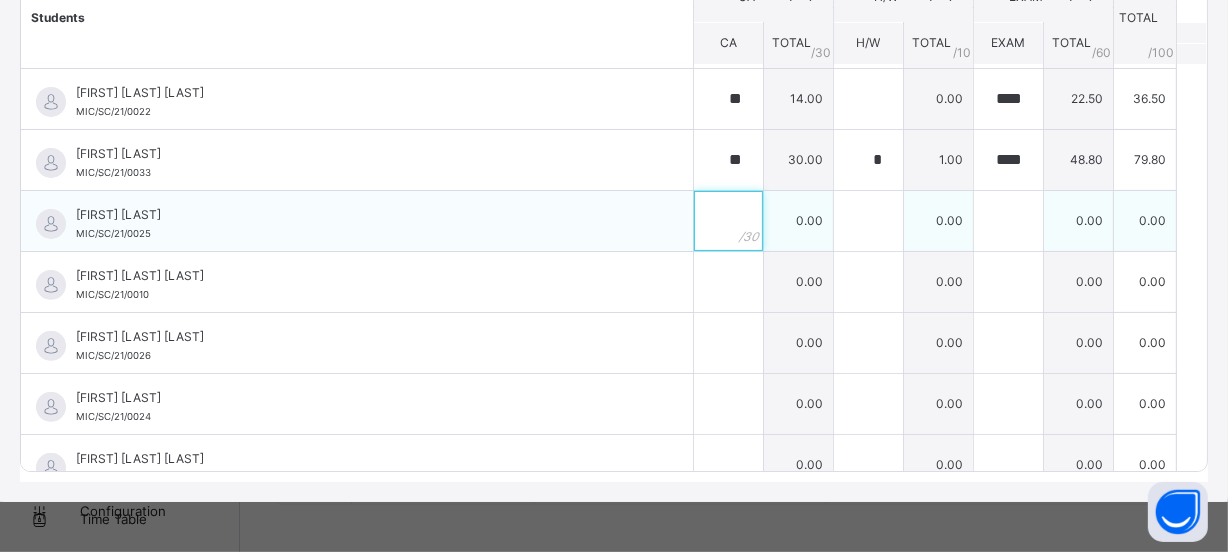 click at bounding box center (728, 221) 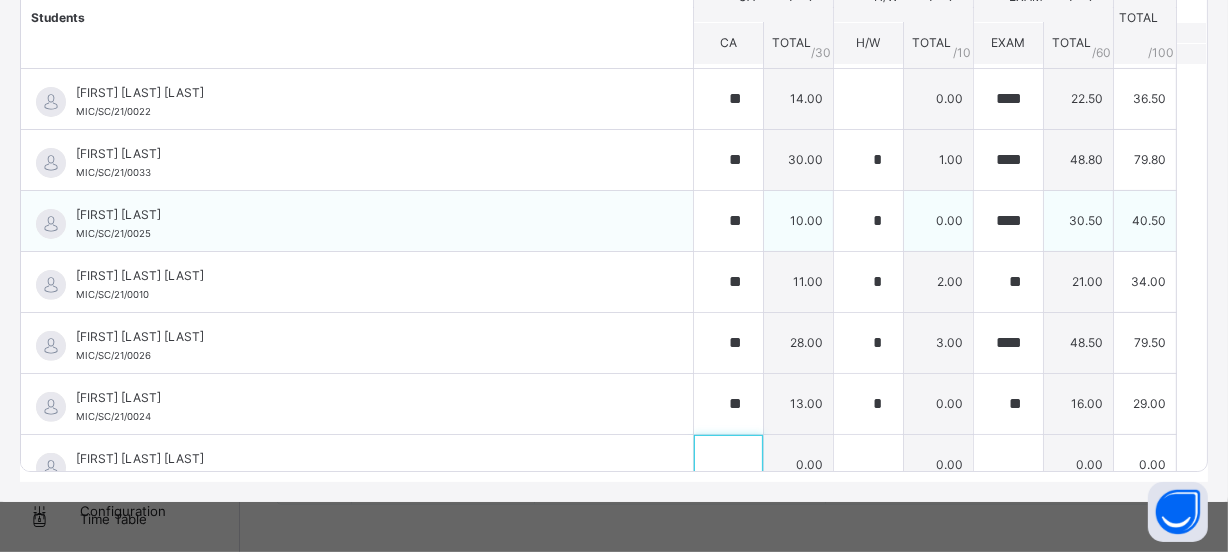 scroll, scrollTop: 567, scrollLeft: 0, axis: vertical 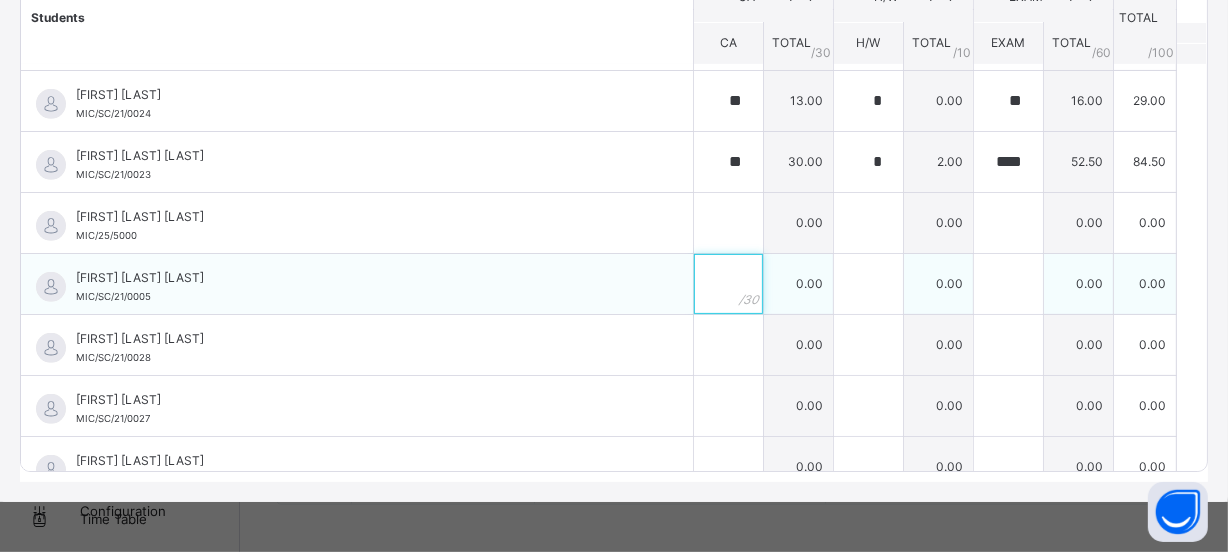 click at bounding box center (728, 284) 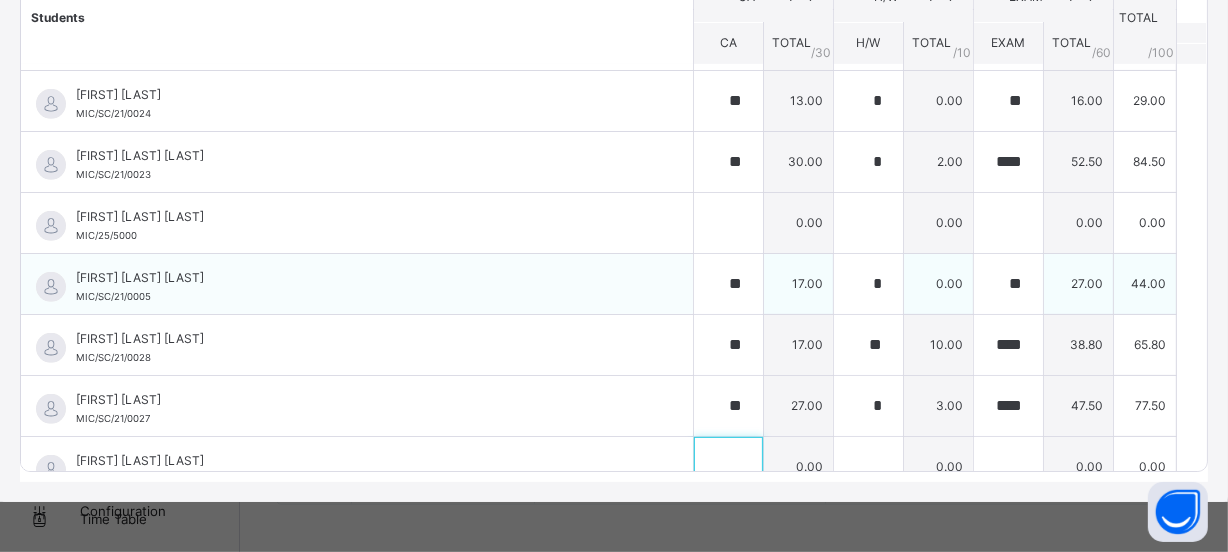scroll, scrollTop: 871, scrollLeft: 0, axis: vertical 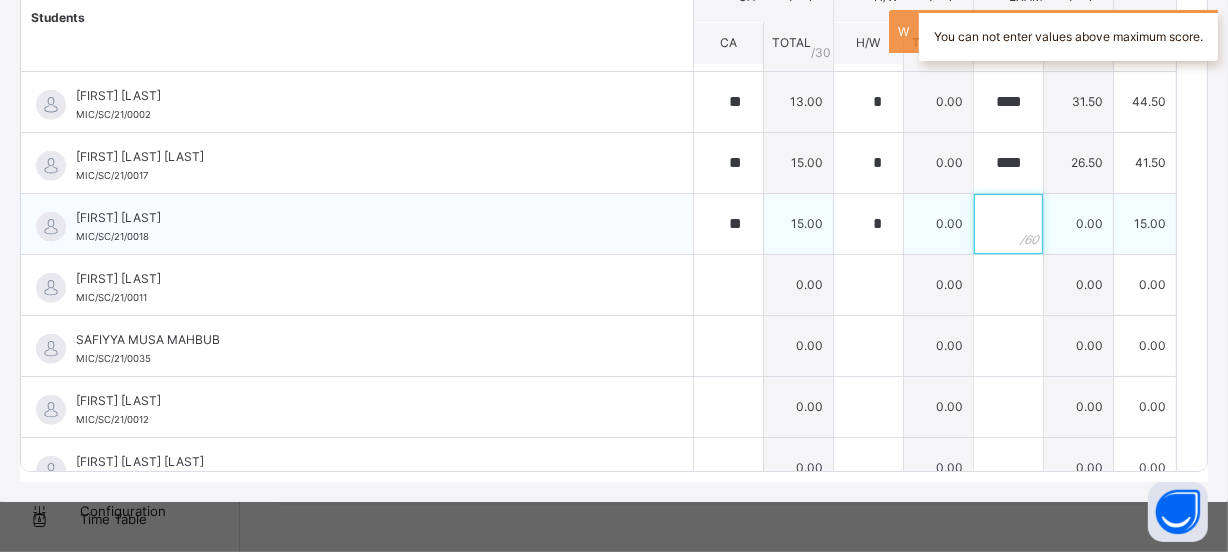 click at bounding box center (1008, 224) 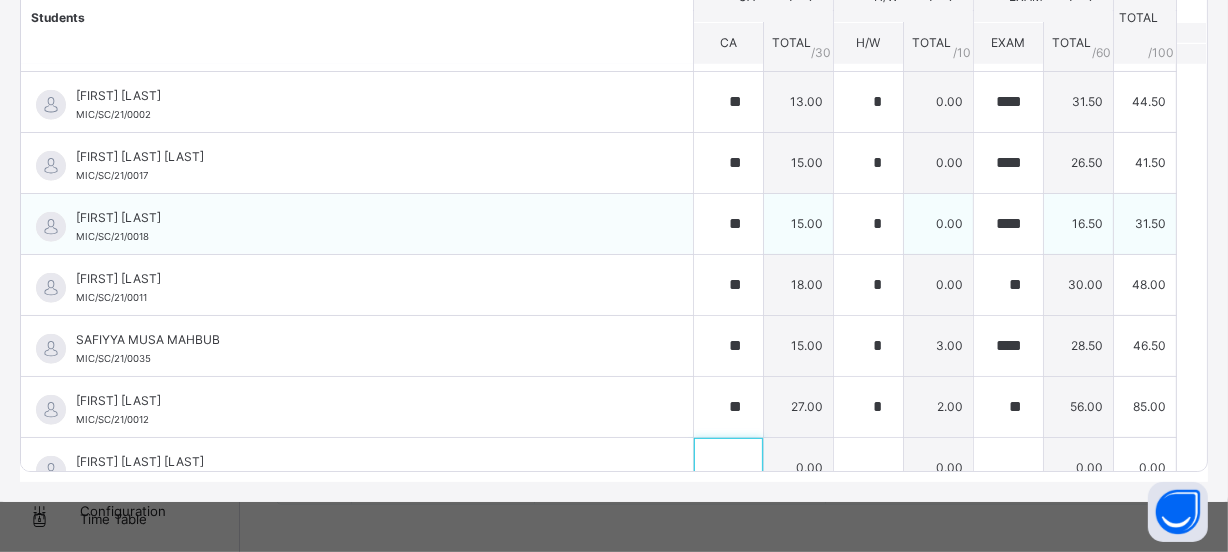 scroll, scrollTop: 1480, scrollLeft: 0, axis: vertical 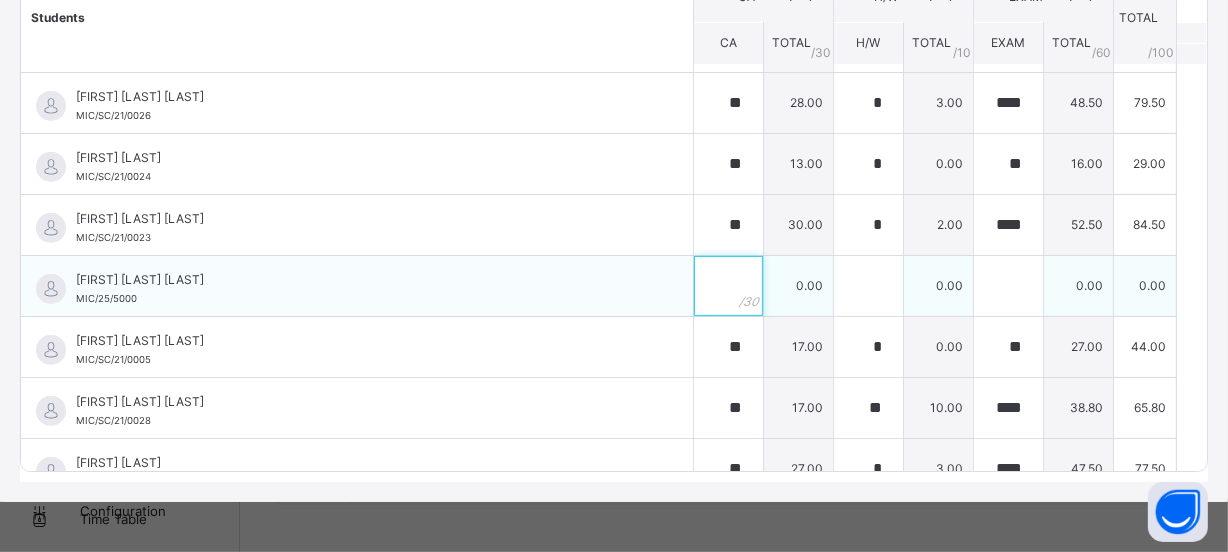 click at bounding box center [728, 286] 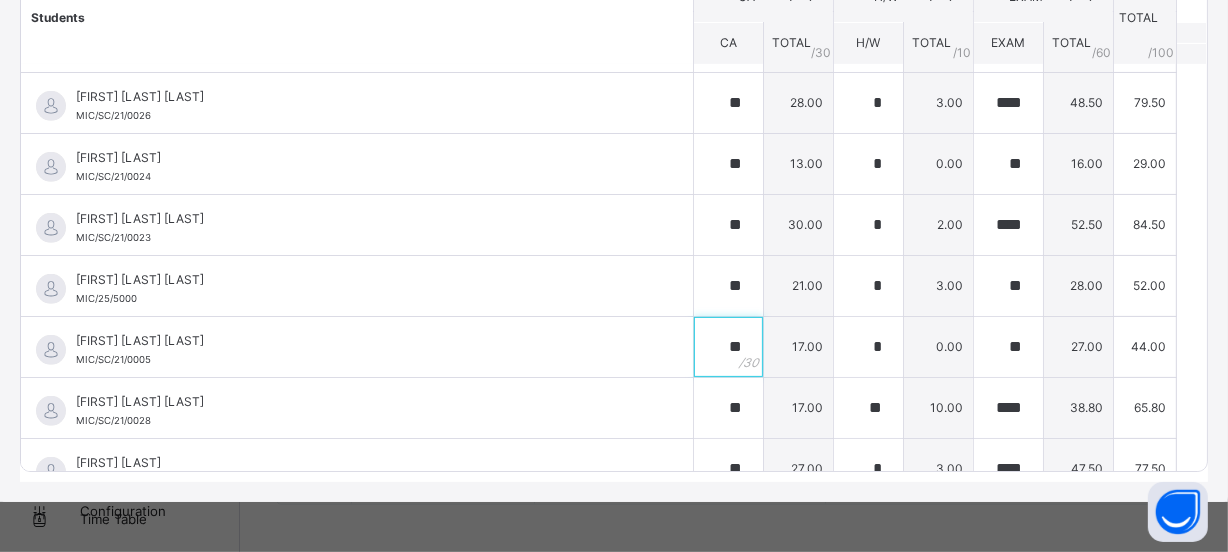 scroll, scrollTop: 0, scrollLeft: 0, axis: both 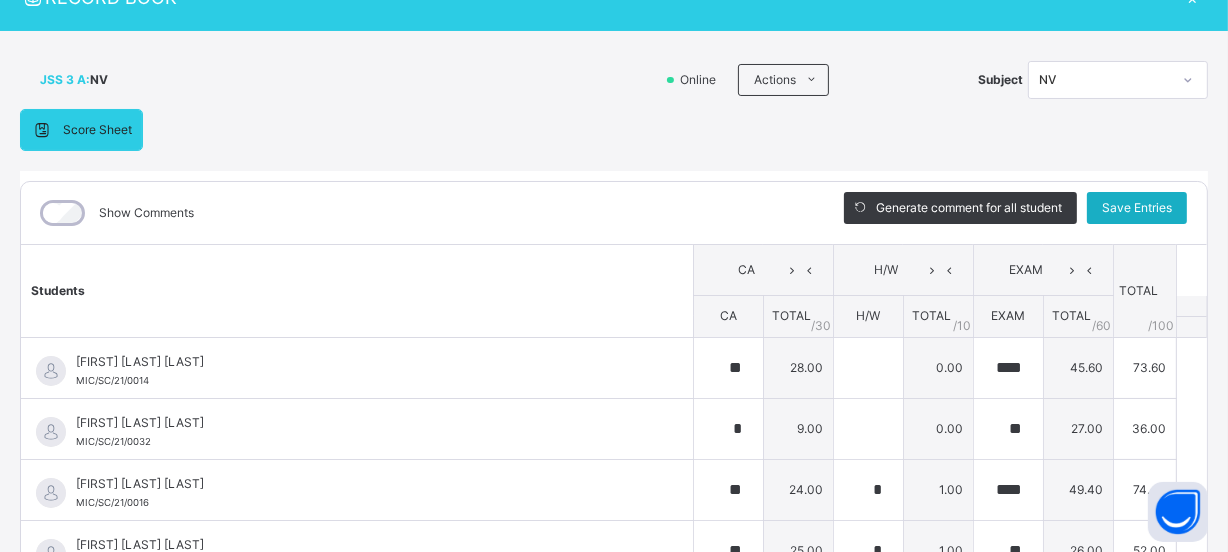 click on "Save Entries" at bounding box center [1137, 208] 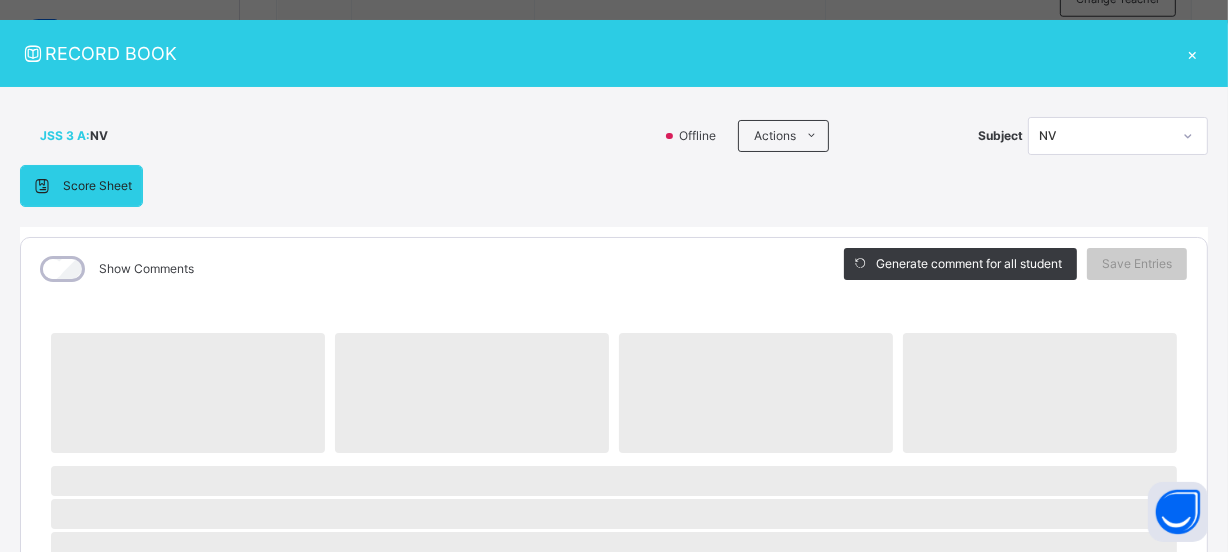 scroll, scrollTop: 0, scrollLeft: 0, axis: both 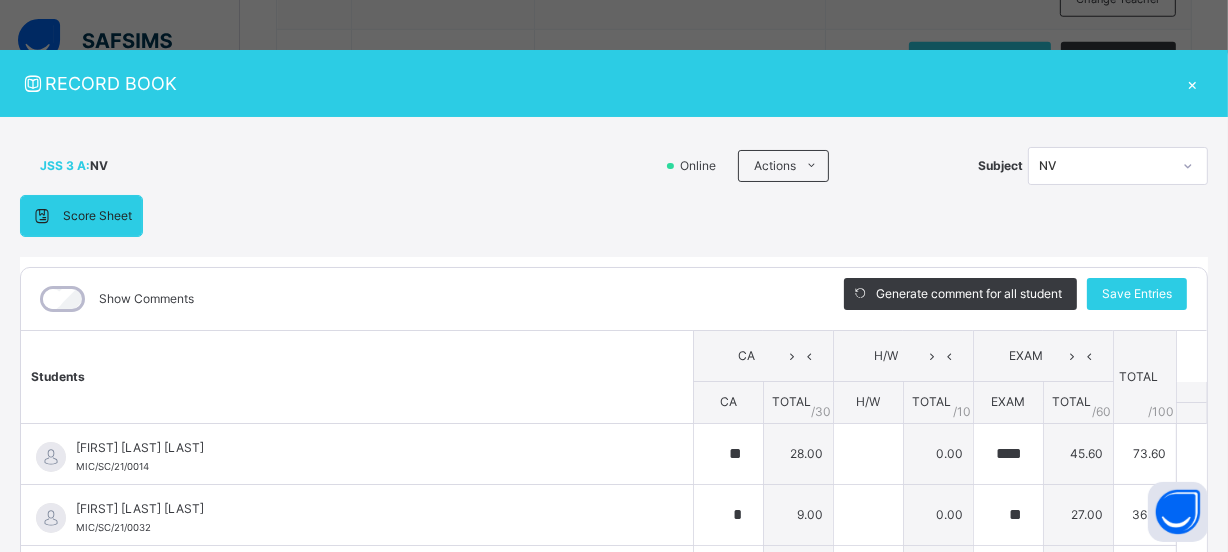 click on "×" at bounding box center (1193, 83) 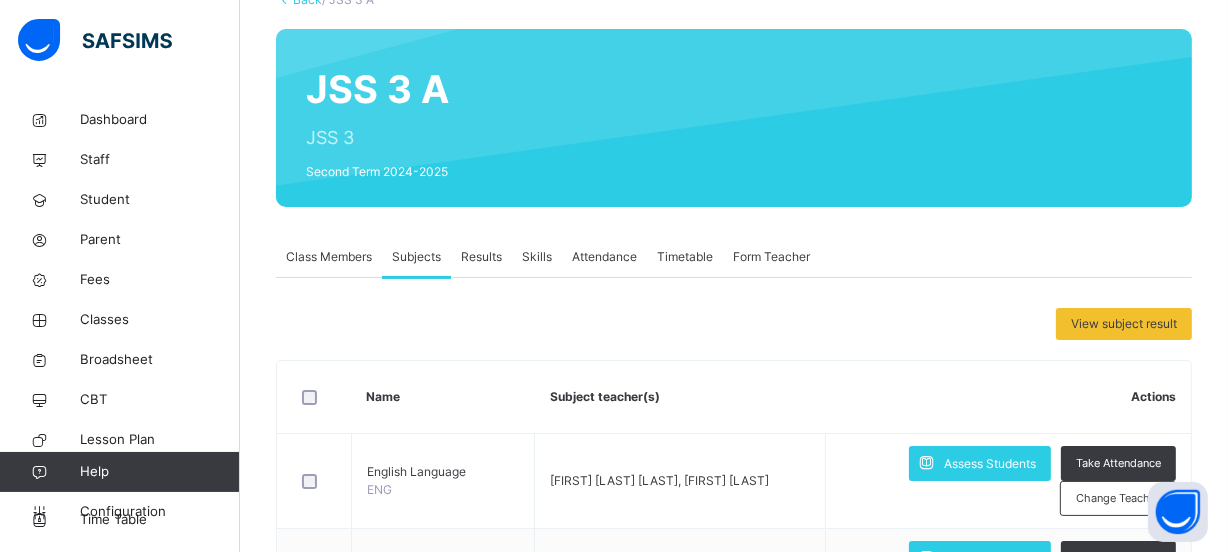 scroll, scrollTop: 138, scrollLeft: 0, axis: vertical 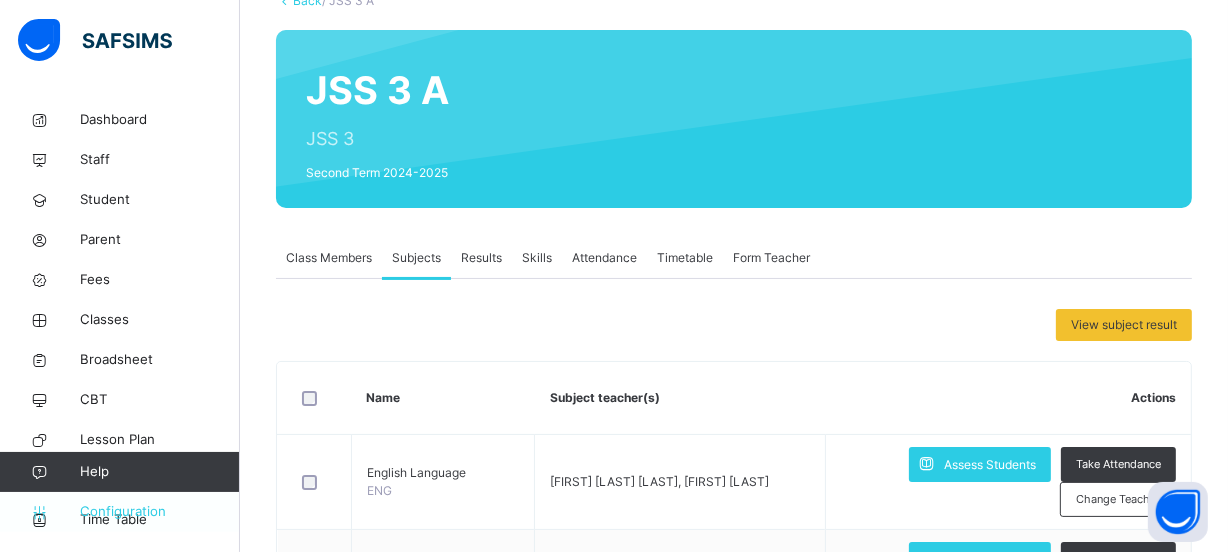 click on "Configuration" at bounding box center [159, 512] 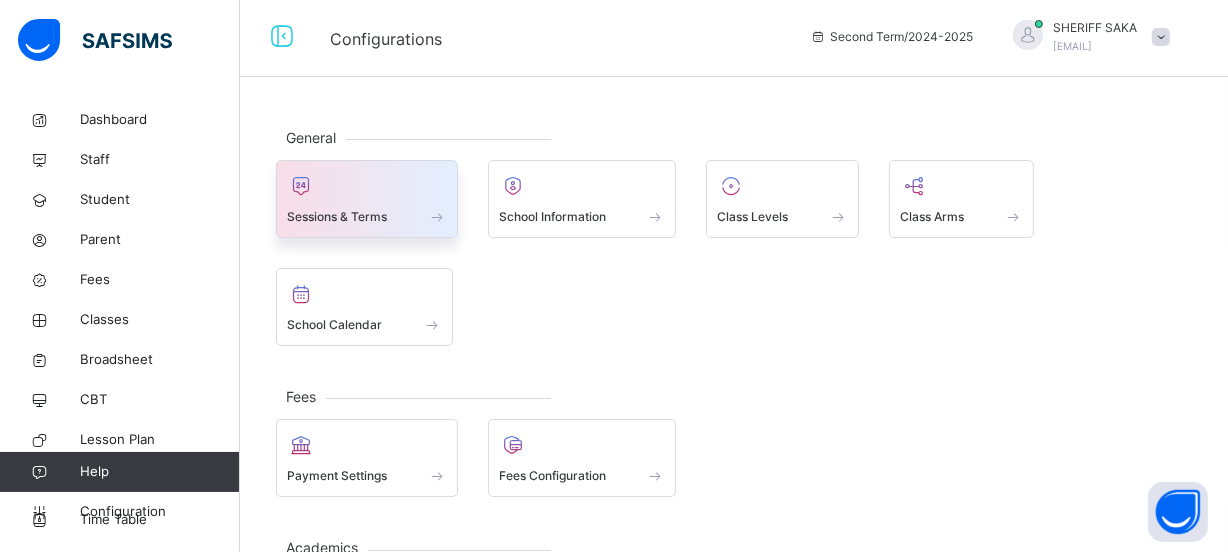 scroll, scrollTop: 0, scrollLeft: 0, axis: both 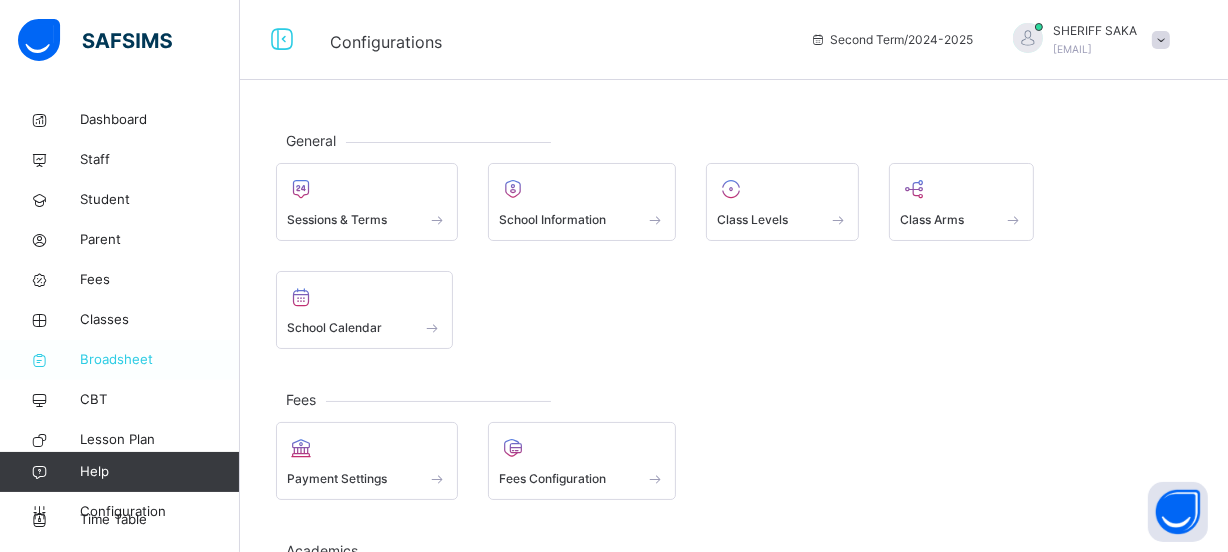 click on "Broadsheet" at bounding box center (160, 360) 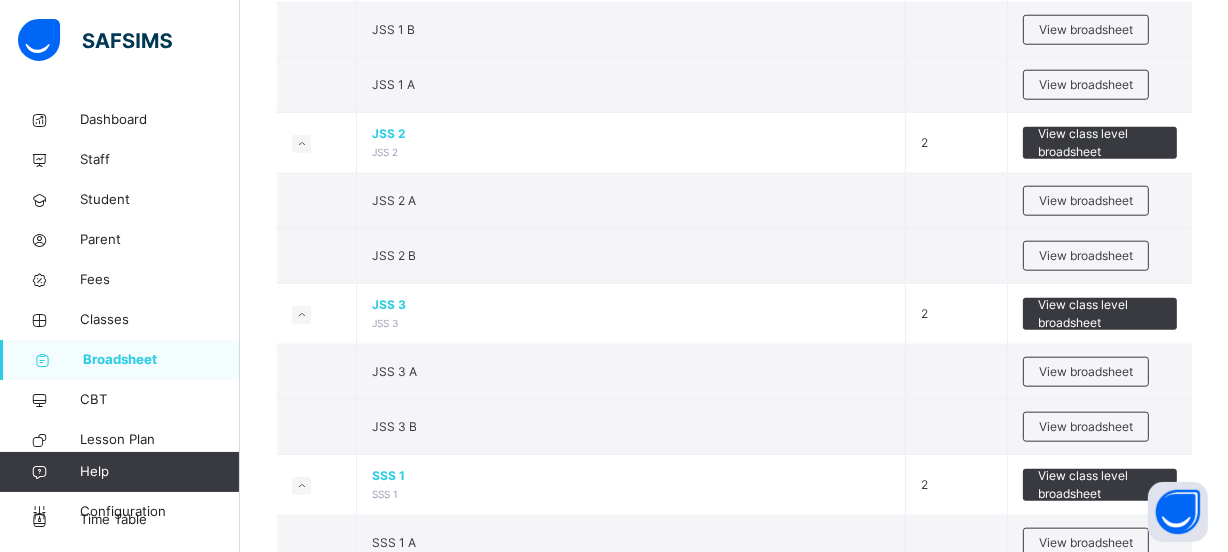 scroll, scrollTop: 1909, scrollLeft: 0, axis: vertical 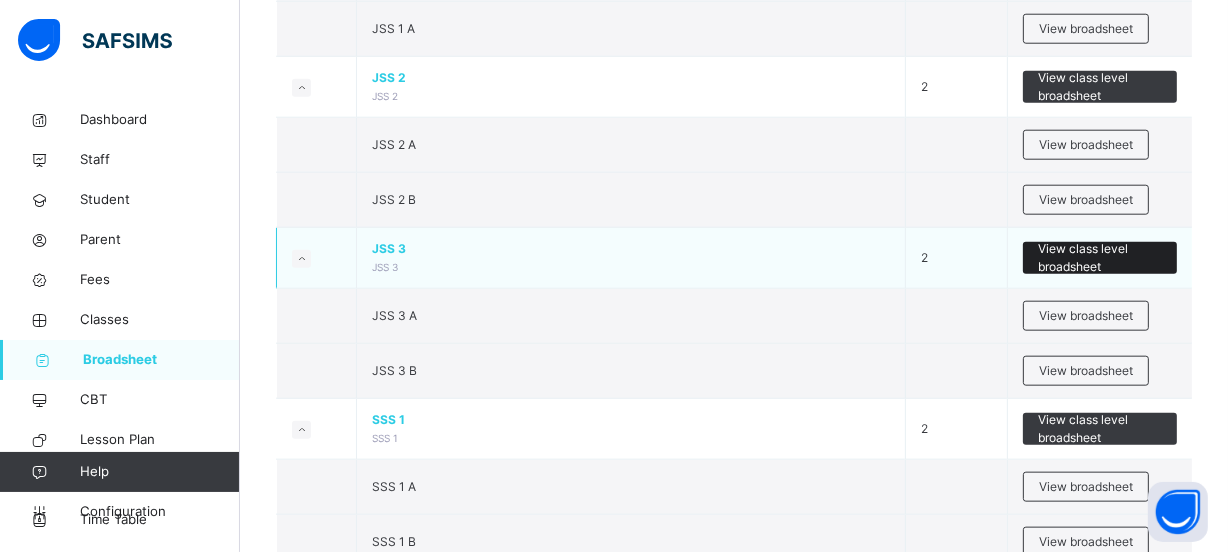 click on "View class level broadsheet" at bounding box center [1100, 258] 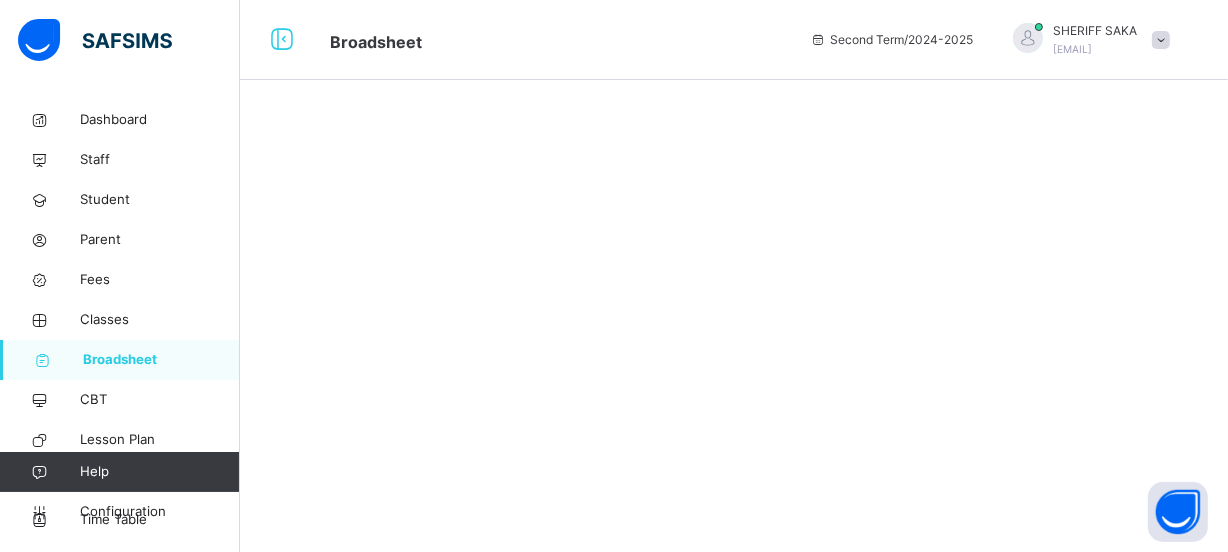 scroll, scrollTop: 0, scrollLeft: 0, axis: both 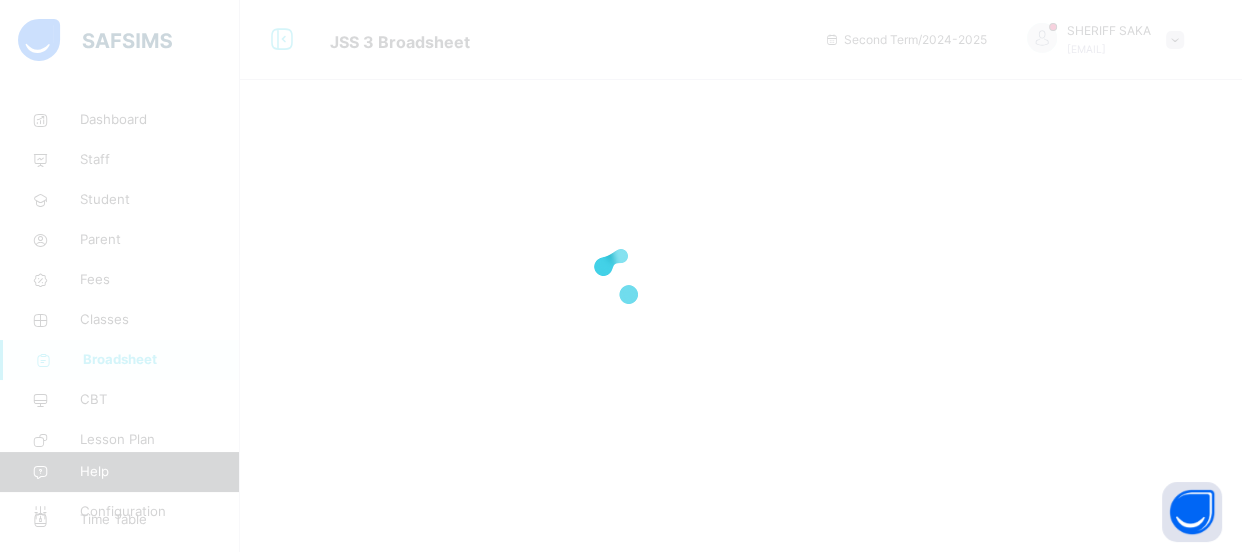 click at bounding box center [621, 276] 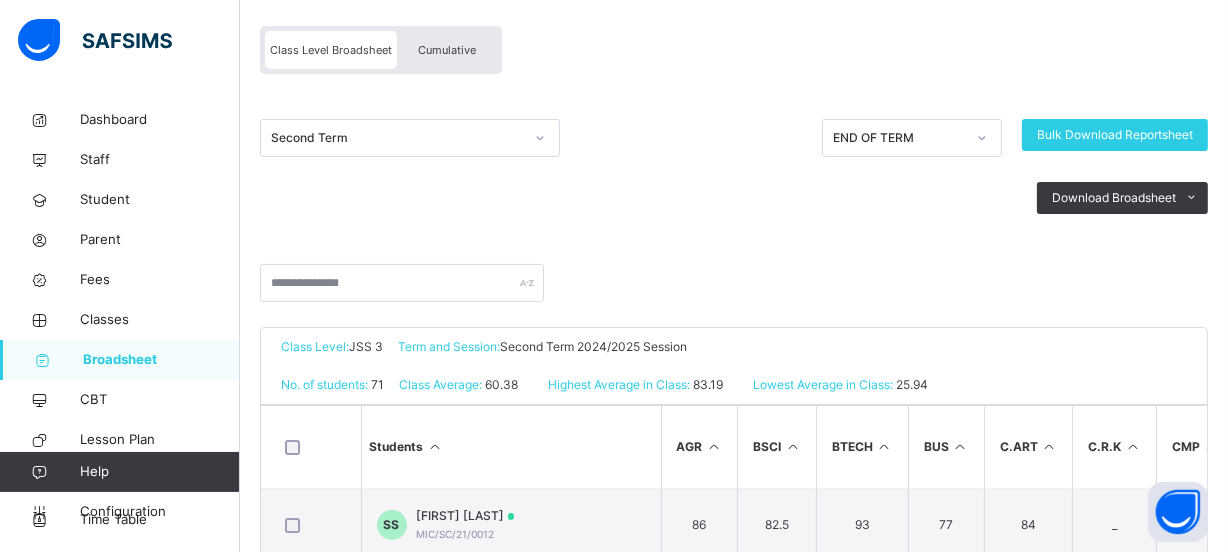 scroll, scrollTop: 181, scrollLeft: 0, axis: vertical 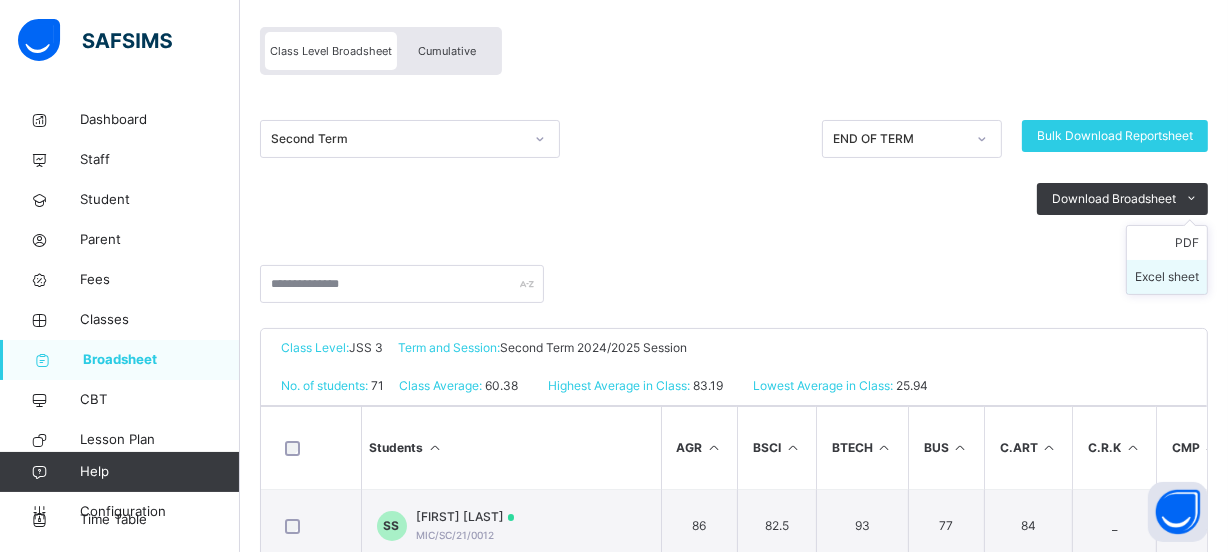click on "Excel sheet" at bounding box center (1167, 277) 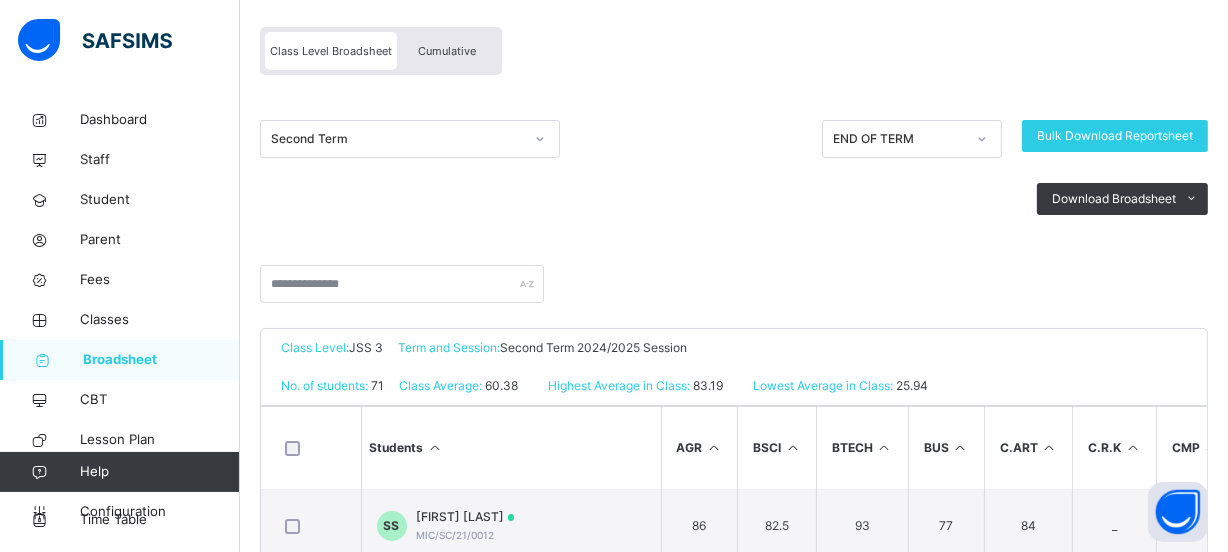 click on "Download Broadsheet PDF Excel sheet" at bounding box center (734, 199) 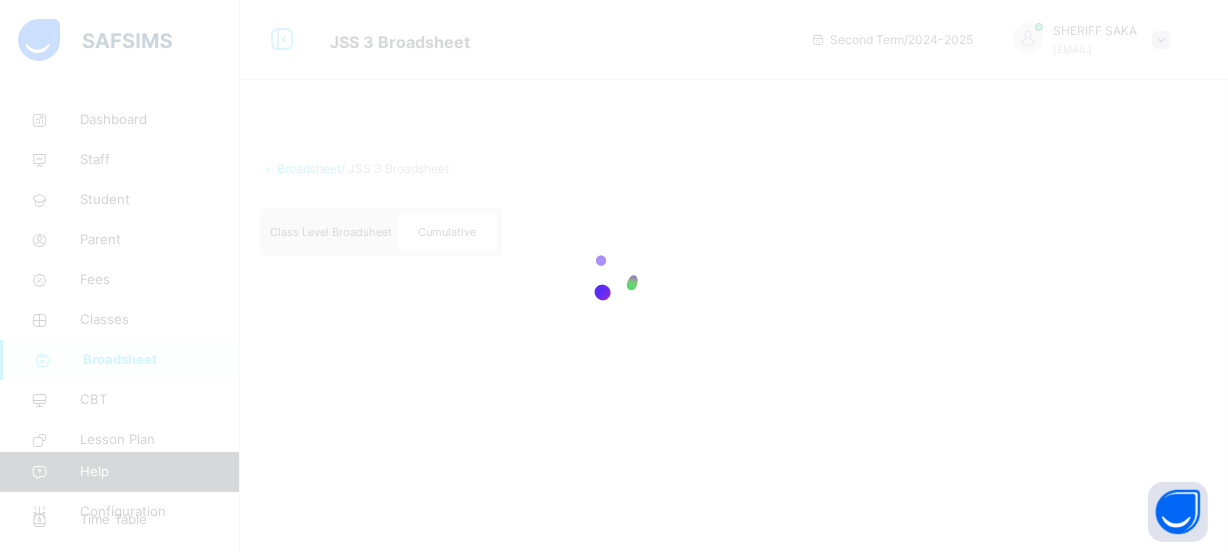 scroll, scrollTop: 0, scrollLeft: 0, axis: both 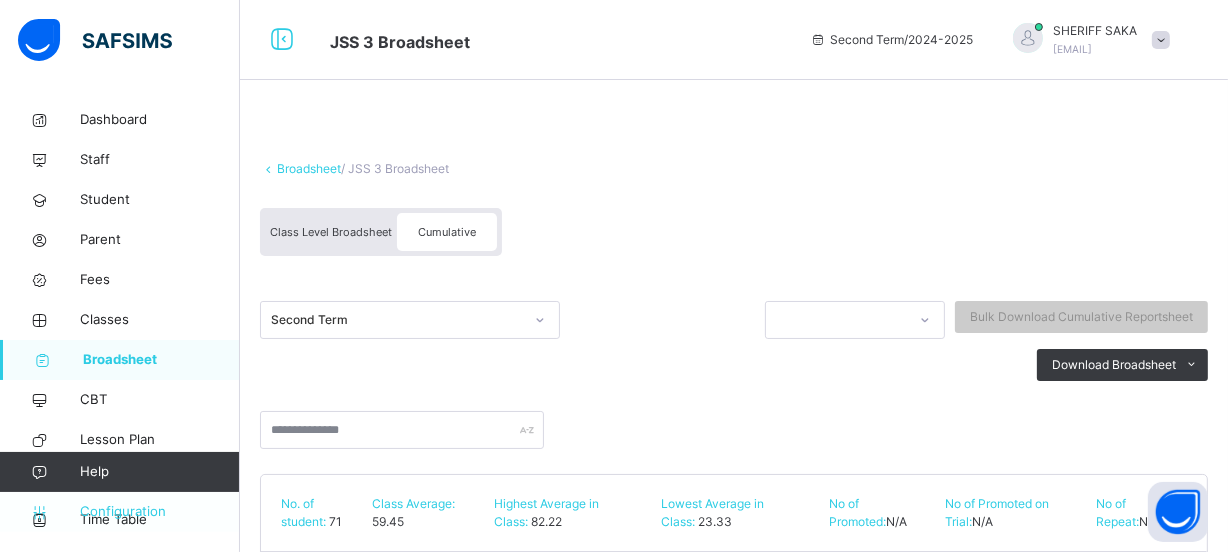 click on "Configuration" at bounding box center (159, 512) 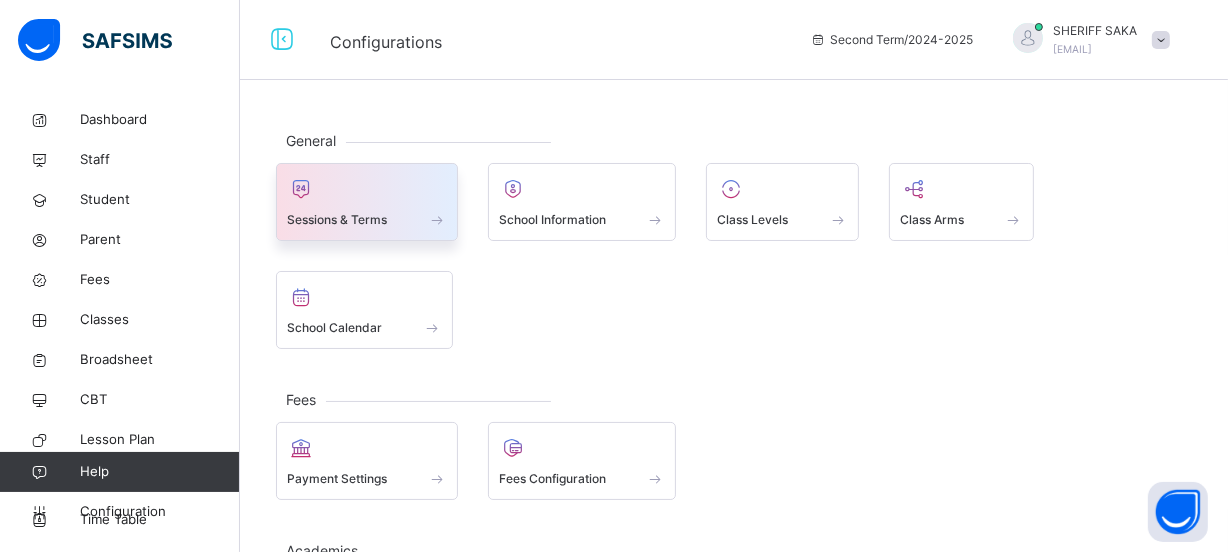 click on "Sessions & Terms" at bounding box center (367, 219) 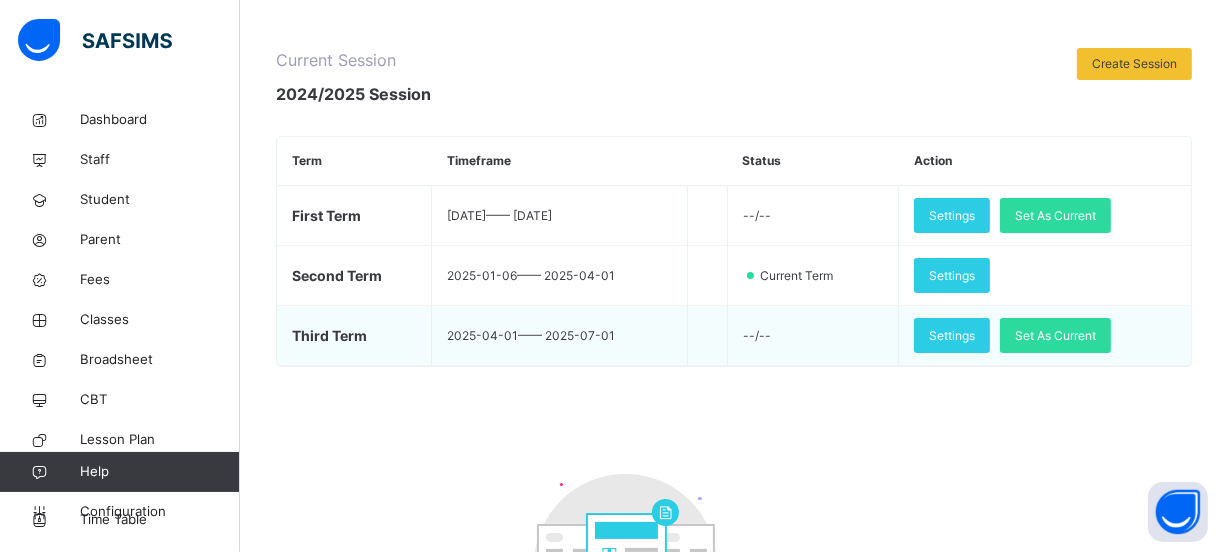 scroll, scrollTop: 272, scrollLeft: 0, axis: vertical 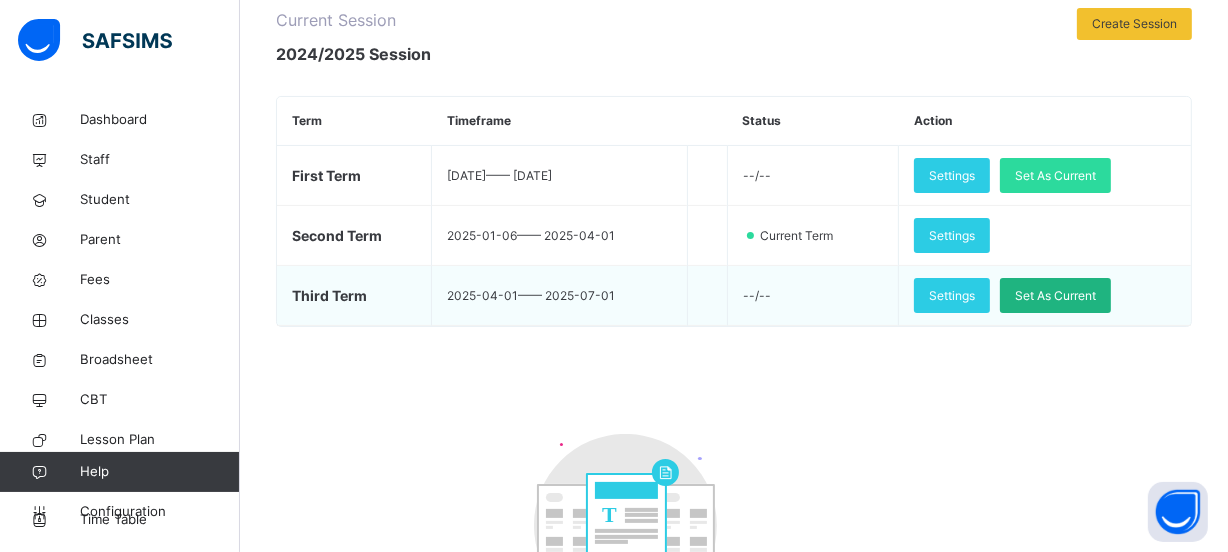 click on "Set As Current" at bounding box center [1055, 296] 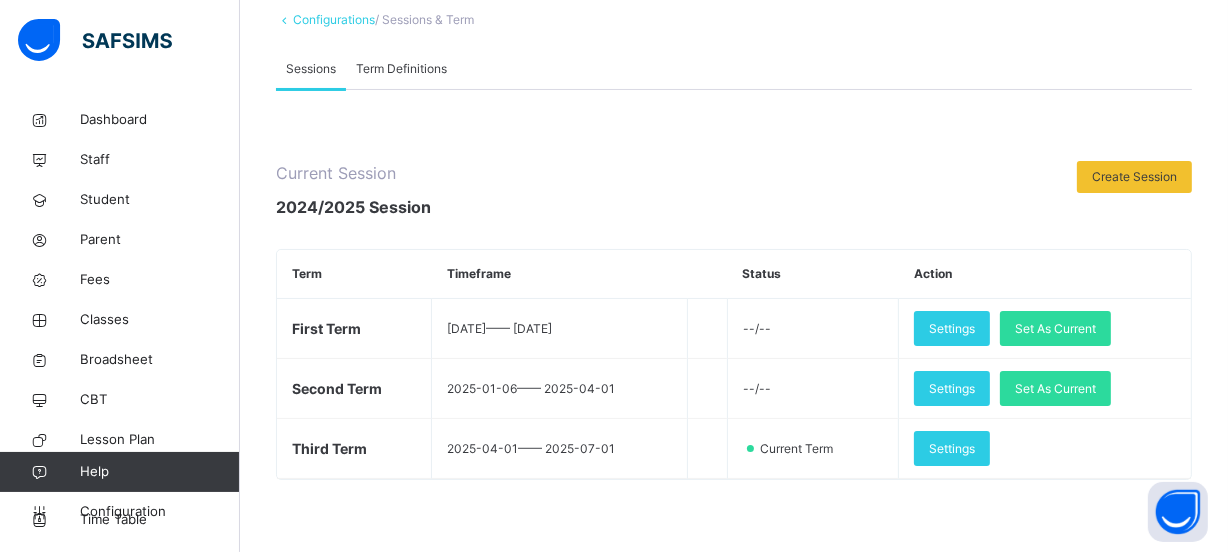 scroll, scrollTop: 90, scrollLeft: 0, axis: vertical 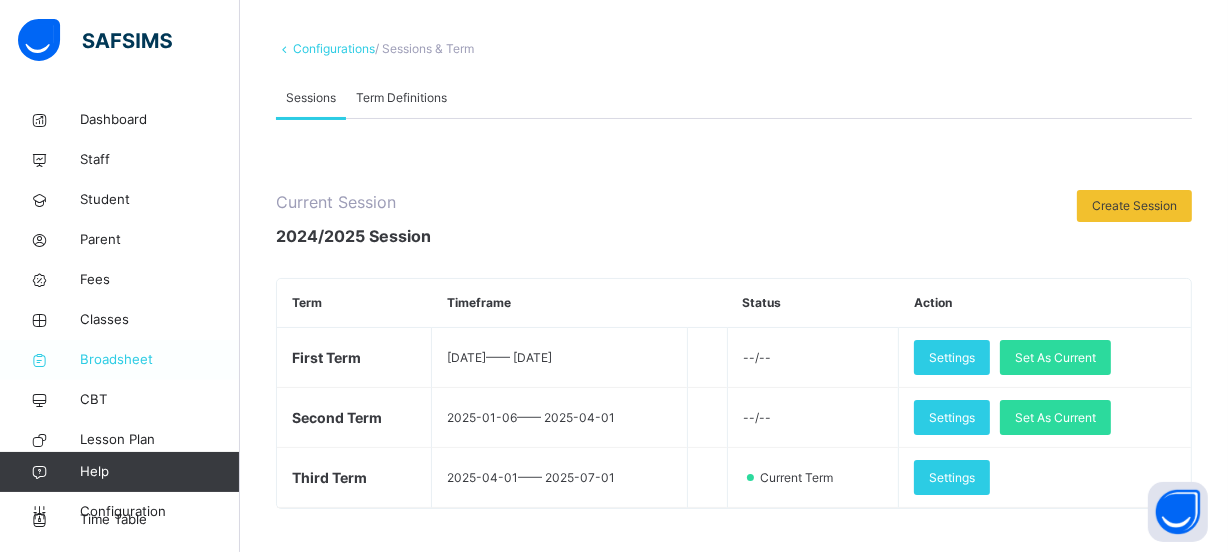 click on "Broadsheet" at bounding box center [160, 360] 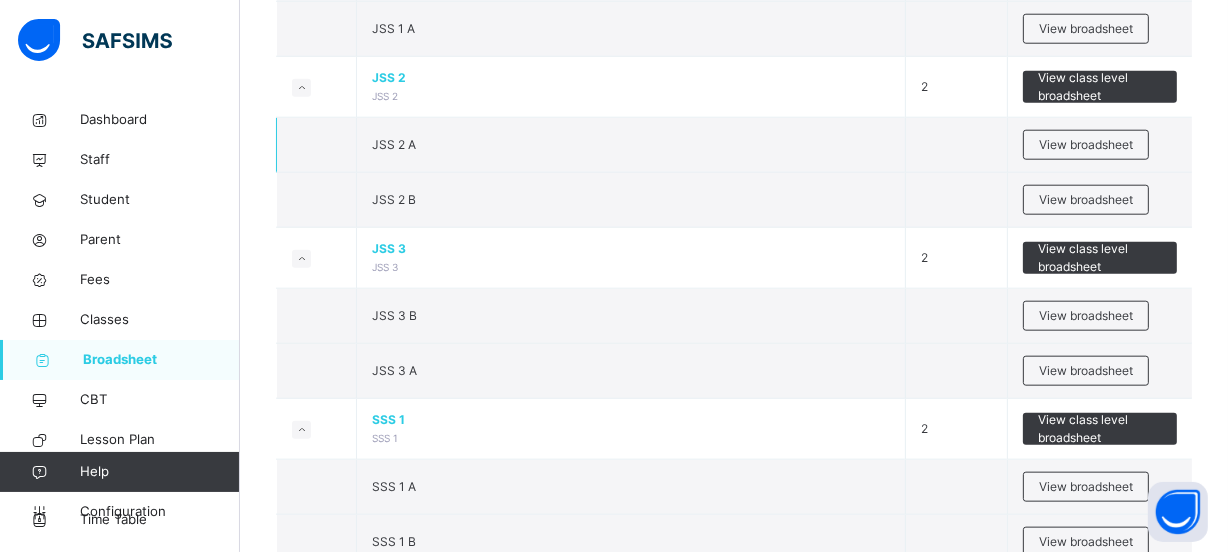 scroll, scrollTop: 1818, scrollLeft: 0, axis: vertical 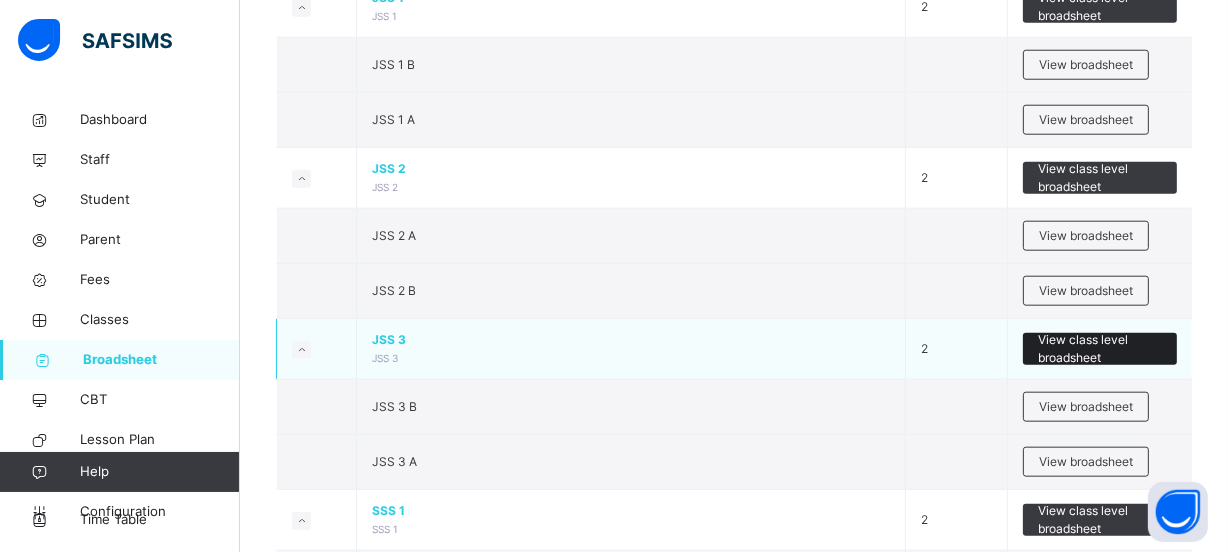 click on "View class level broadsheet" at bounding box center [1100, 349] 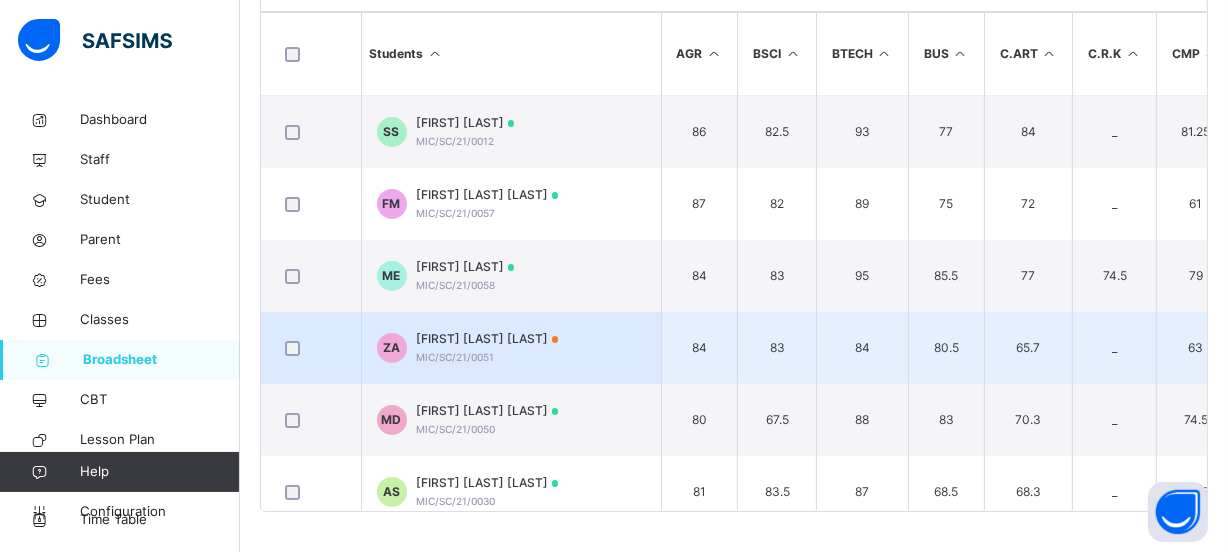 scroll, scrollTop: 574, scrollLeft: 0, axis: vertical 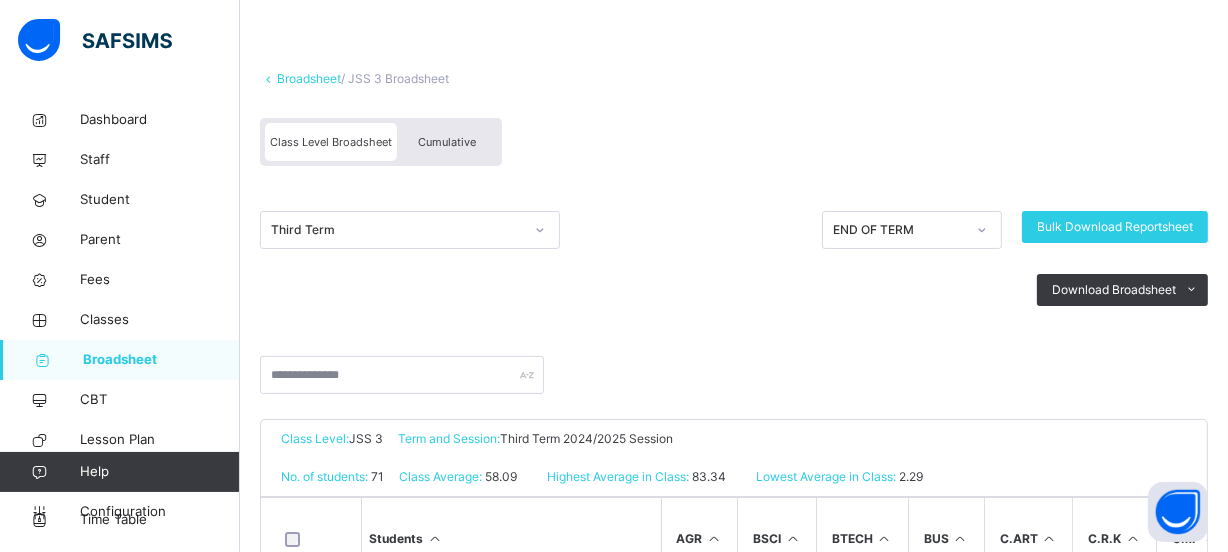 click on "Cumulative" at bounding box center (447, 142) 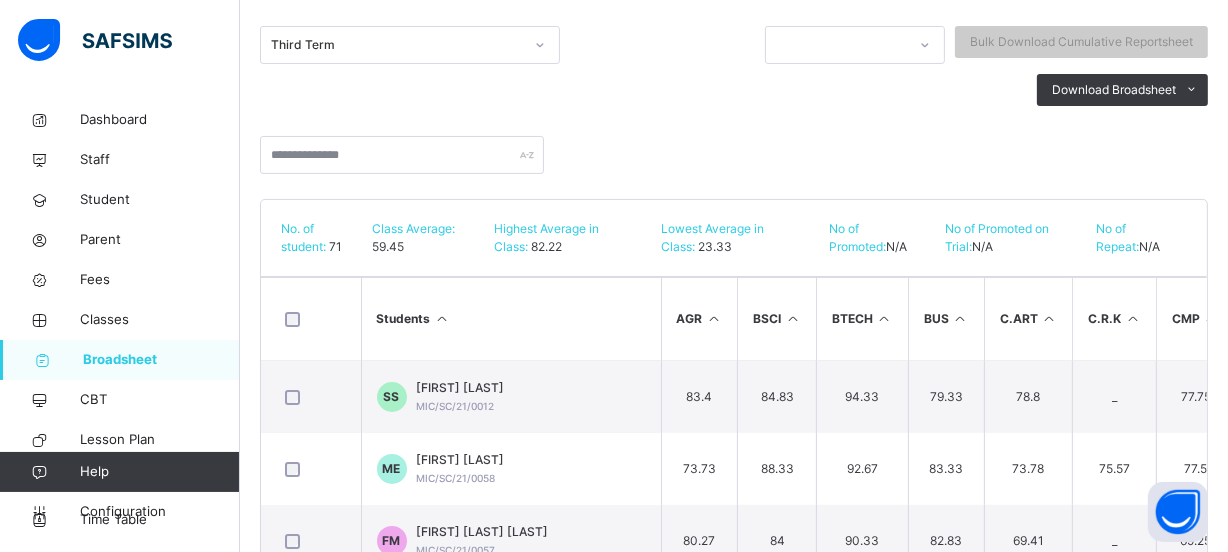 scroll, scrollTop: 363, scrollLeft: 0, axis: vertical 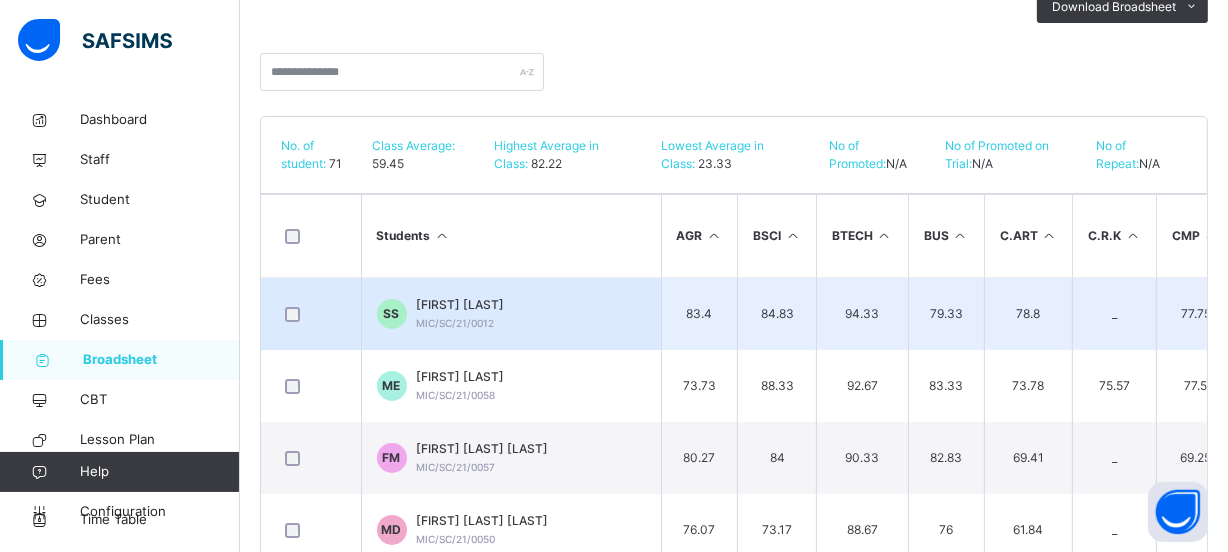 click on "84.83" at bounding box center (777, 314) 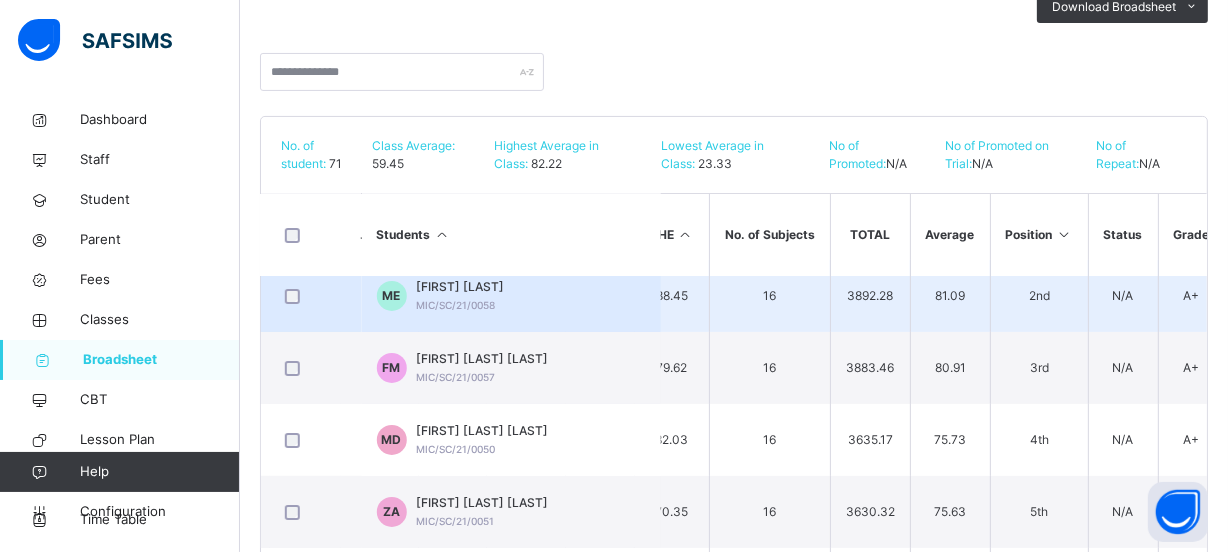 scroll, scrollTop: 0, scrollLeft: 1268, axis: horizontal 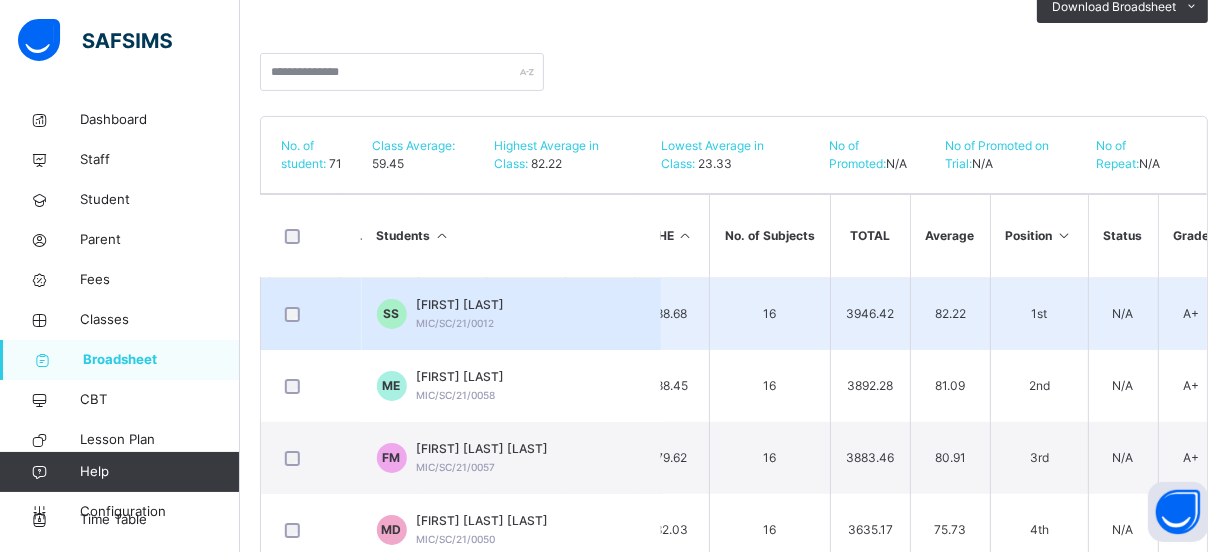 click on "82.22" at bounding box center [950, 314] 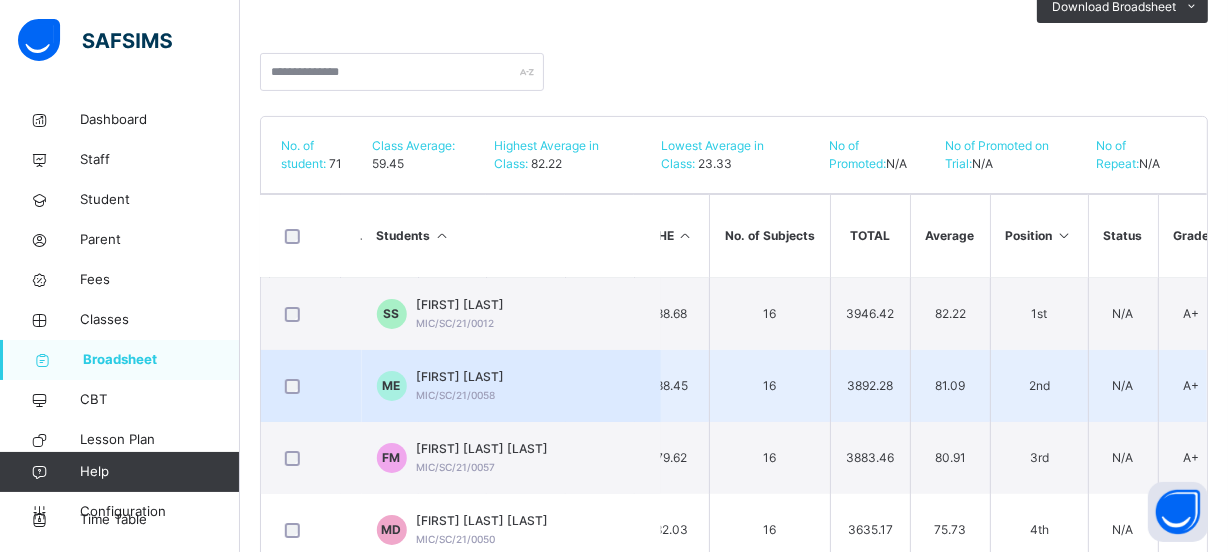click on "81.09" at bounding box center [950, 386] 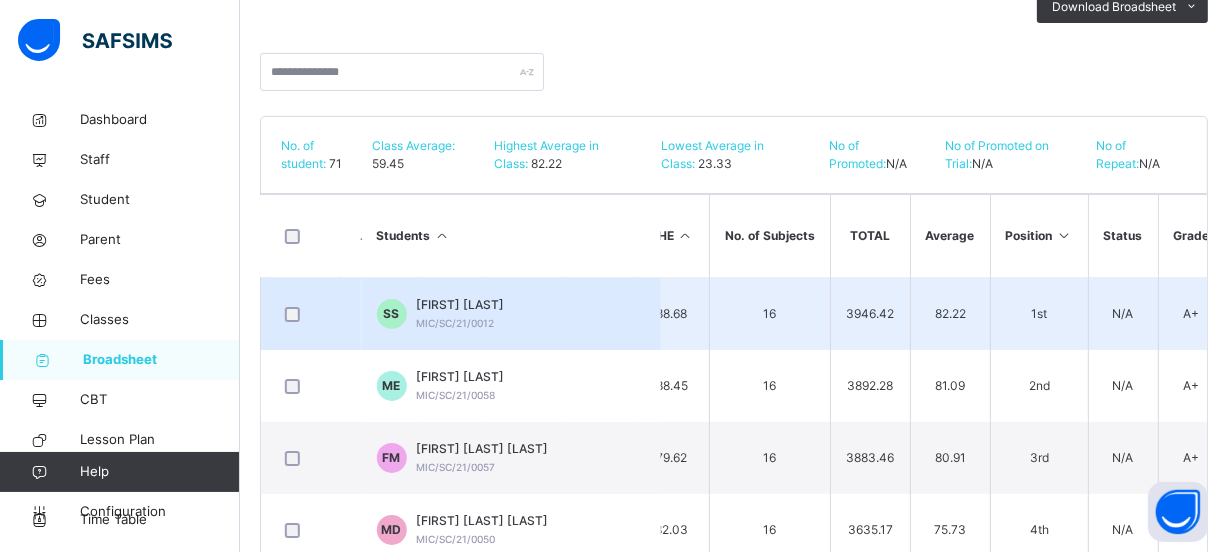 click on "82.22" at bounding box center [950, 314] 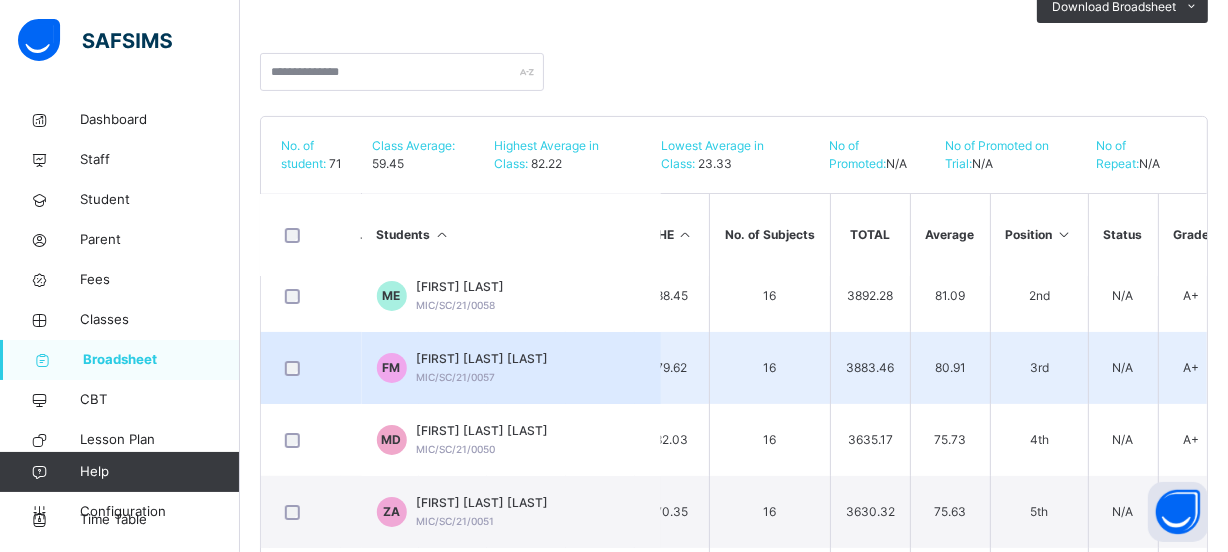 scroll, scrollTop: 0, scrollLeft: 1268, axis: horizontal 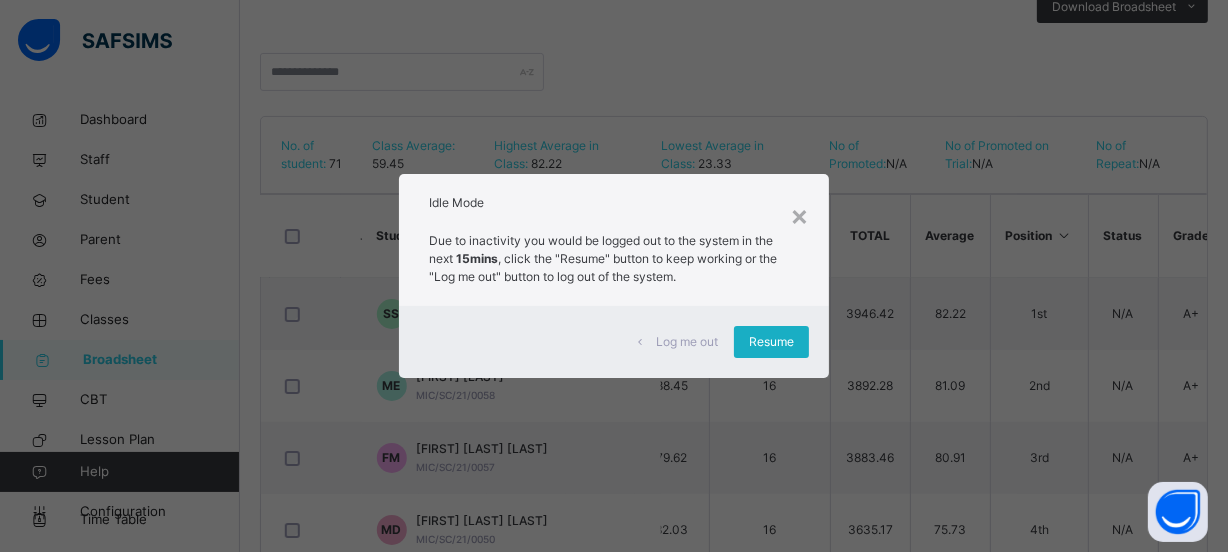 click on "Resume" at bounding box center [771, 342] 